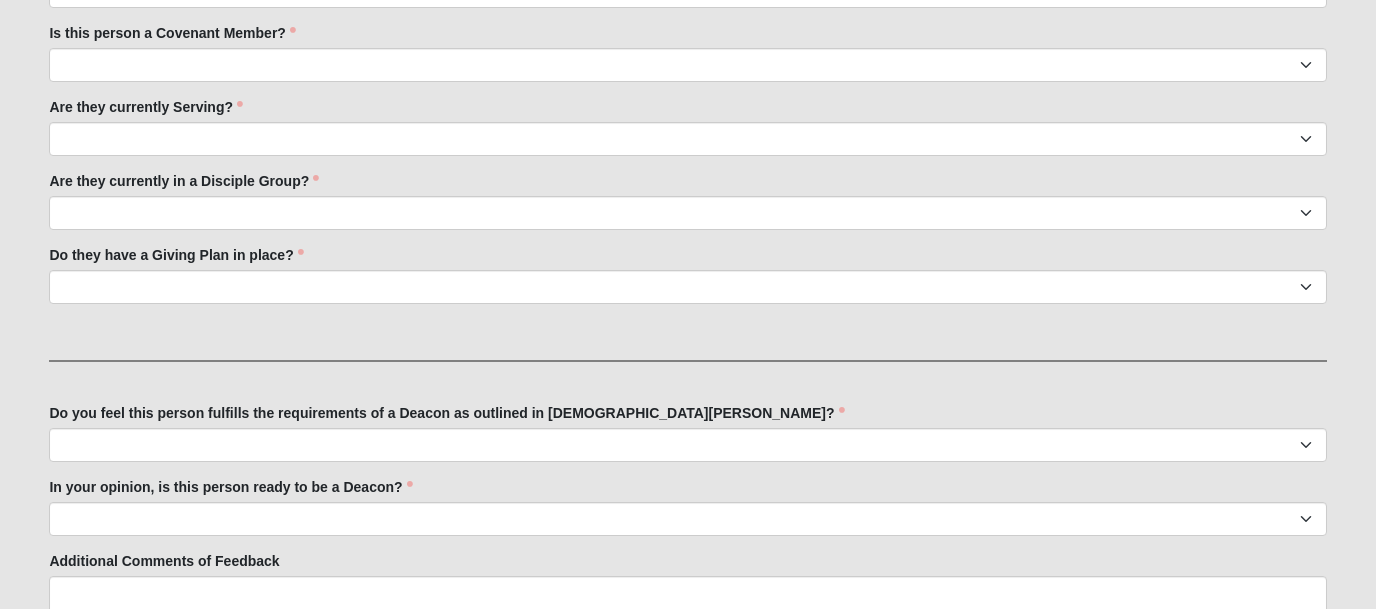 scroll, scrollTop: 913, scrollLeft: 0, axis: vertical 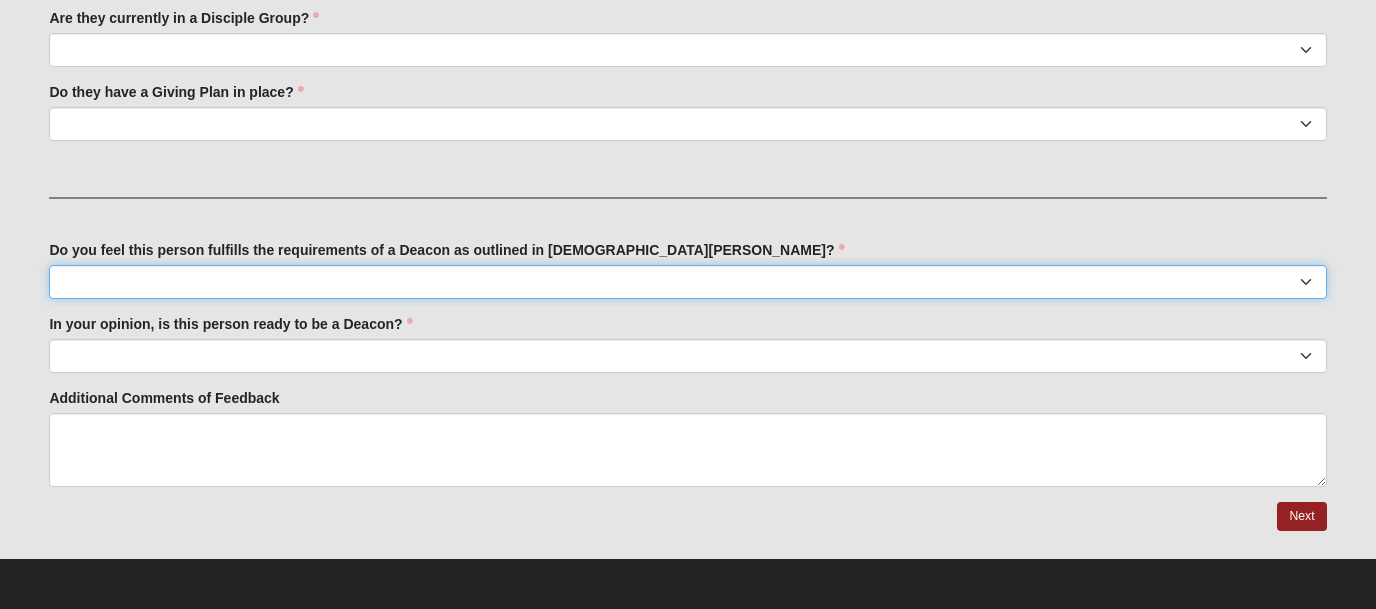 click on "No
Yes" at bounding box center (687, 282) 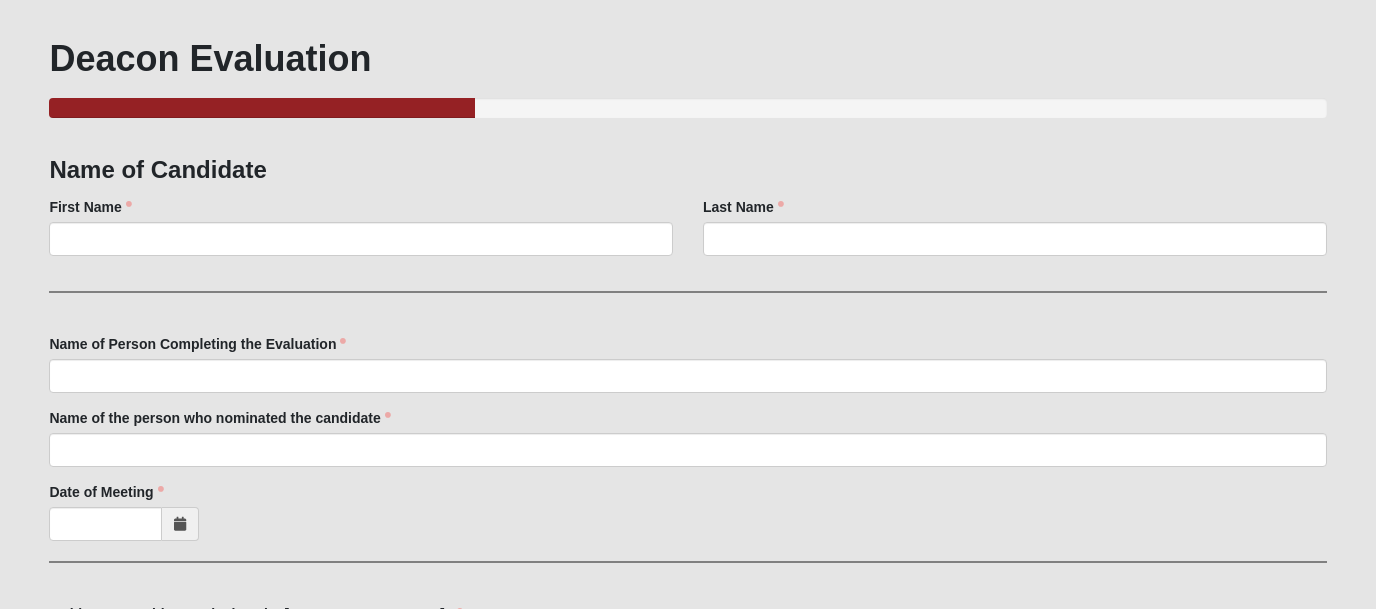 scroll, scrollTop: 94, scrollLeft: 0, axis: vertical 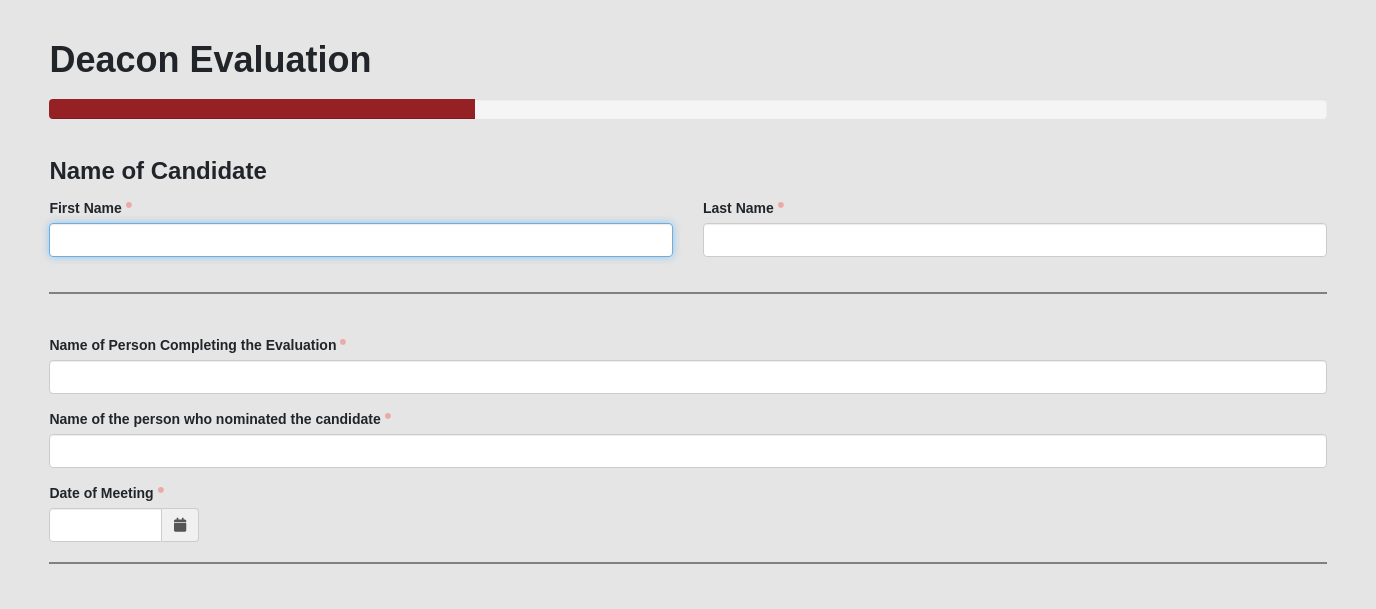 click on "First Name" at bounding box center (361, 240) 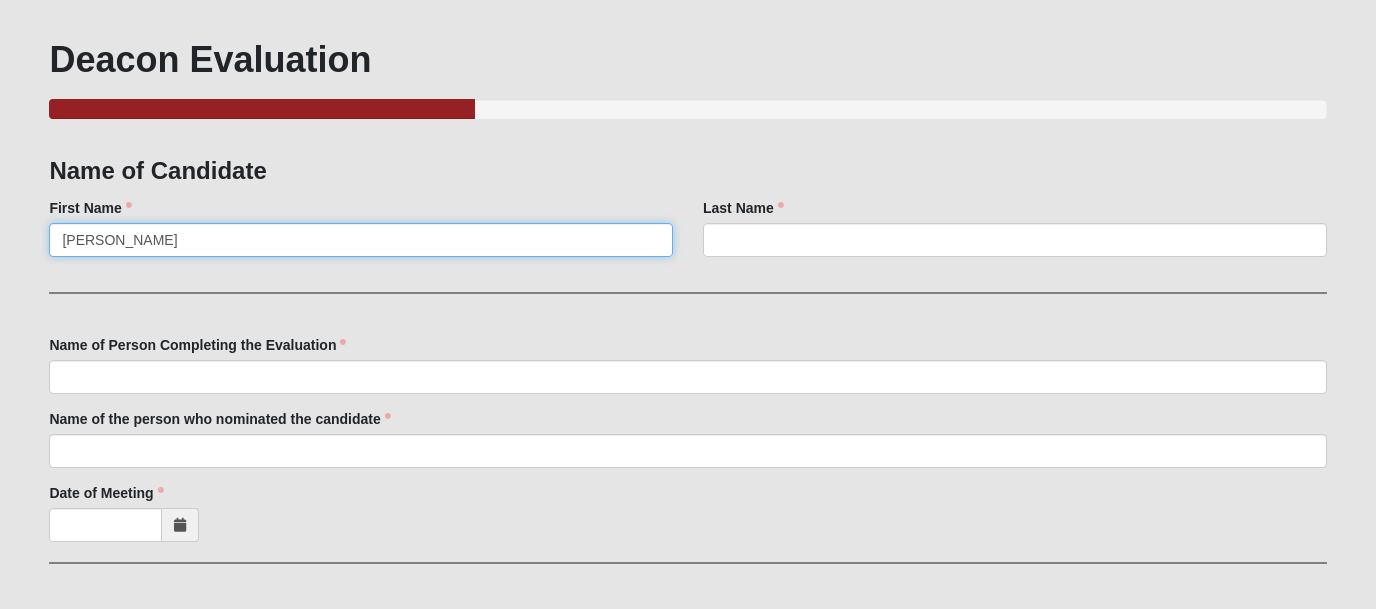 click on "Gwen Collins" at bounding box center (361, 240) 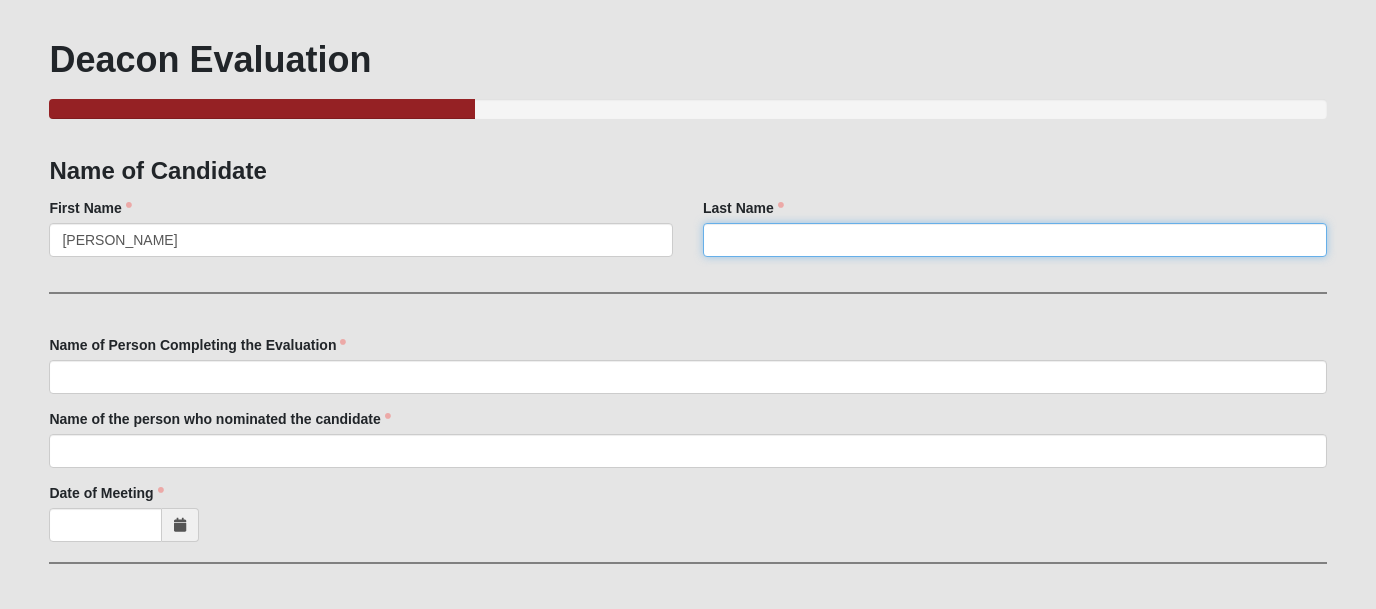 paste on "Collins" 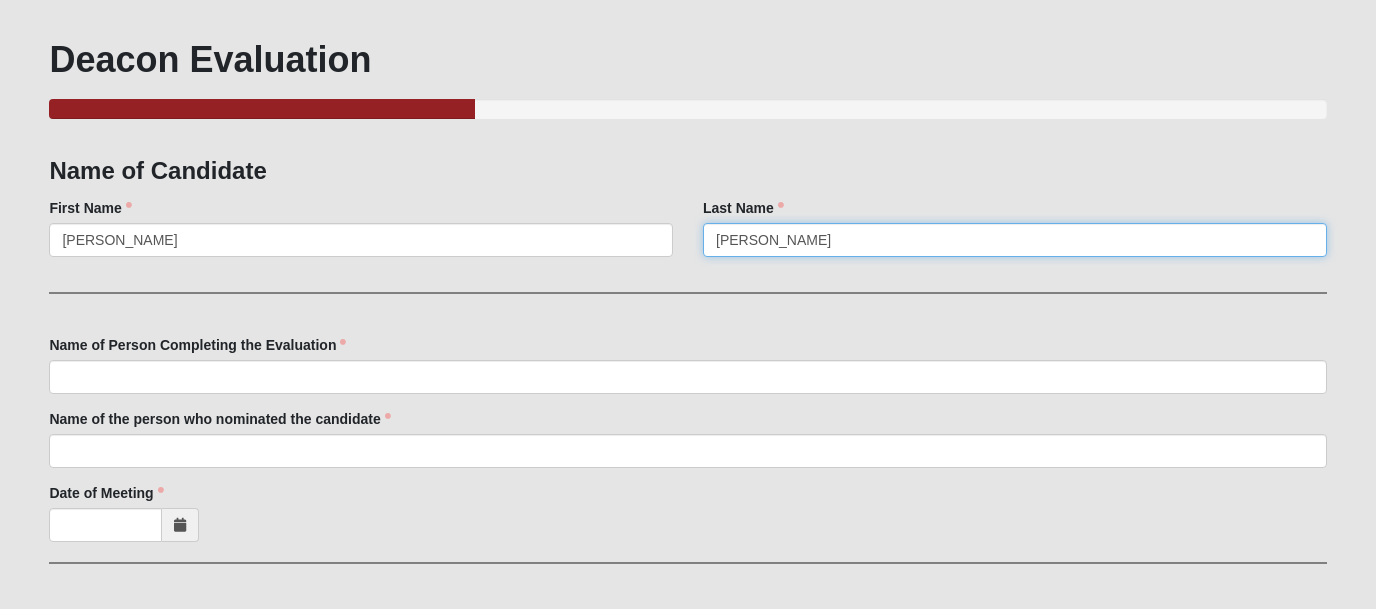 type on "Collins" 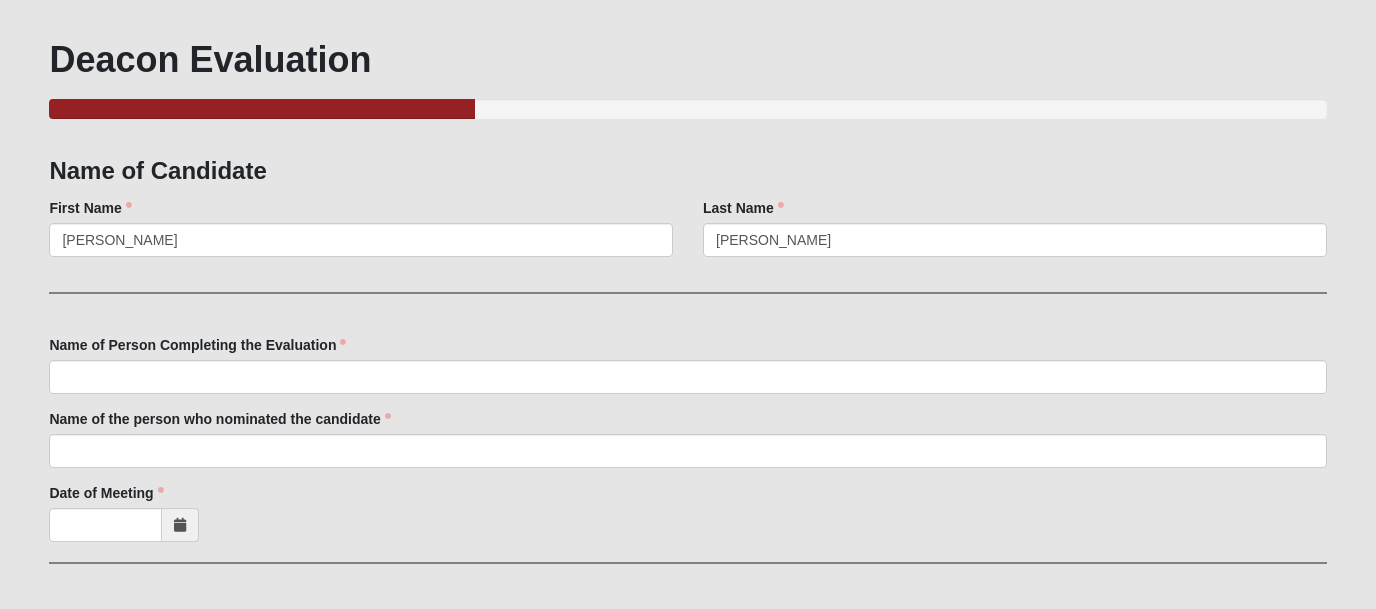 drag, startPoint x: 373, startPoint y: 61, endPoint x: 21, endPoint y: 60, distance: 352.00143 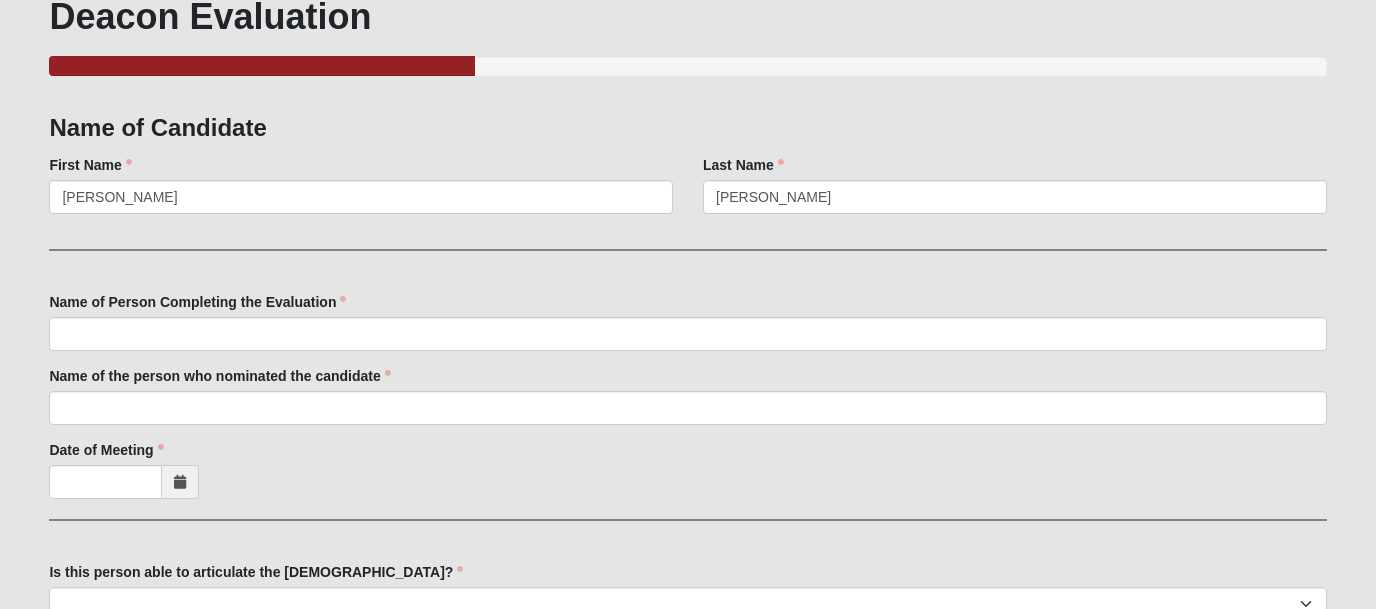 scroll, scrollTop: 136, scrollLeft: 0, axis: vertical 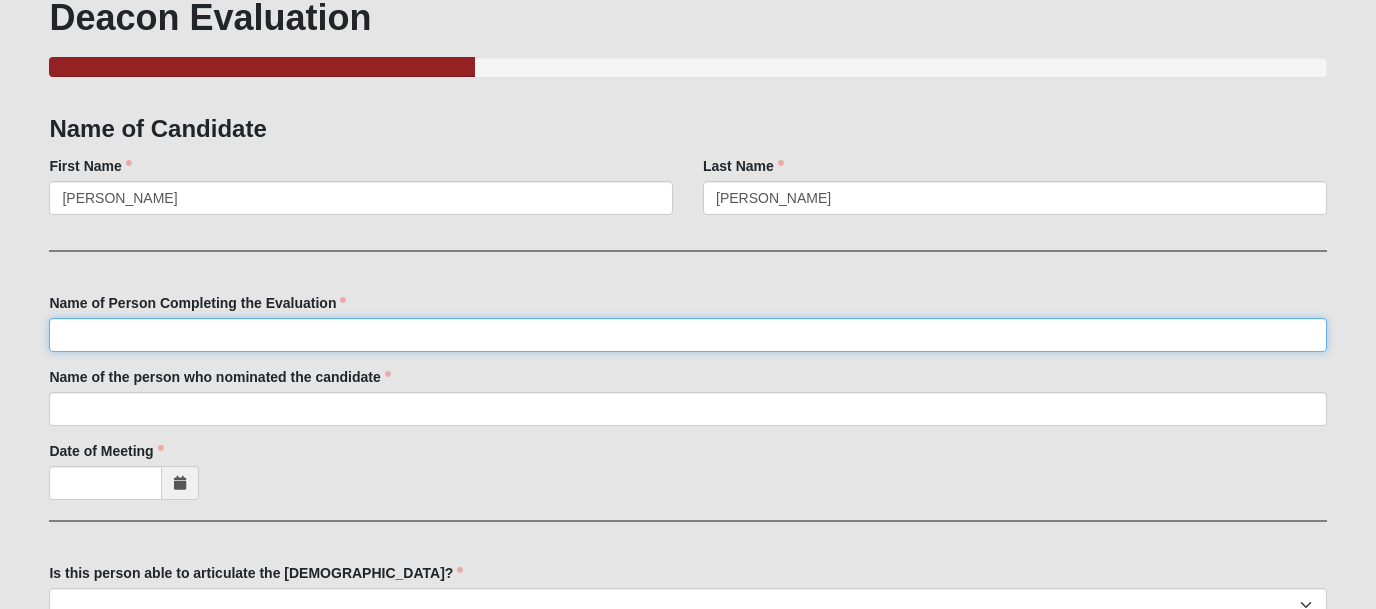 click on "Name of Person Completing the Evaluation" at bounding box center (687, 335) 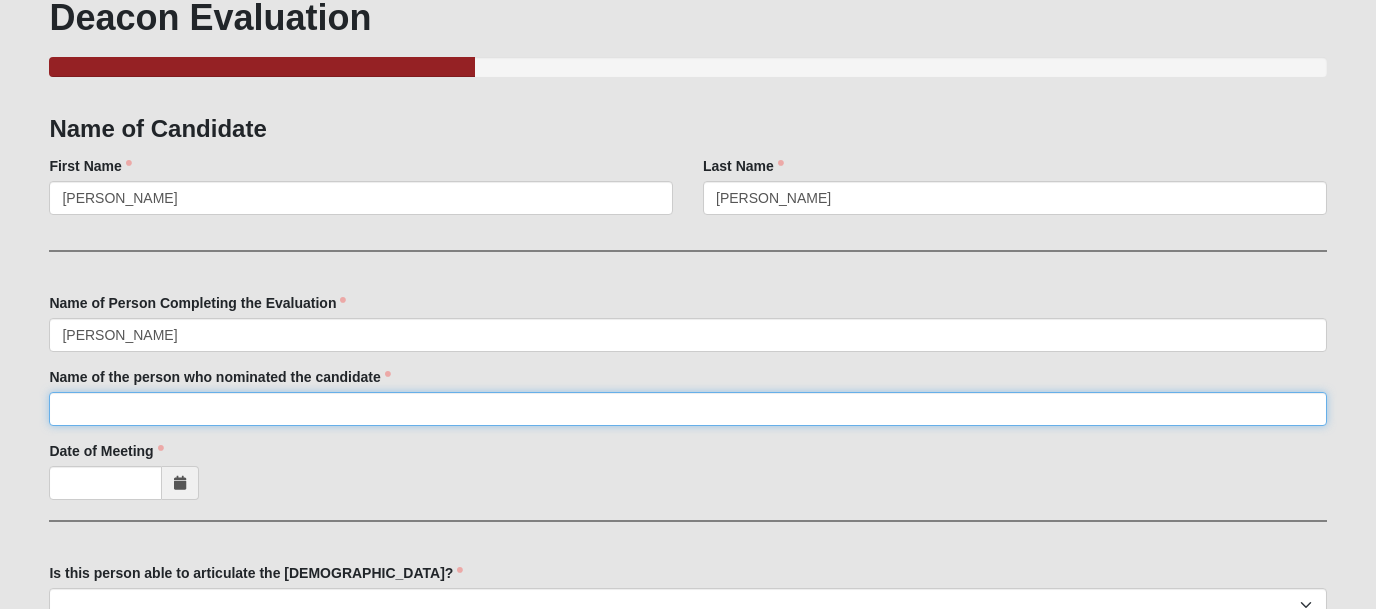 type on "[PERSON_NAME]" 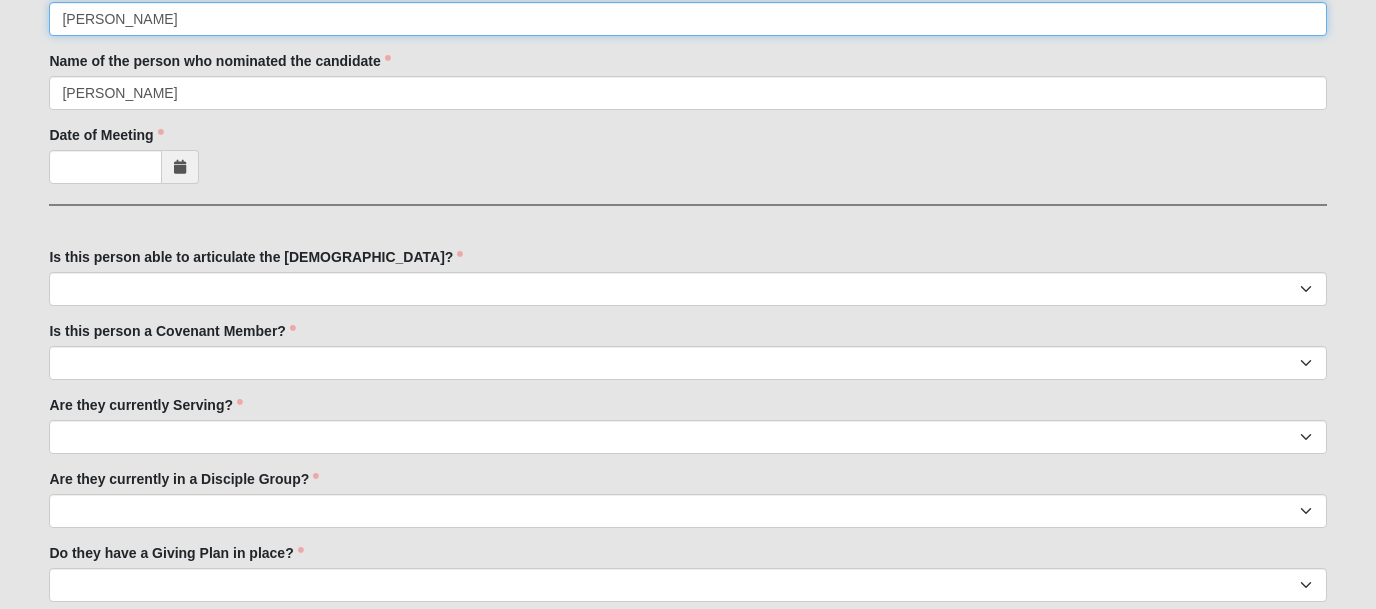 scroll, scrollTop: 453, scrollLeft: 0, axis: vertical 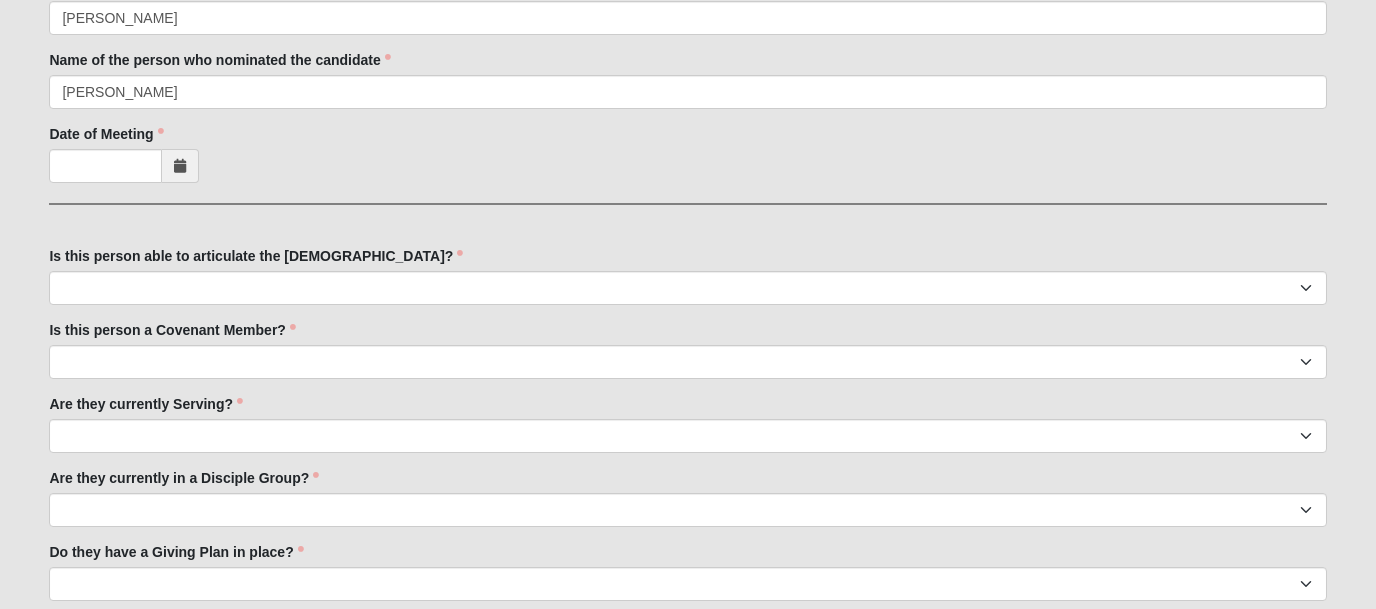 click at bounding box center [180, 166] 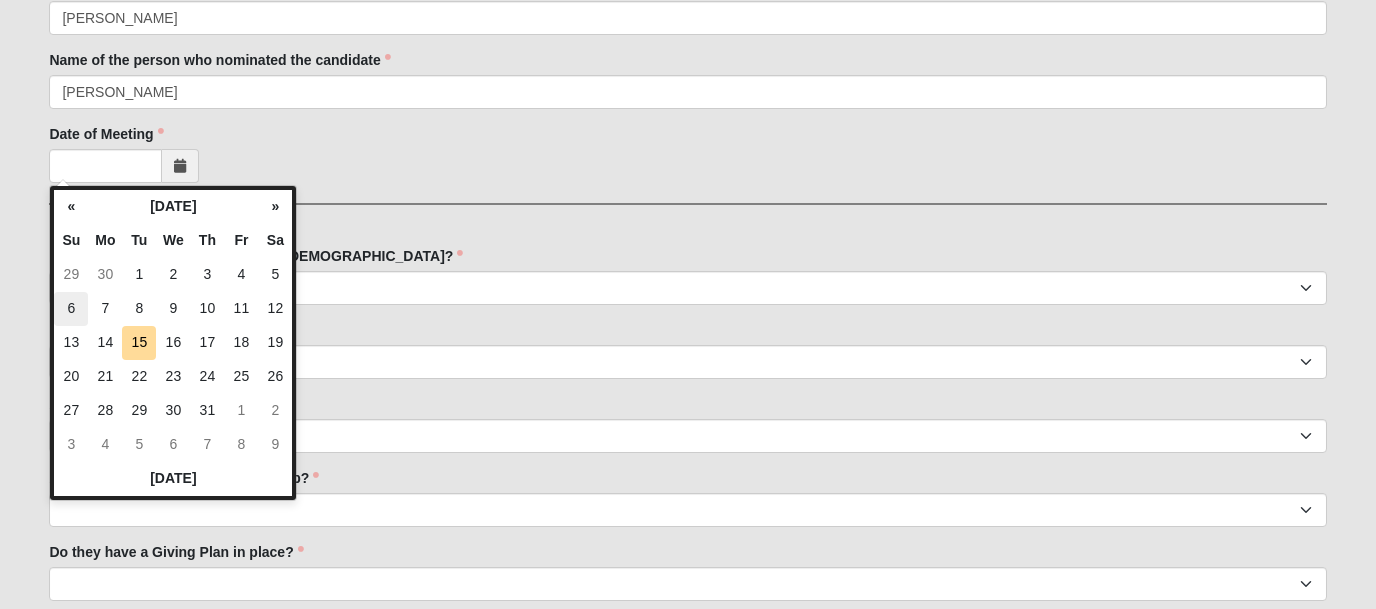 click on "6" at bounding box center (71, 309) 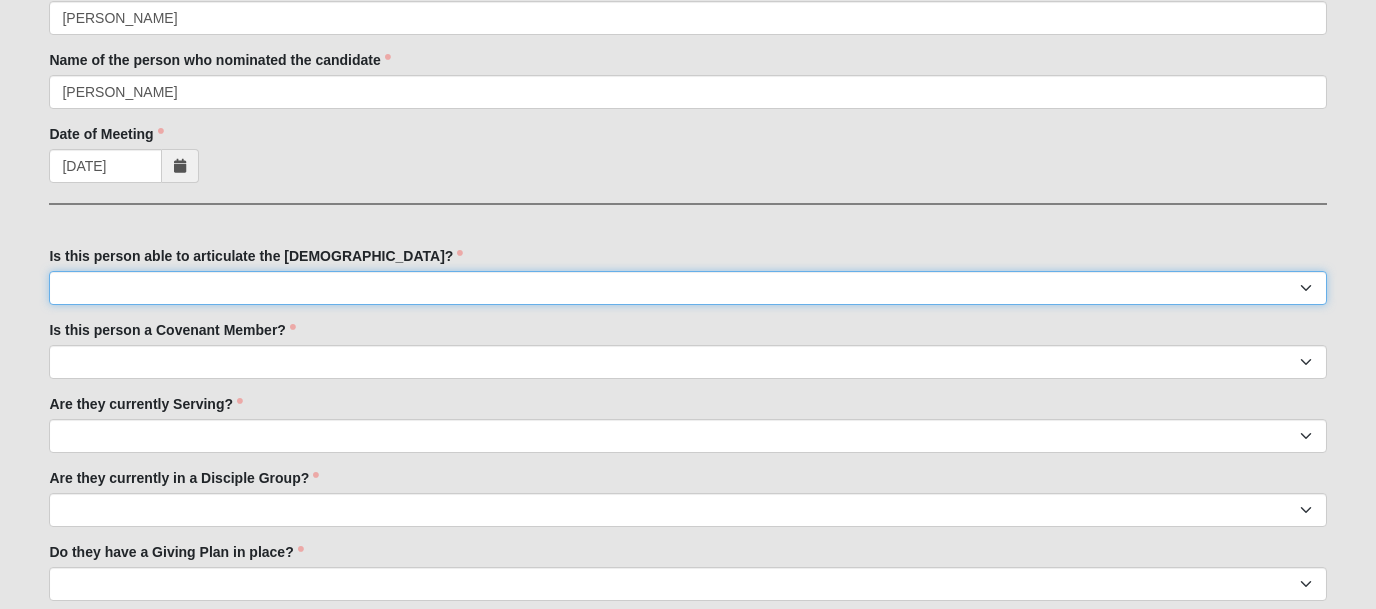 click on "No
Yes" at bounding box center (687, 288) 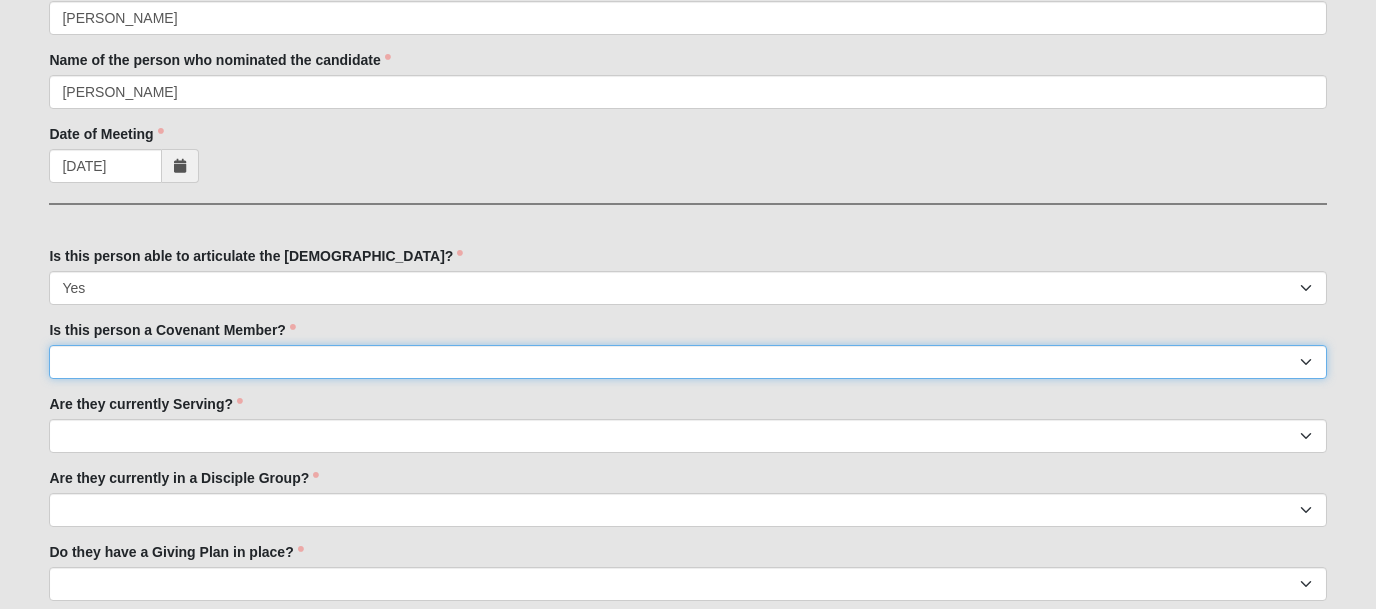 click on "No
Yes" at bounding box center (687, 362) 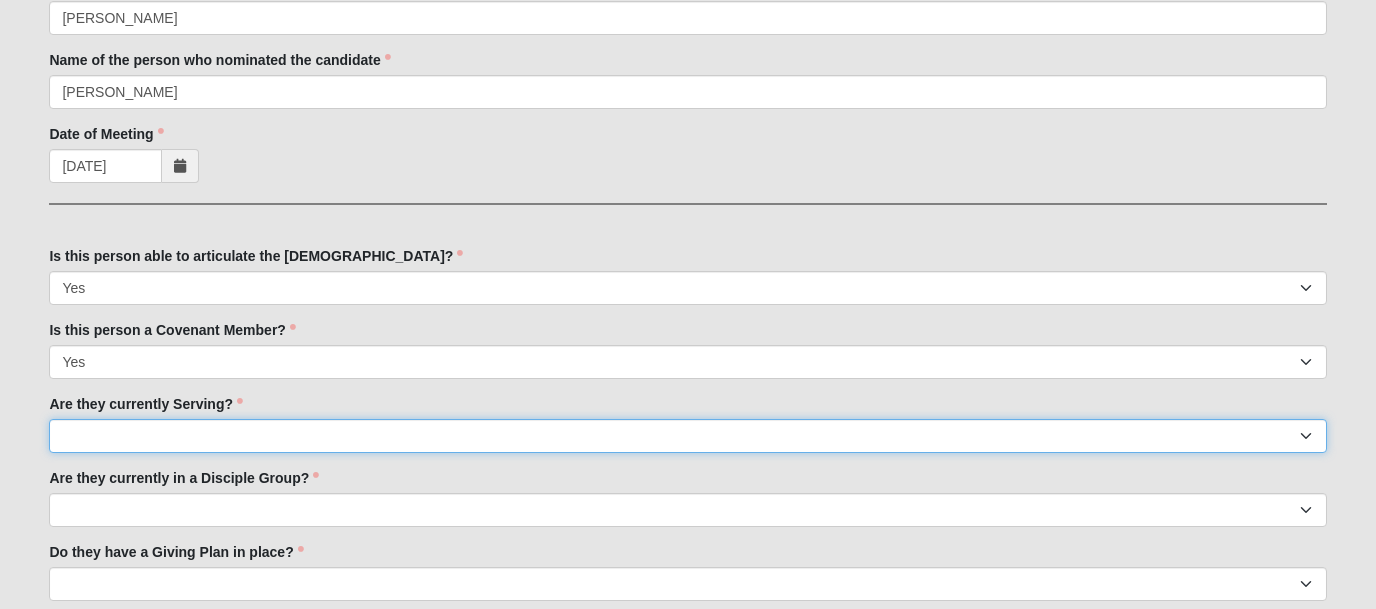 click on "No
Yes" at bounding box center [687, 436] 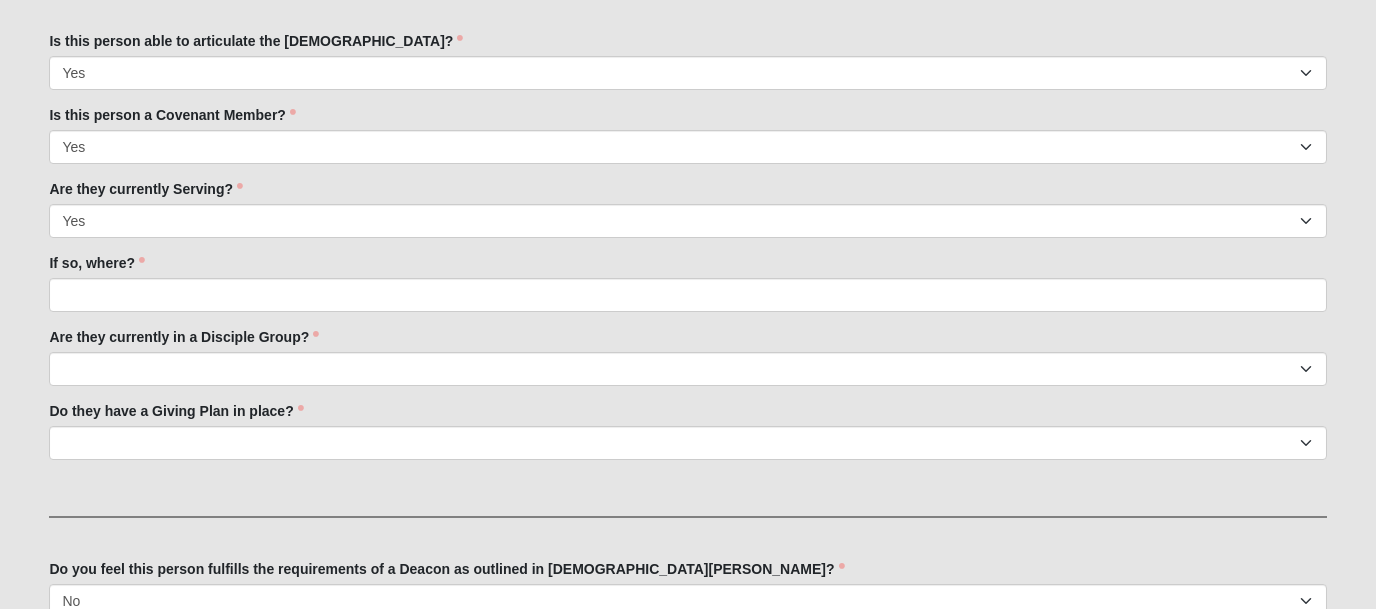 scroll, scrollTop: 672, scrollLeft: 0, axis: vertical 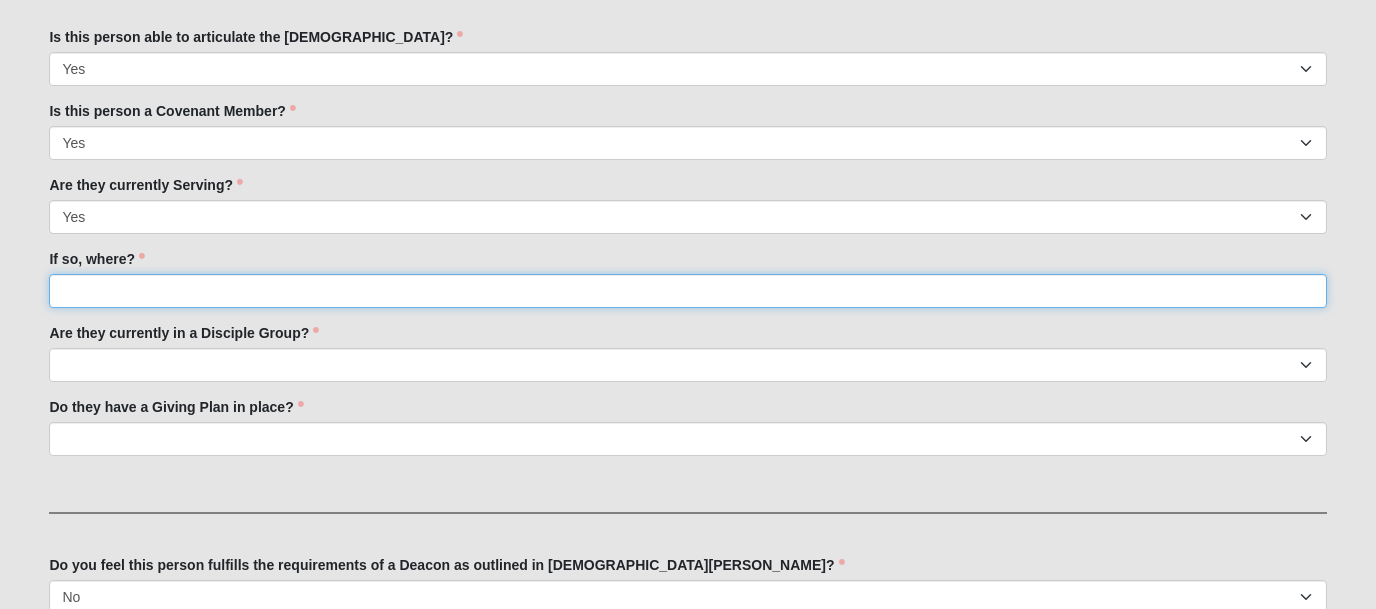 click on "If so, where?" at bounding box center [687, 291] 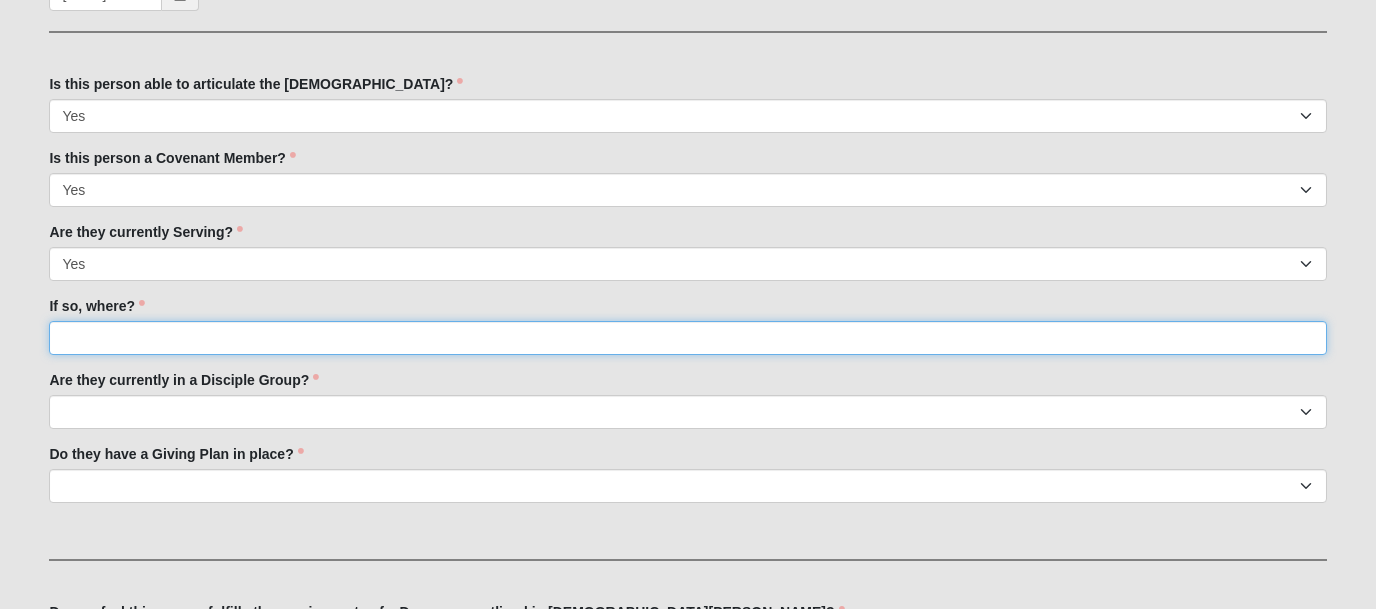 scroll, scrollTop: 623, scrollLeft: 0, axis: vertical 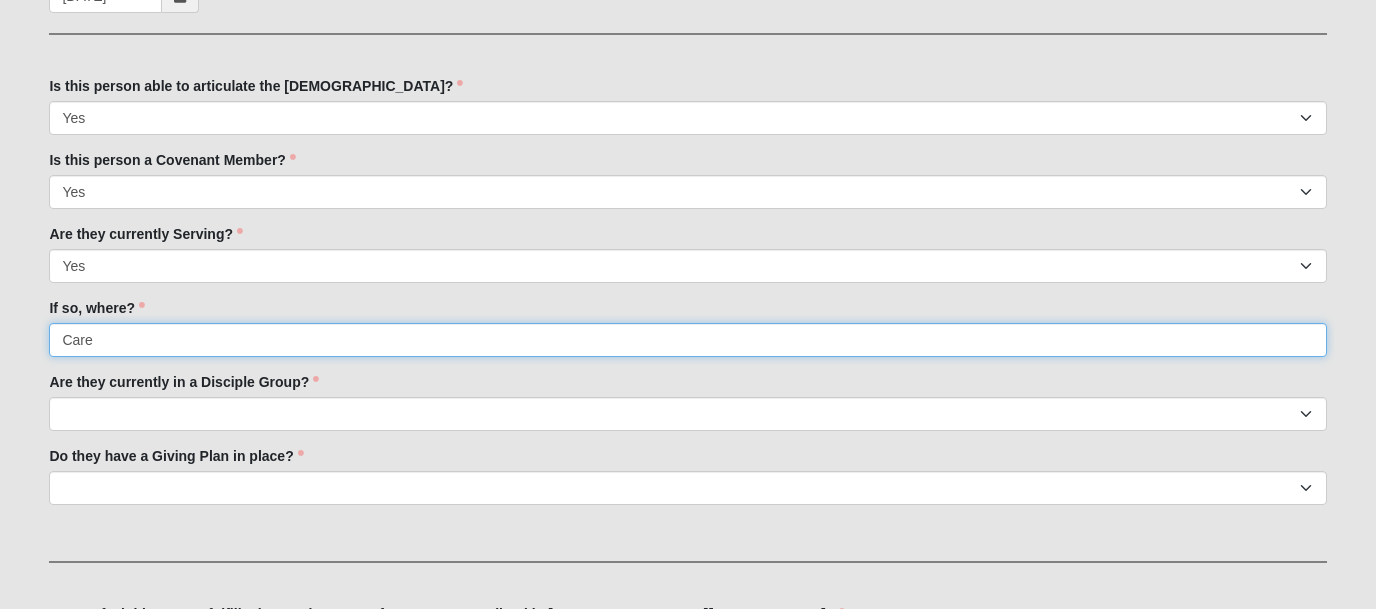 type on "Care" 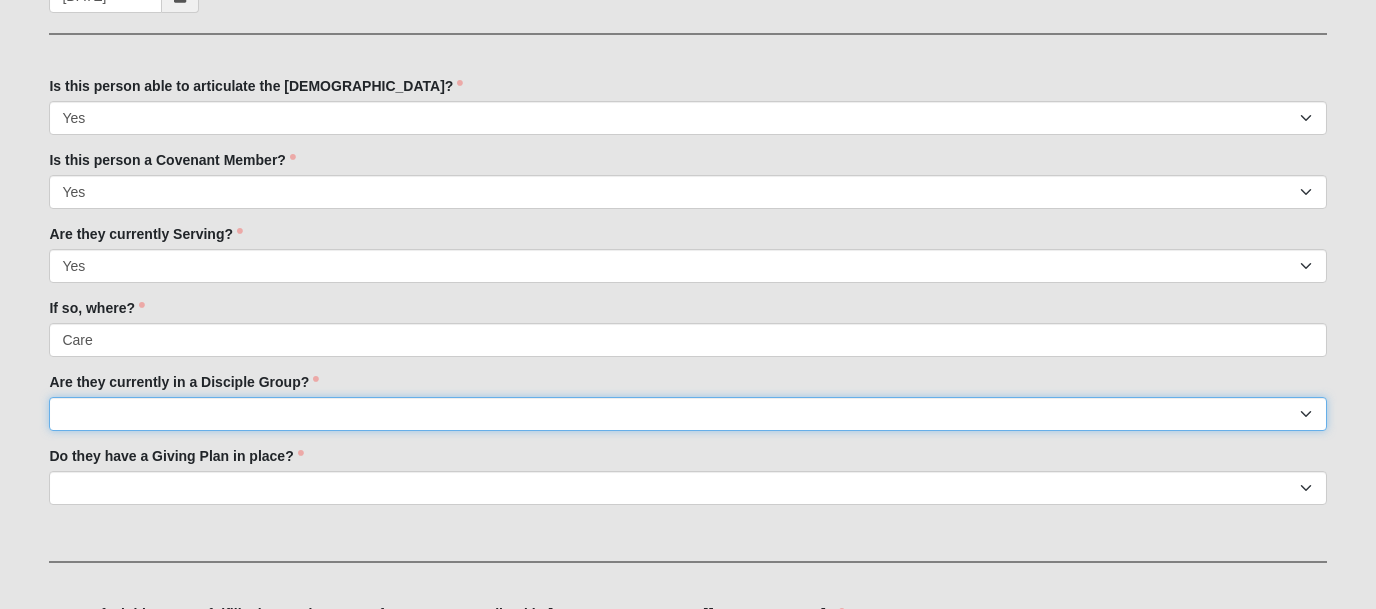 click on "No
Yes" at bounding box center [687, 414] 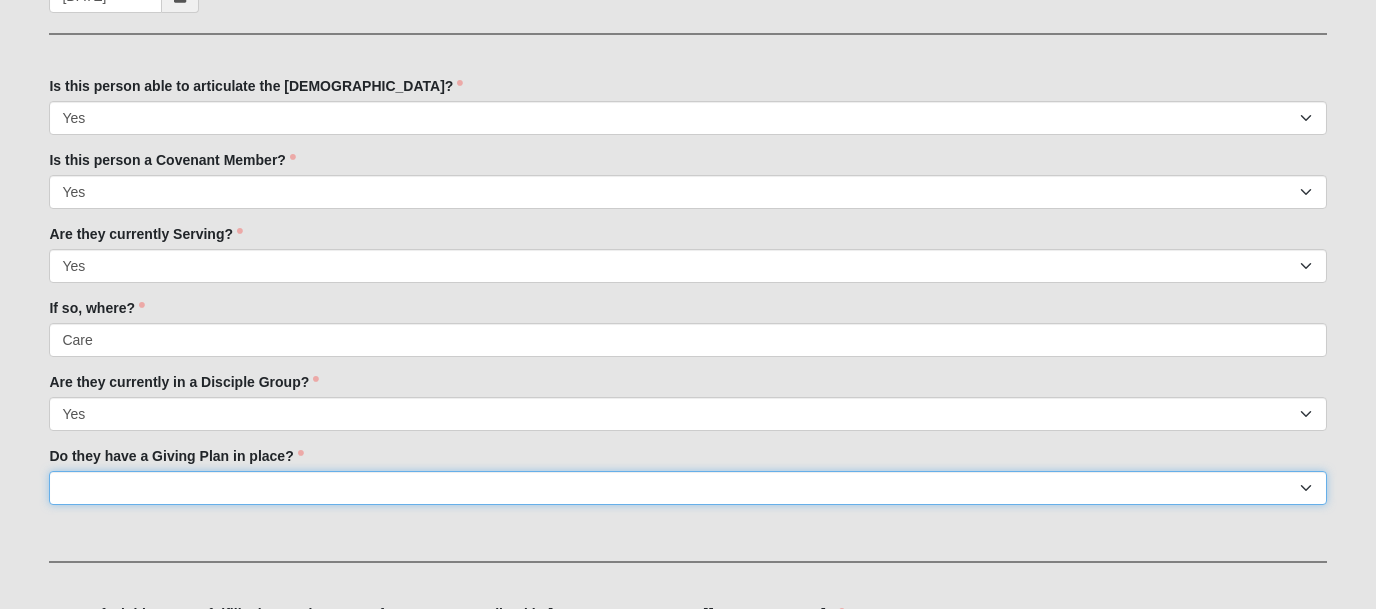 click on "No
Yes" at bounding box center (687, 488) 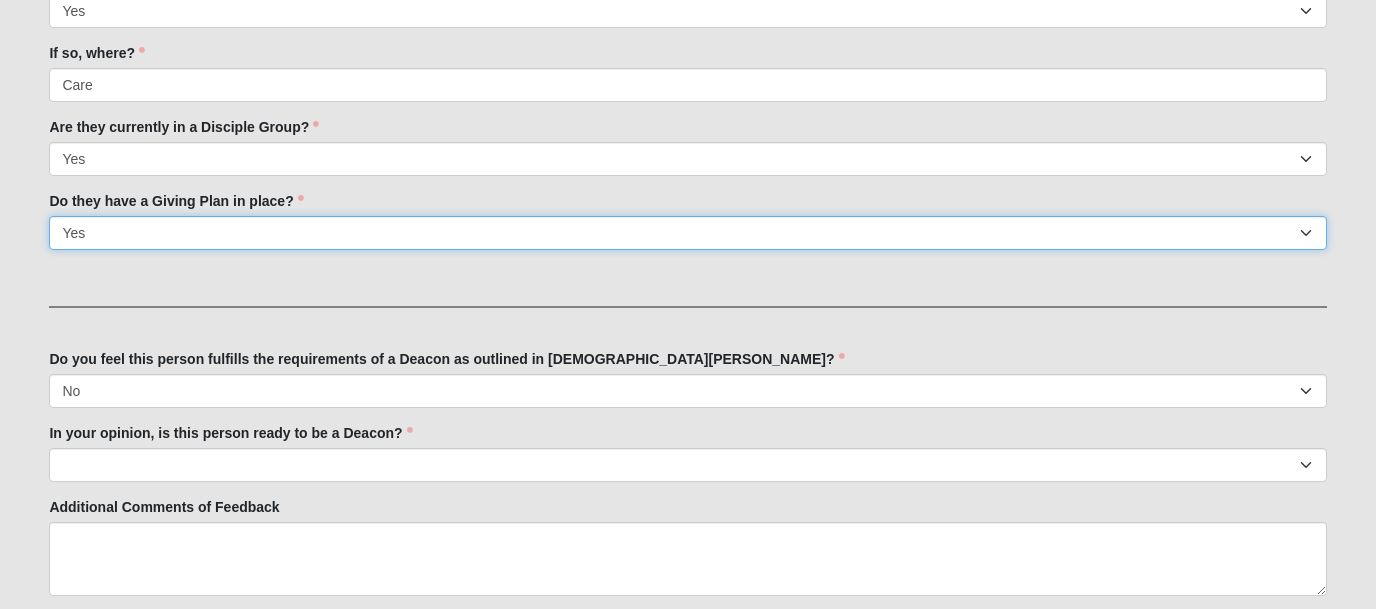 scroll, scrollTop: 886, scrollLeft: 0, axis: vertical 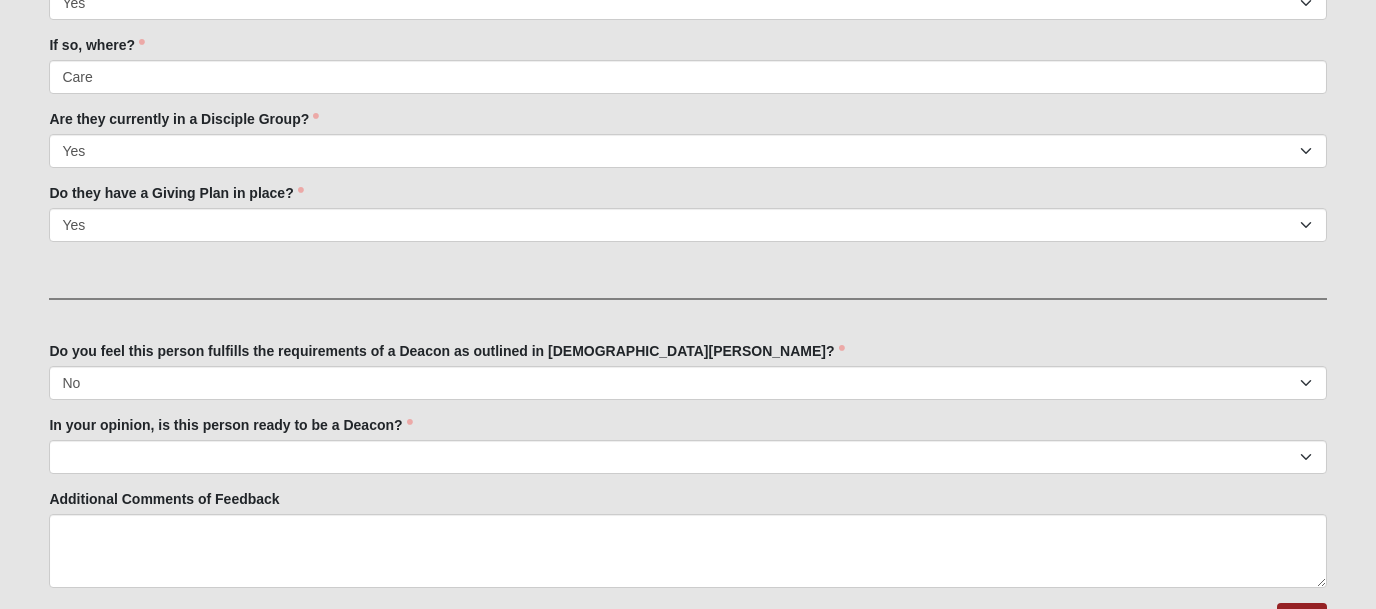 click on "Hello John
My Account
Log Out
Deacon Evaluation Form 2025
Events Deacon Evaluation Form 2025
Error" at bounding box center [688, -75] 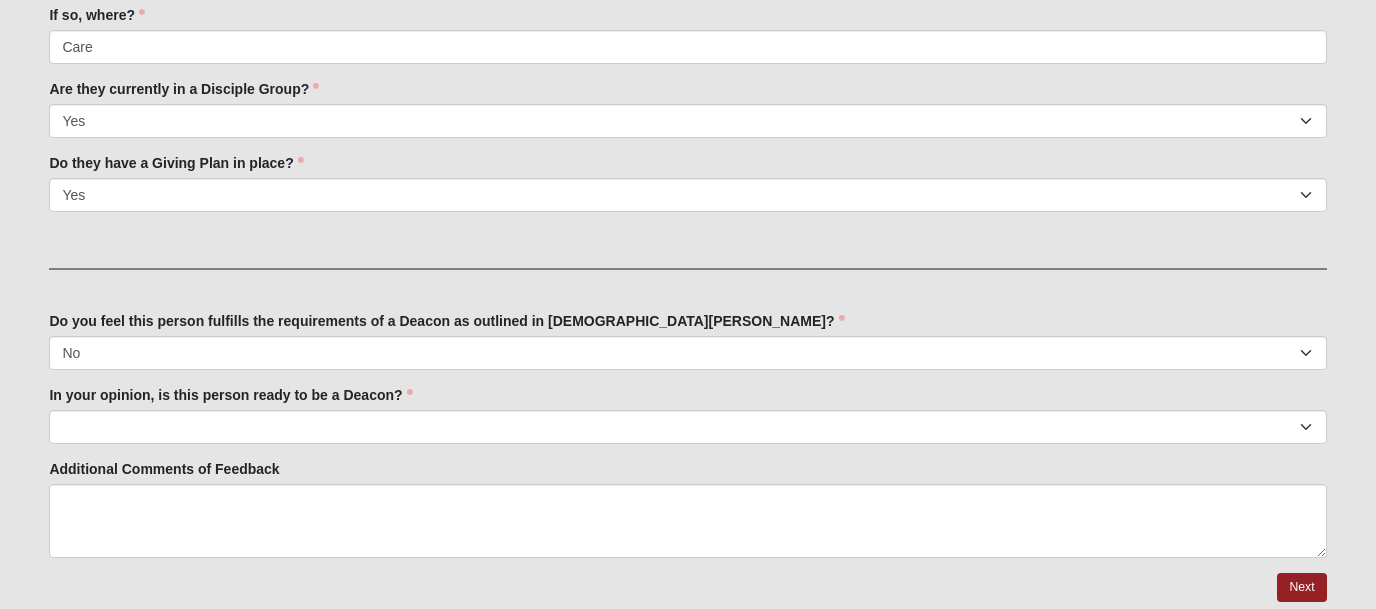 scroll, scrollTop: 922, scrollLeft: 0, axis: vertical 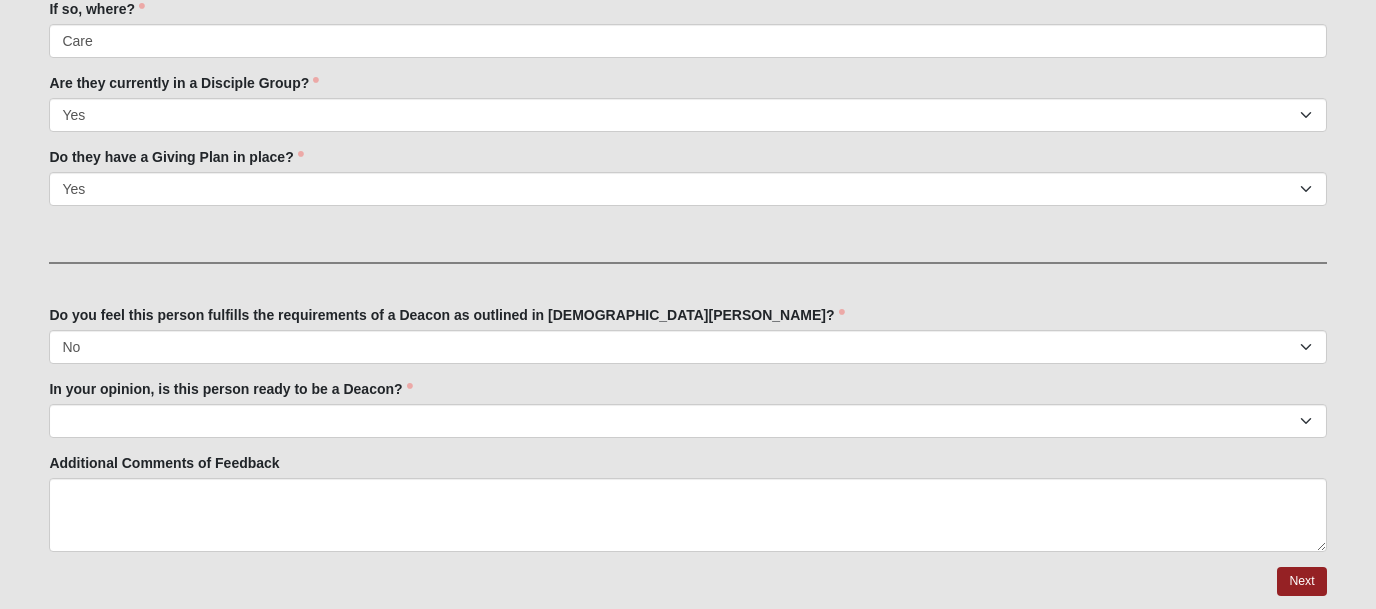 click on "Do they have a Giving Plan in place?" at bounding box center (176, 157) 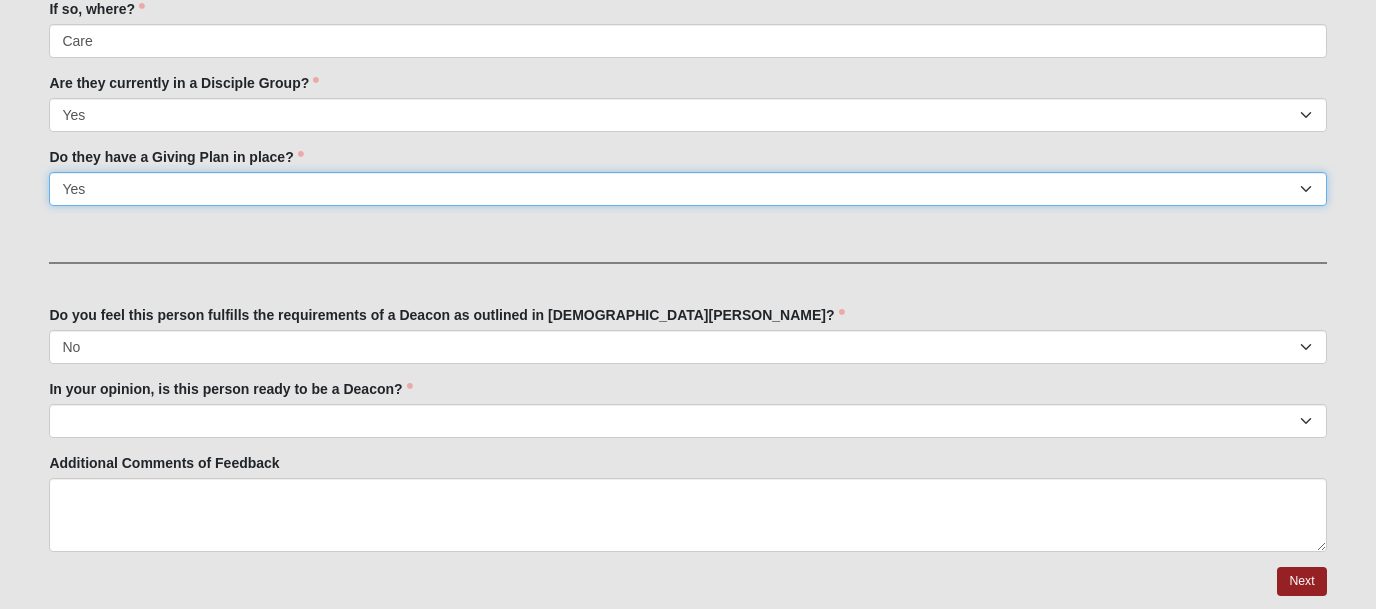 click on "No
Yes" at bounding box center (687, 189) 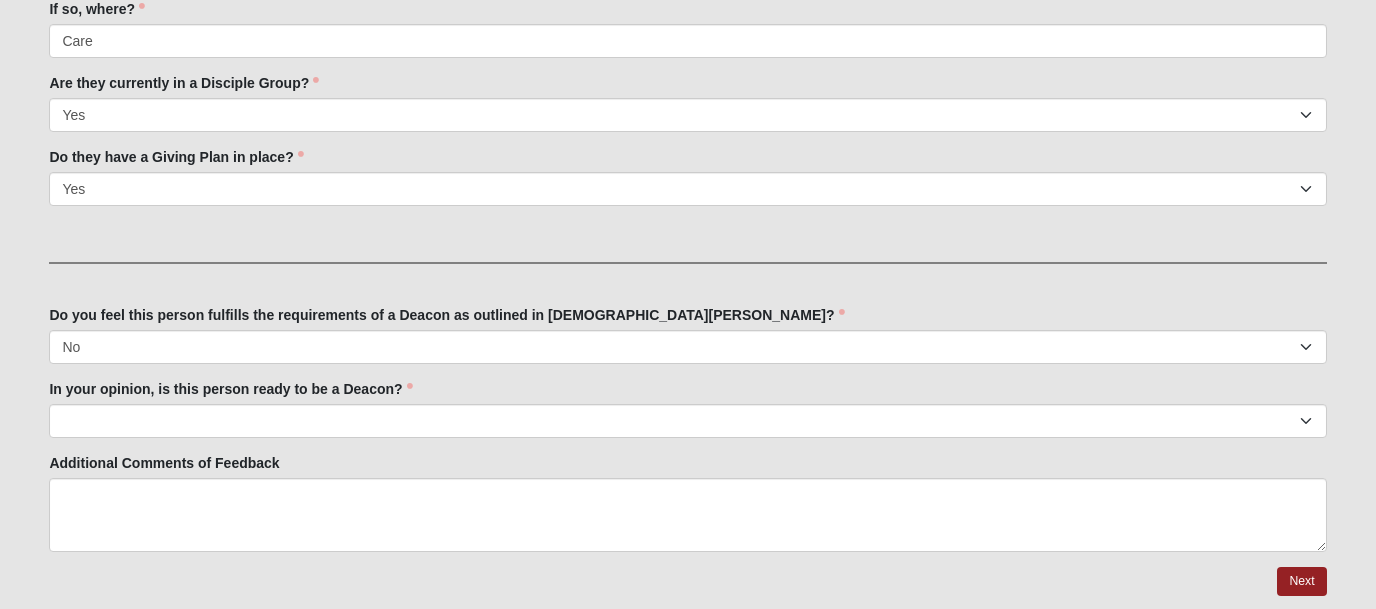 click on "Do they have a Giving Plan in place?" at bounding box center [176, 157] 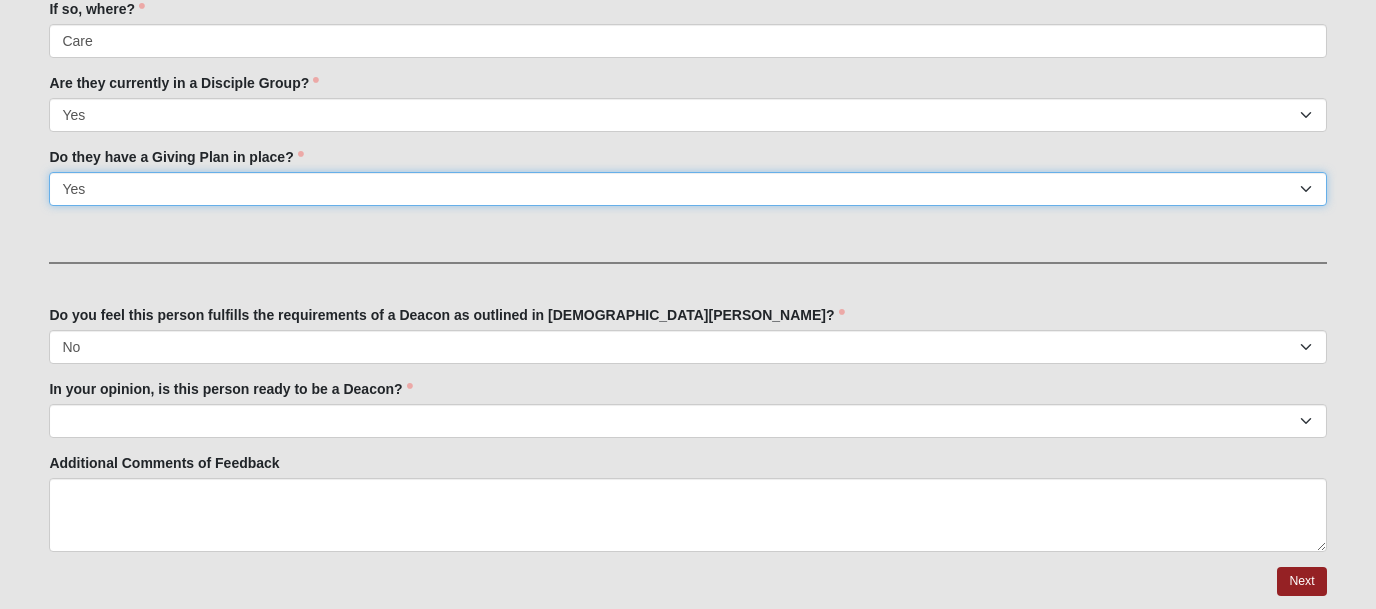 click on "No
Yes" at bounding box center (687, 189) 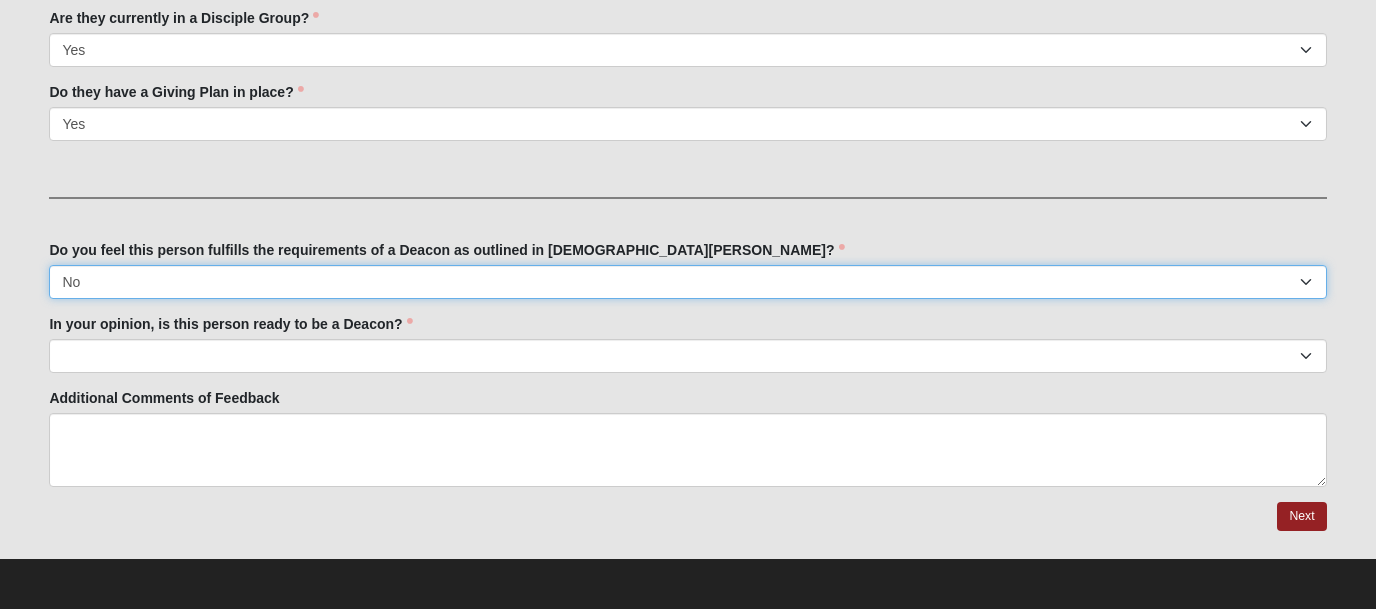 click on "No
Yes" at bounding box center [687, 282] 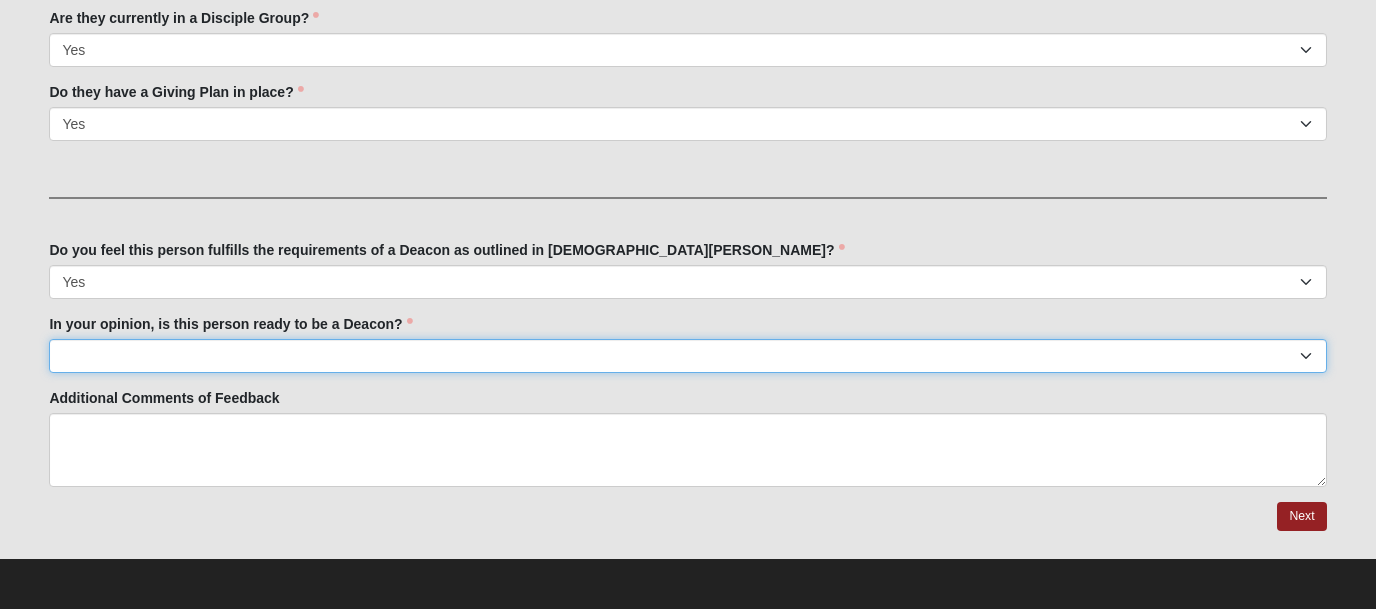 click on "Yes
No
Unsure" at bounding box center [687, 356] 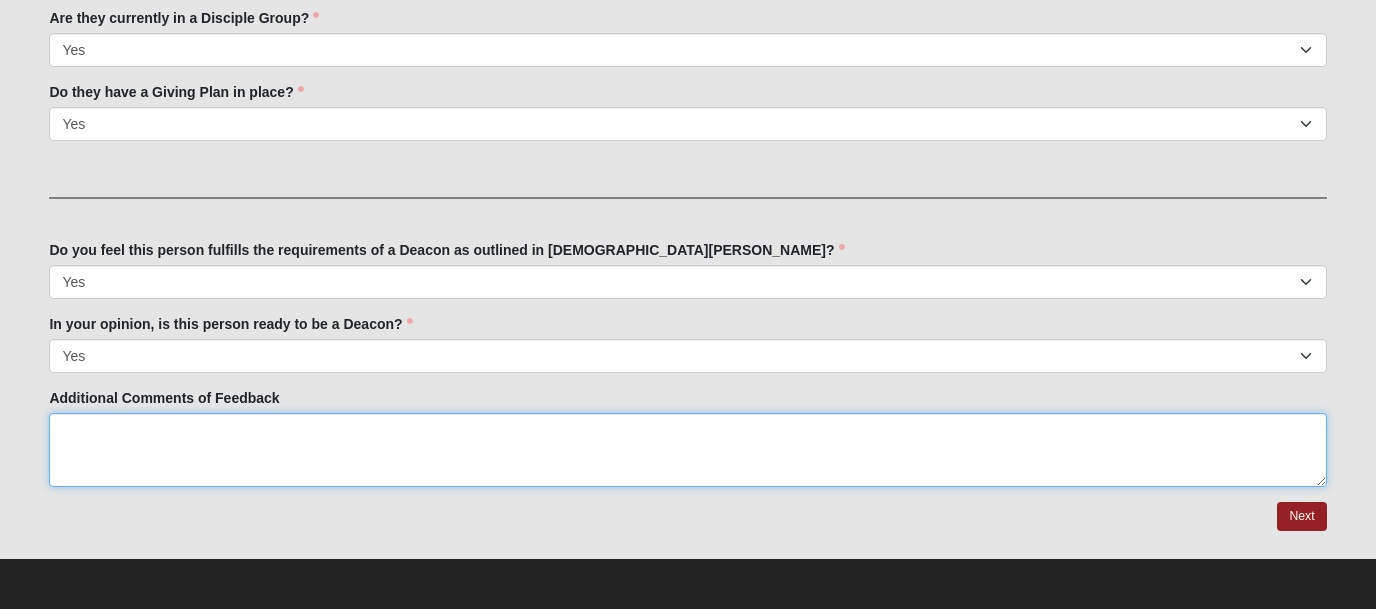 click on "Additional Comments of Feedback" at bounding box center (687, 450) 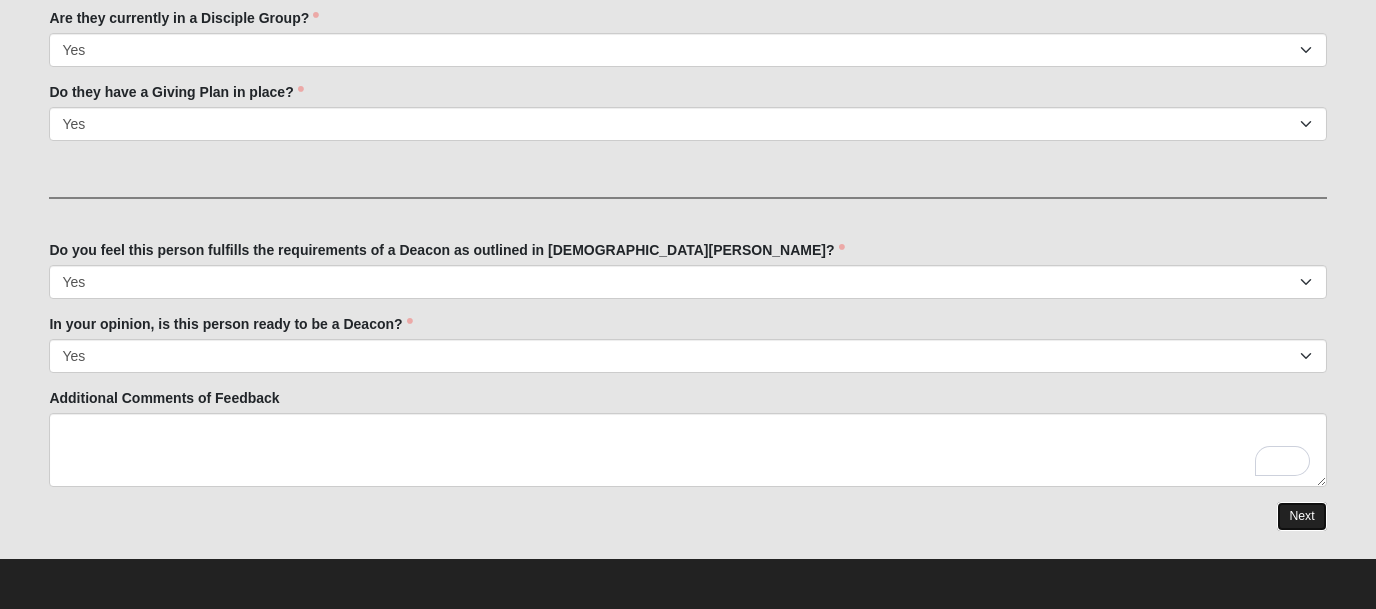 click on "Next" at bounding box center (1301, 516) 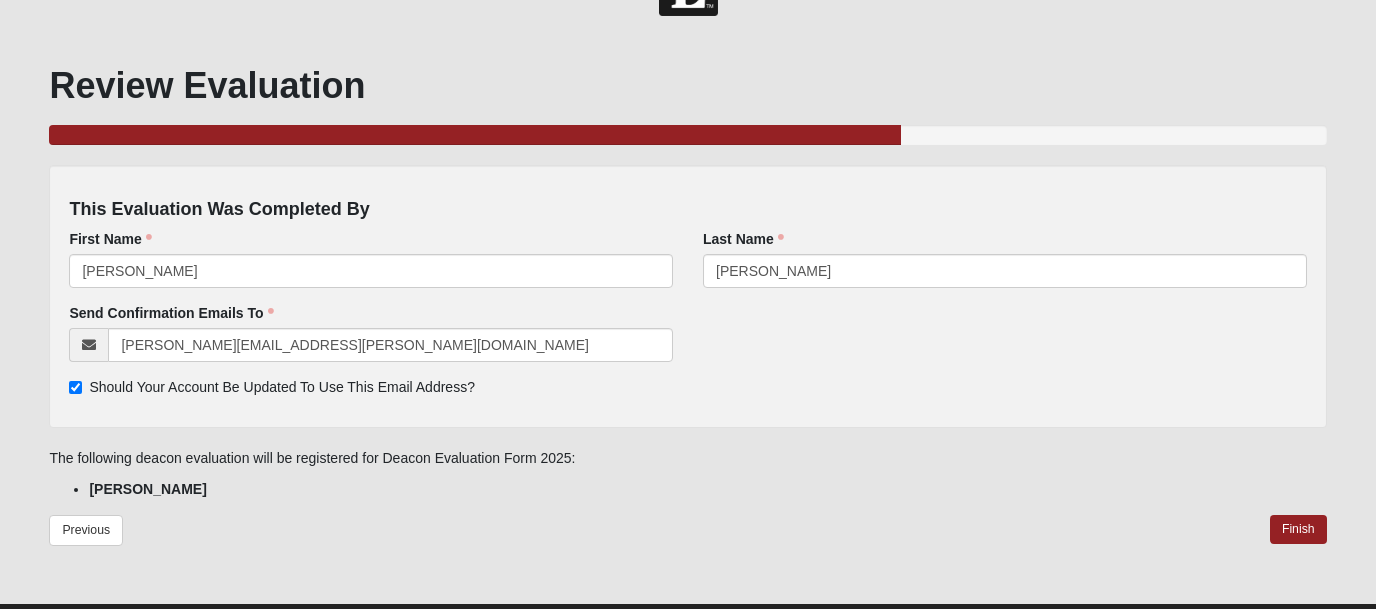 scroll, scrollTop: 79, scrollLeft: 0, axis: vertical 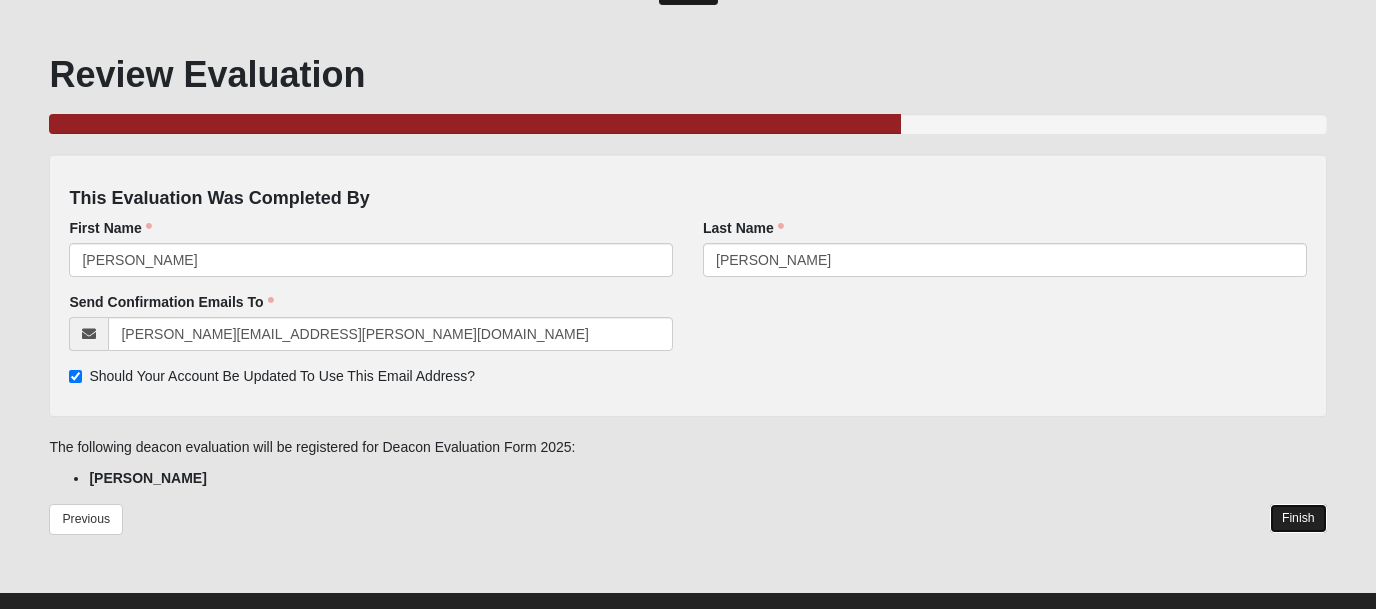 click on "Finish" at bounding box center (1298, 518) 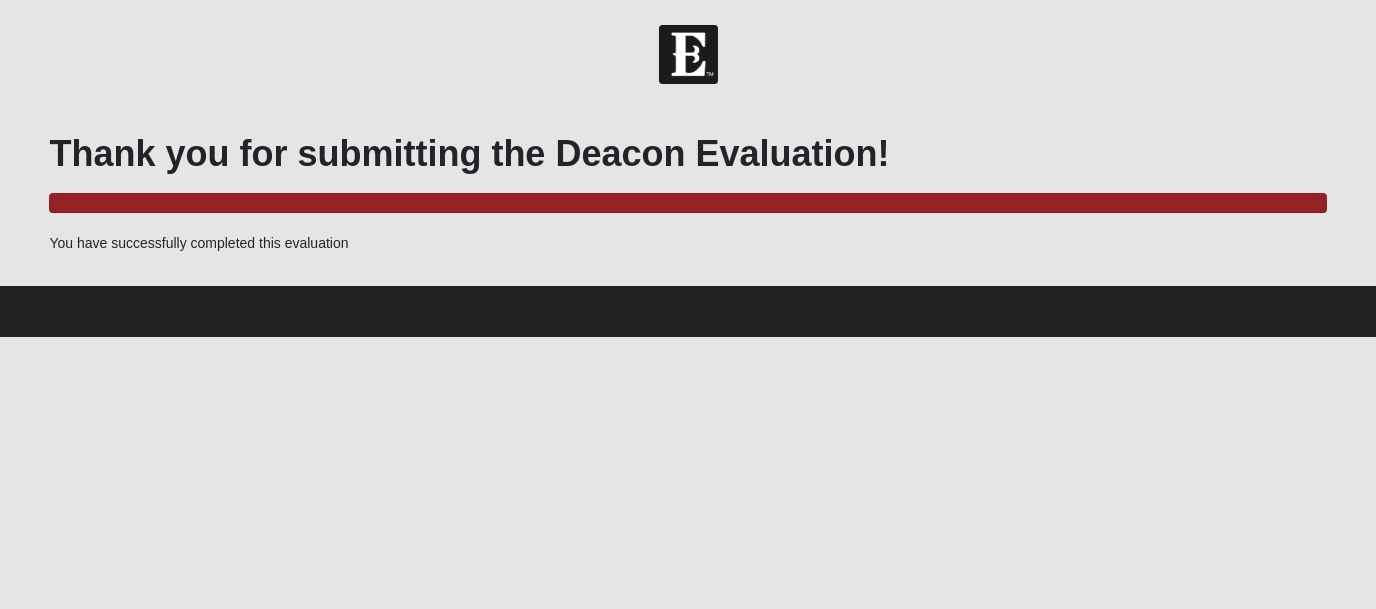 scroll, scrollTop: 0, scrollLeft: 0, axis: both 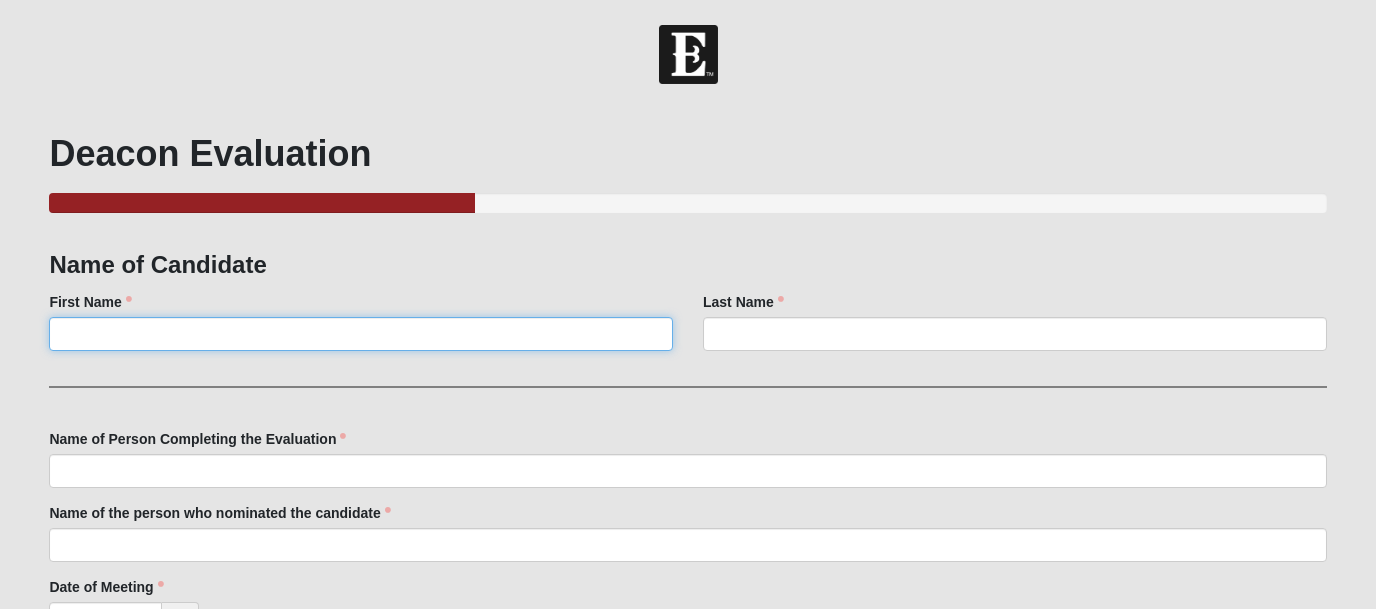 click on "First Name" at bounding box center [361, 334] 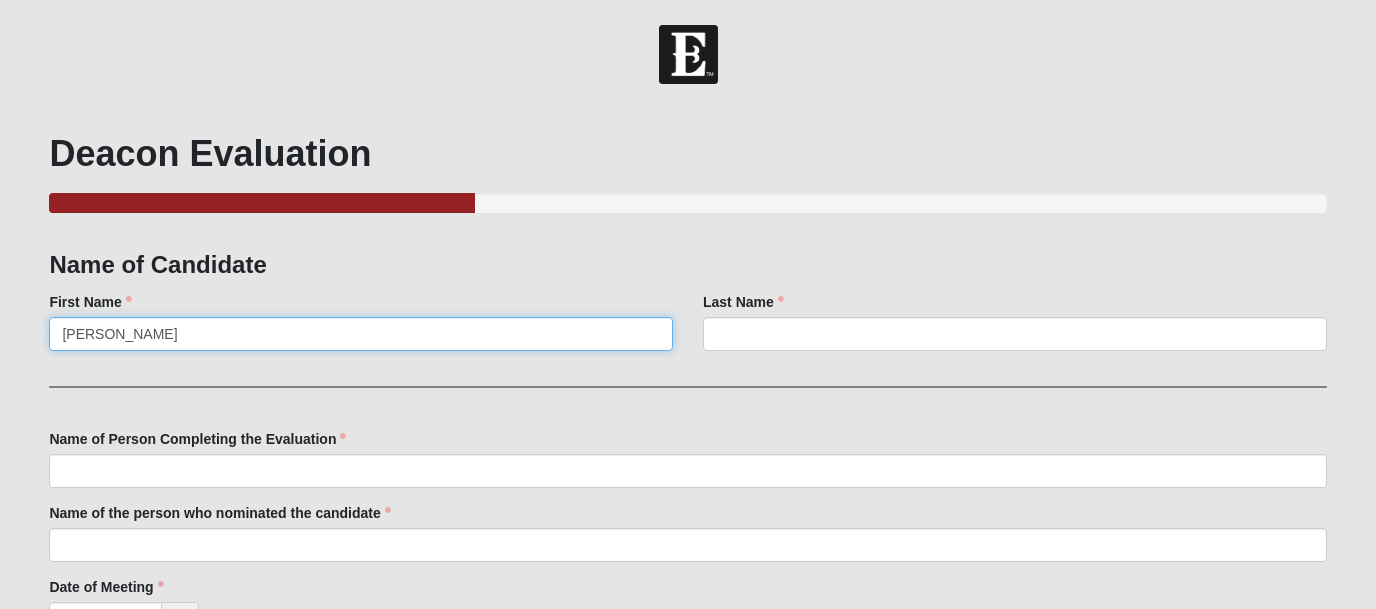 click on "[PERSON_NAME]" at bounding box center [361, 334] 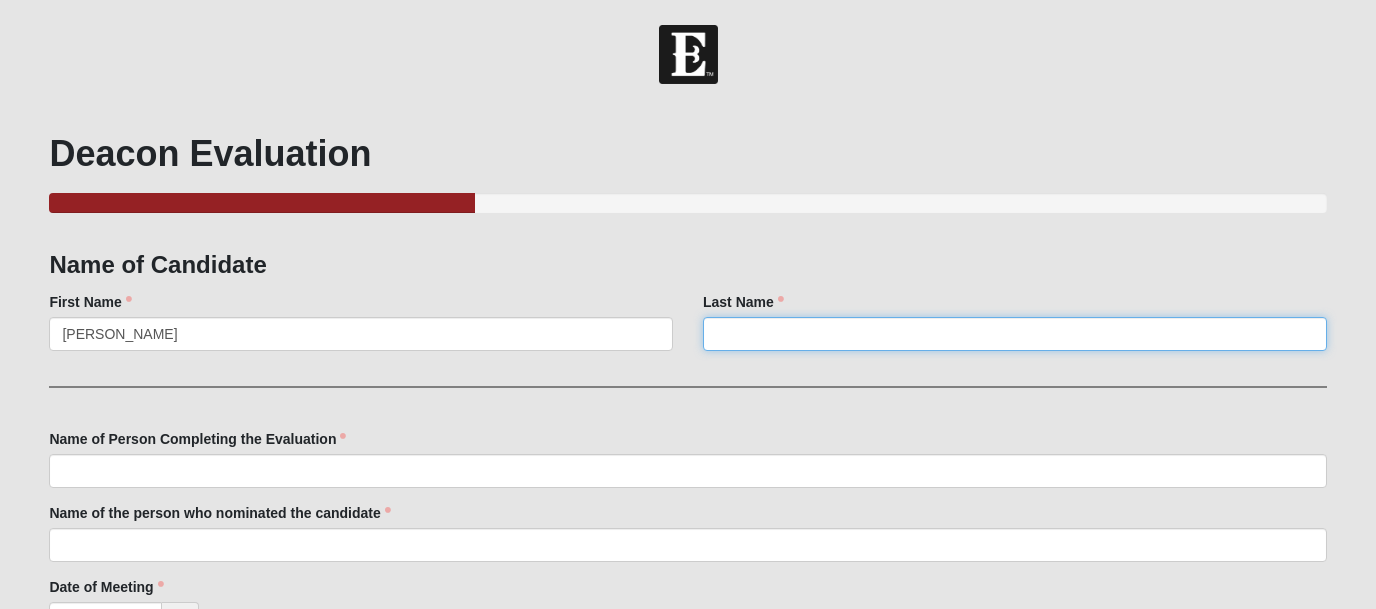 paste on "Wood" 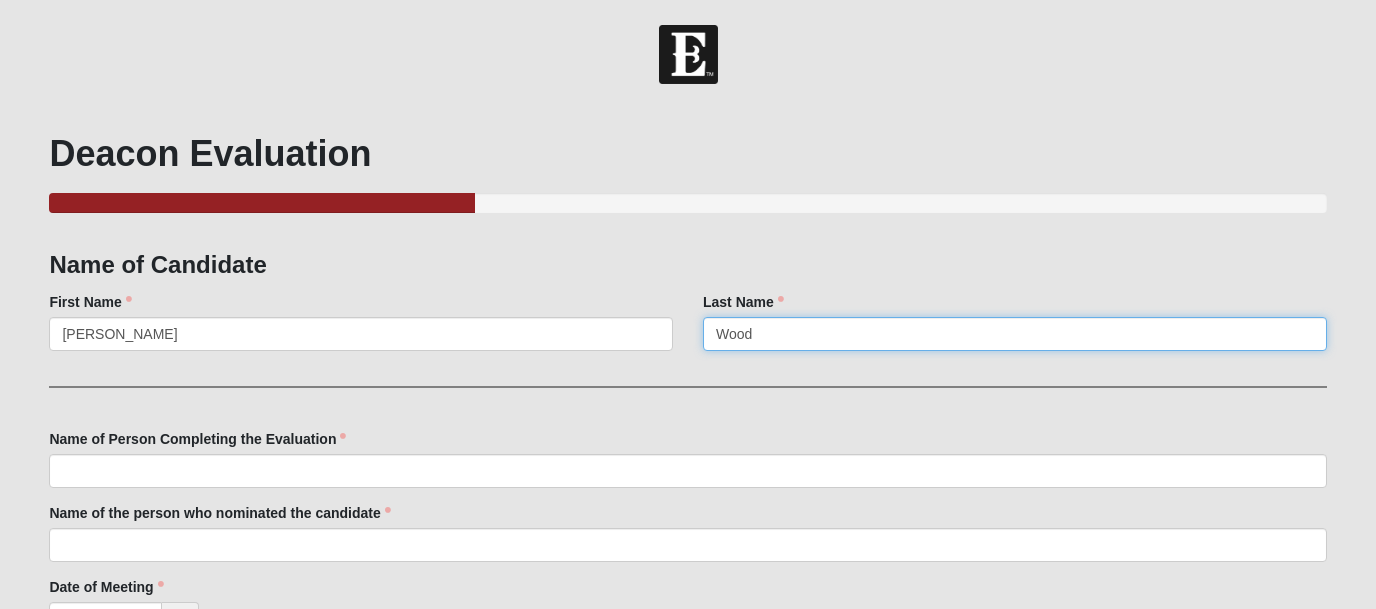 type on "Wood" 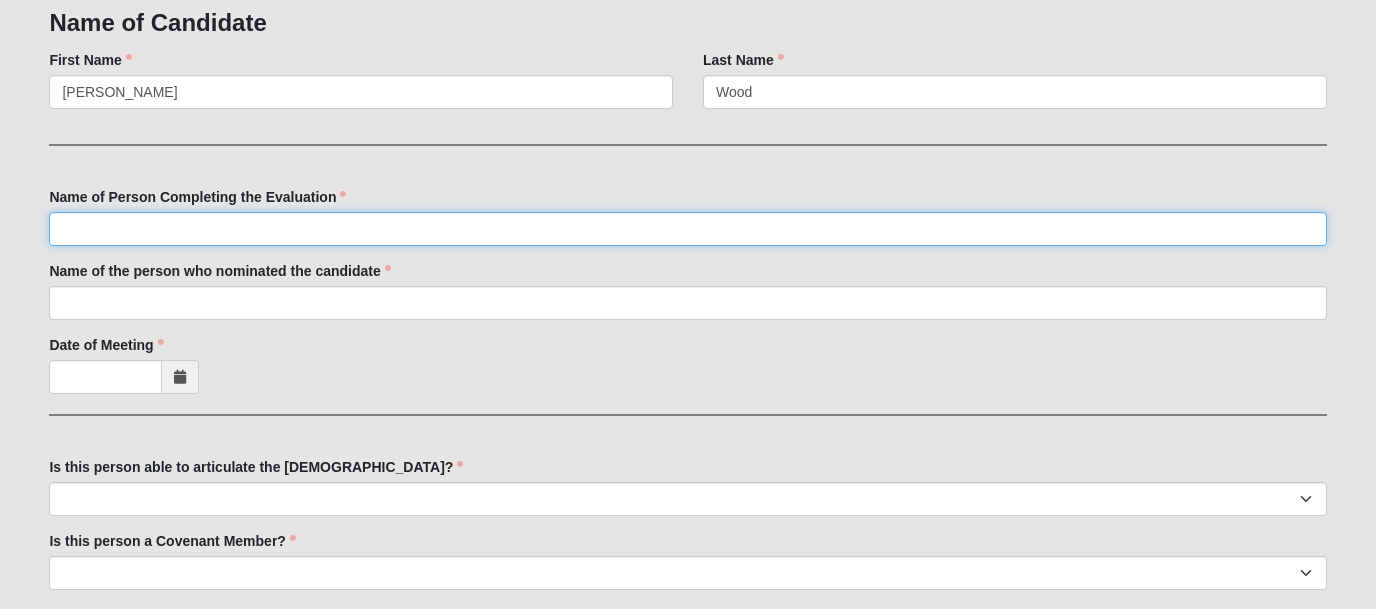 scroll, scrollTop: 246, scrollLeft: 0, axis: vertical 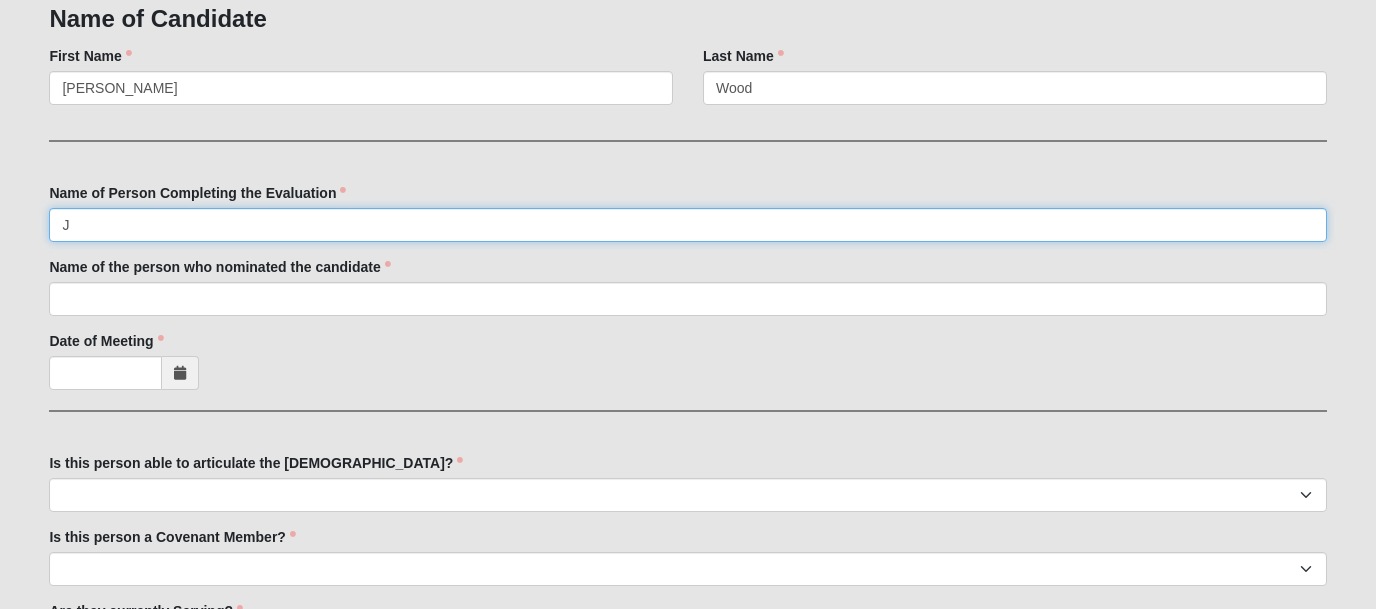 type on "[PERSON_NAME]" 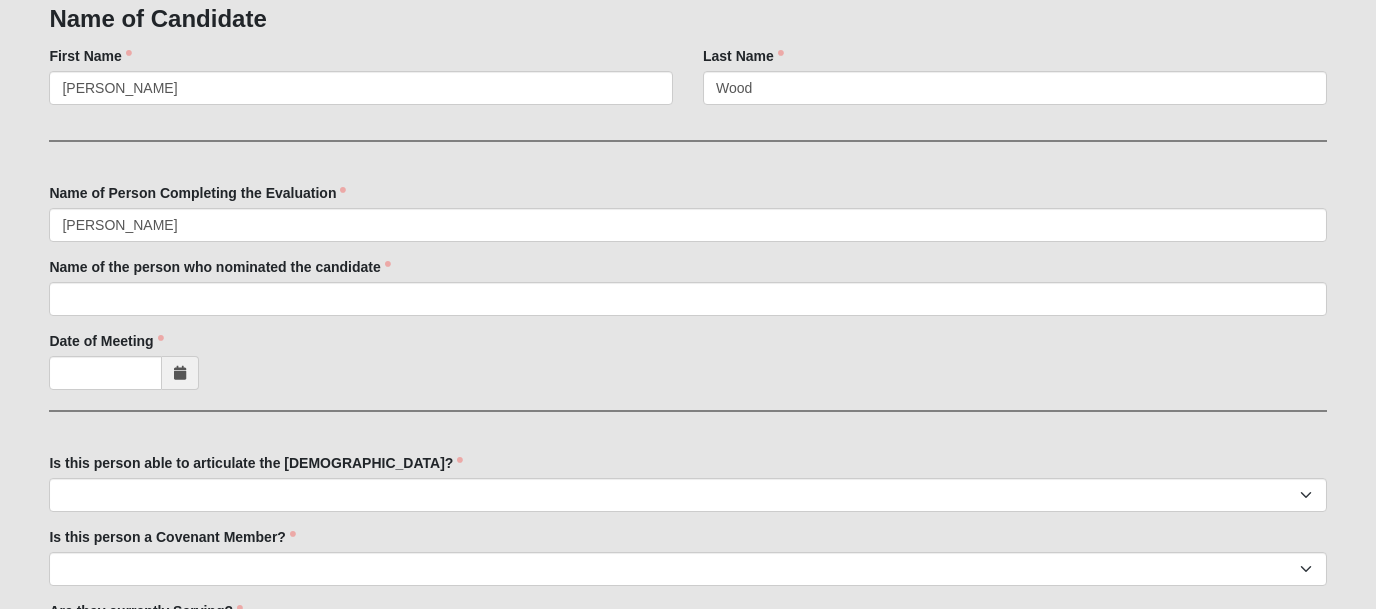 type on "[PERSON_NAME]" 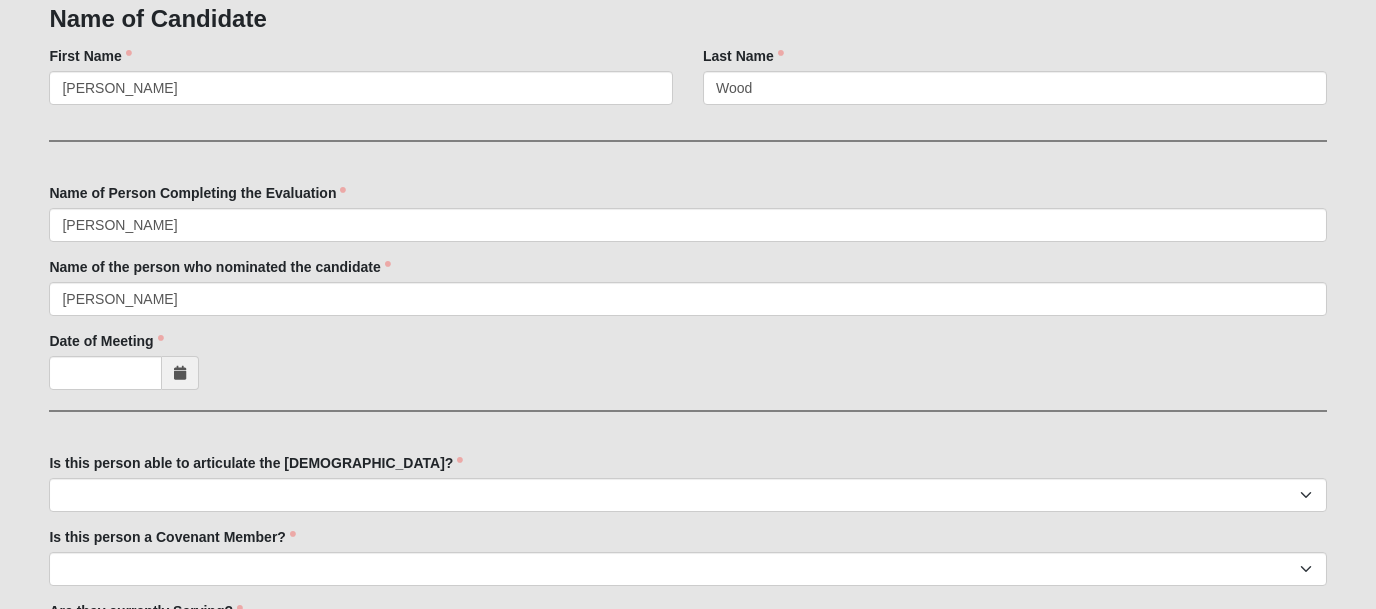 click at bounding box center (180, 373) 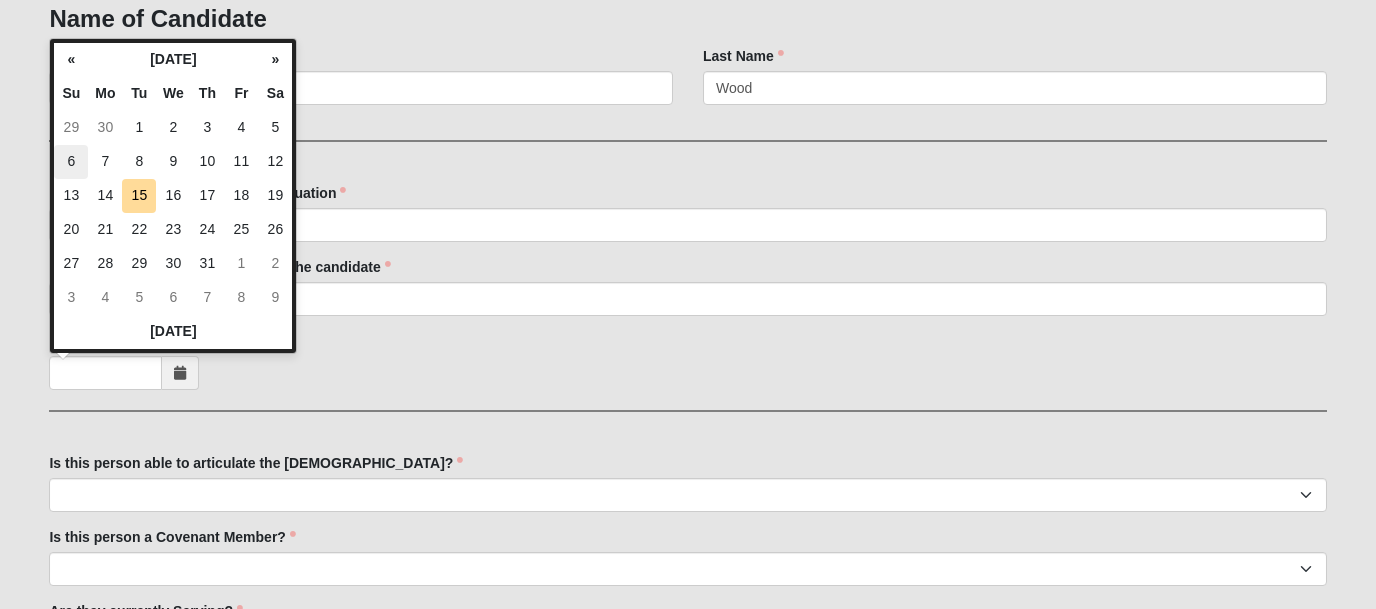 click on "6" at bounding box center (71, 162) 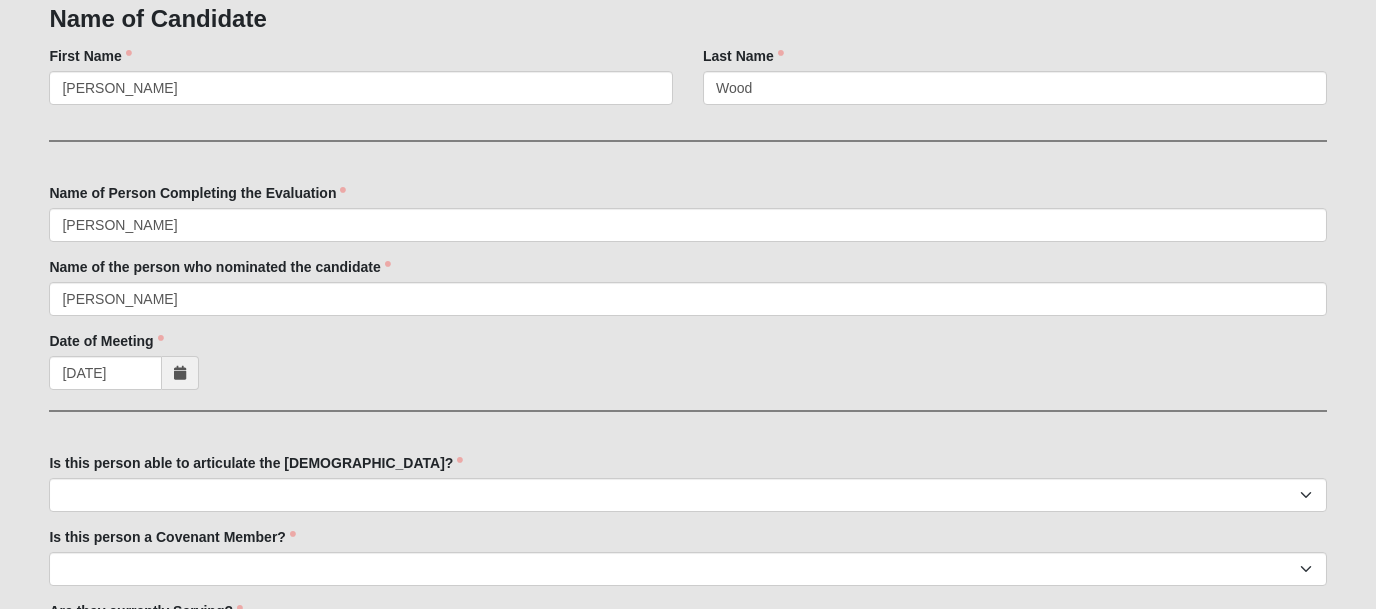click on "Family Member to Register
Name of Candidate
First Name
[PERSON_NAME]
First Name is required.
Last Name
[PERSON_NAME]
Last Name is required.
Name of Person Completing the Evaluation
[PERSON_NAME]
Name of Person Completing the Evaluation is required.
Name of the person who nominated the candidate
[PERSON_NAME]
Name of the person who nominated the candidate is required.
Date of Meeting
[DATE]
Date of Meeting is required.
Is this person able to articulate the [DEMOGRAPHIC_DATA]?
No
Yes
Is this person able to articulate the [DEMOGRAPHIC_DATA]? is required.
No Yes" at bounding box center [687, 579] 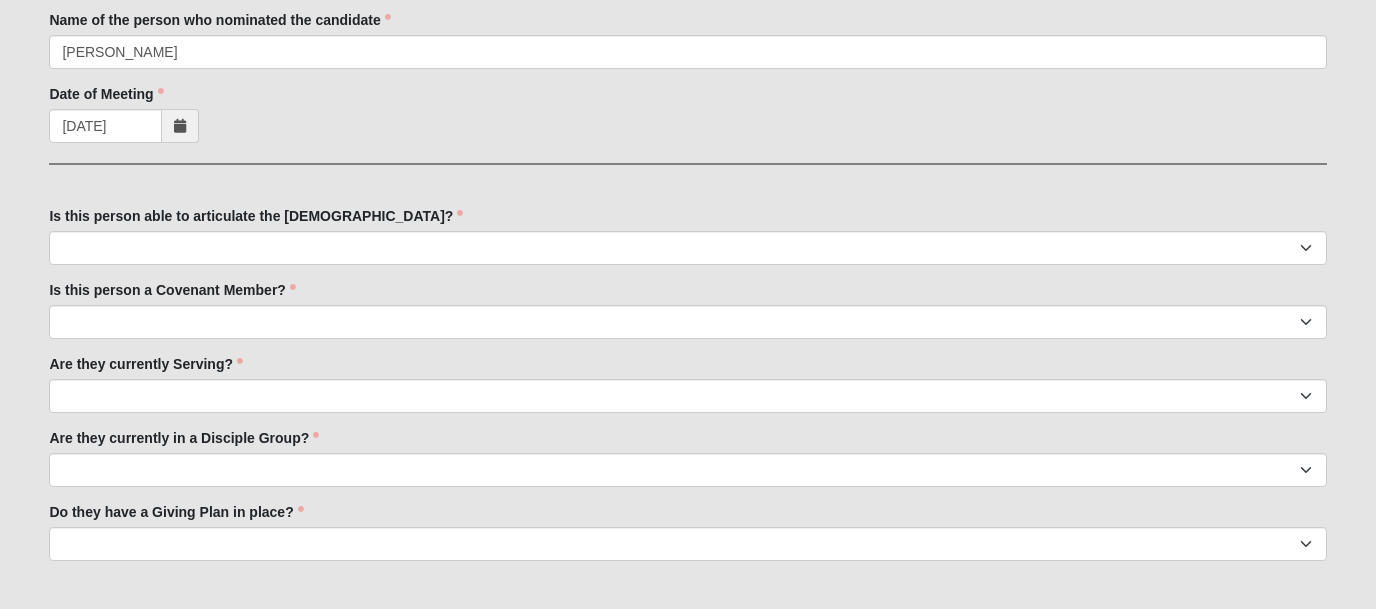 scroll, scrollTop: 495, scrollLeft: 0, axis: vertical 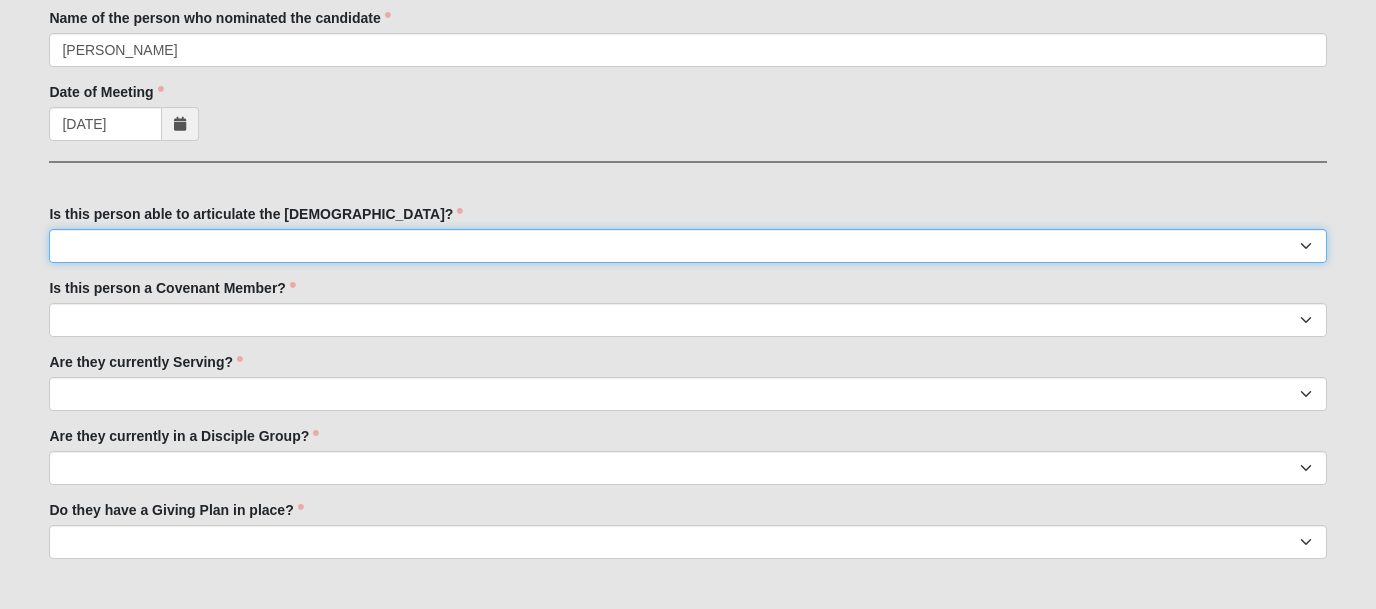 click on "No
Yes" at bounding box center (687, 246) 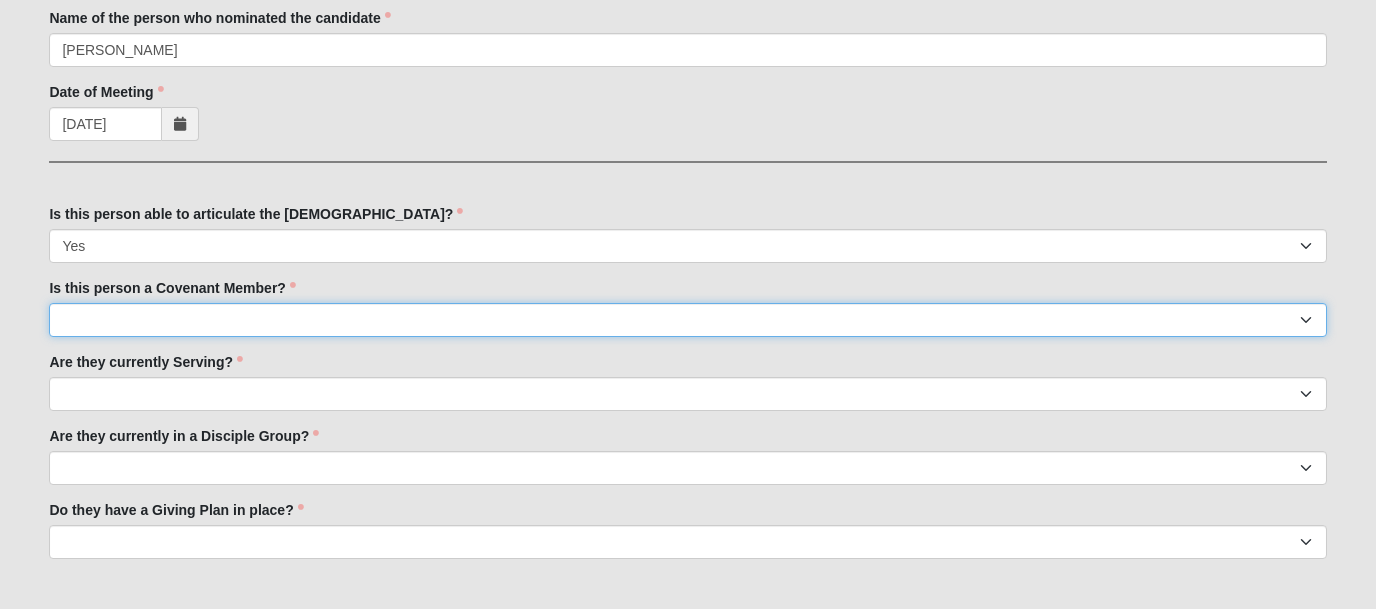 click on "No
Yes" at bounding box center (687, 320) 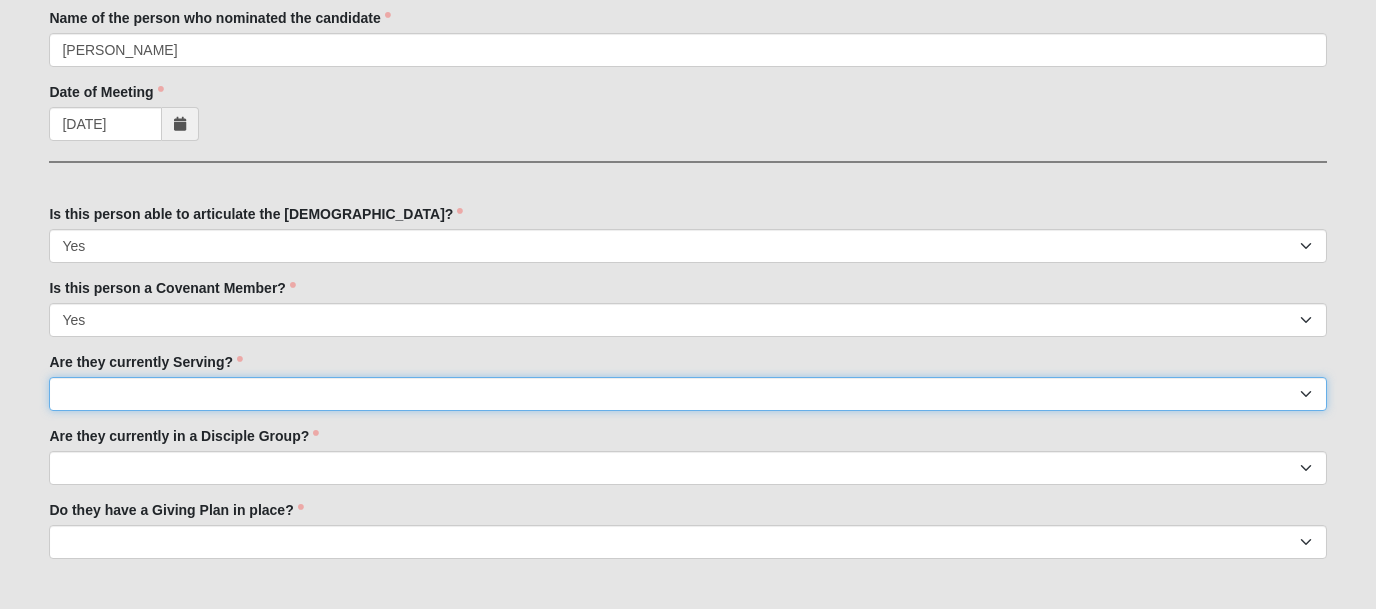 click on "No
Yes" at bounding box center (687, 394) 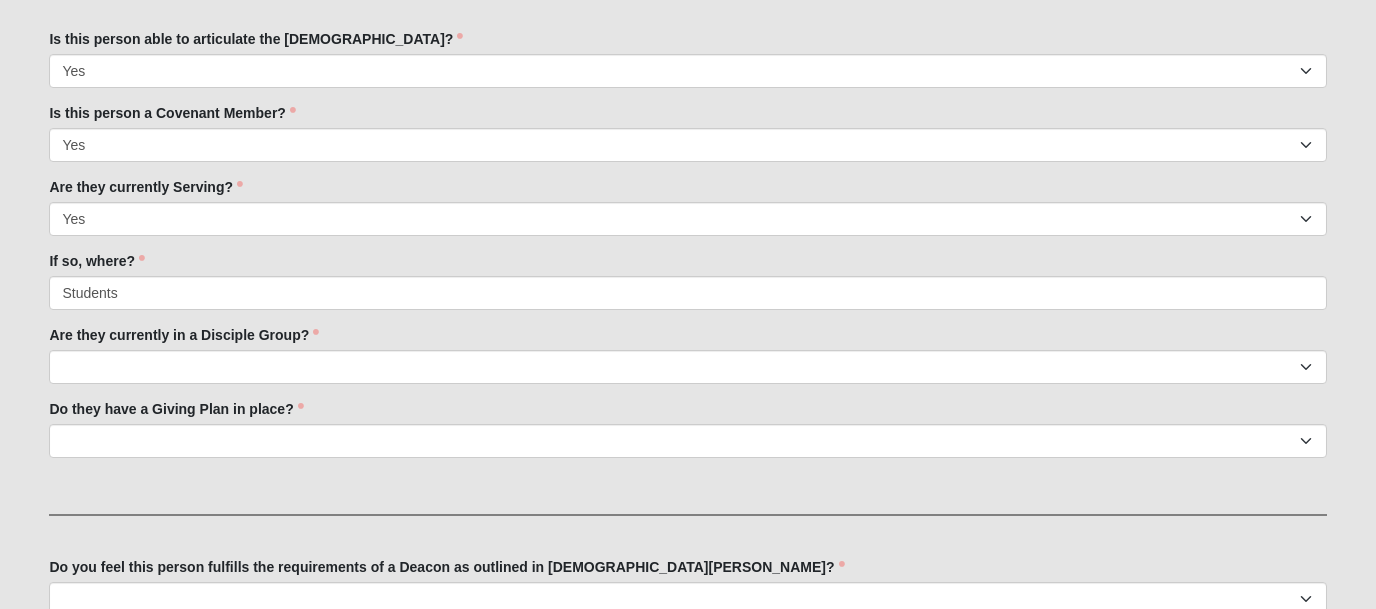 scroll, scrollTop: 680, scrollLeft: 0, axis: vertical 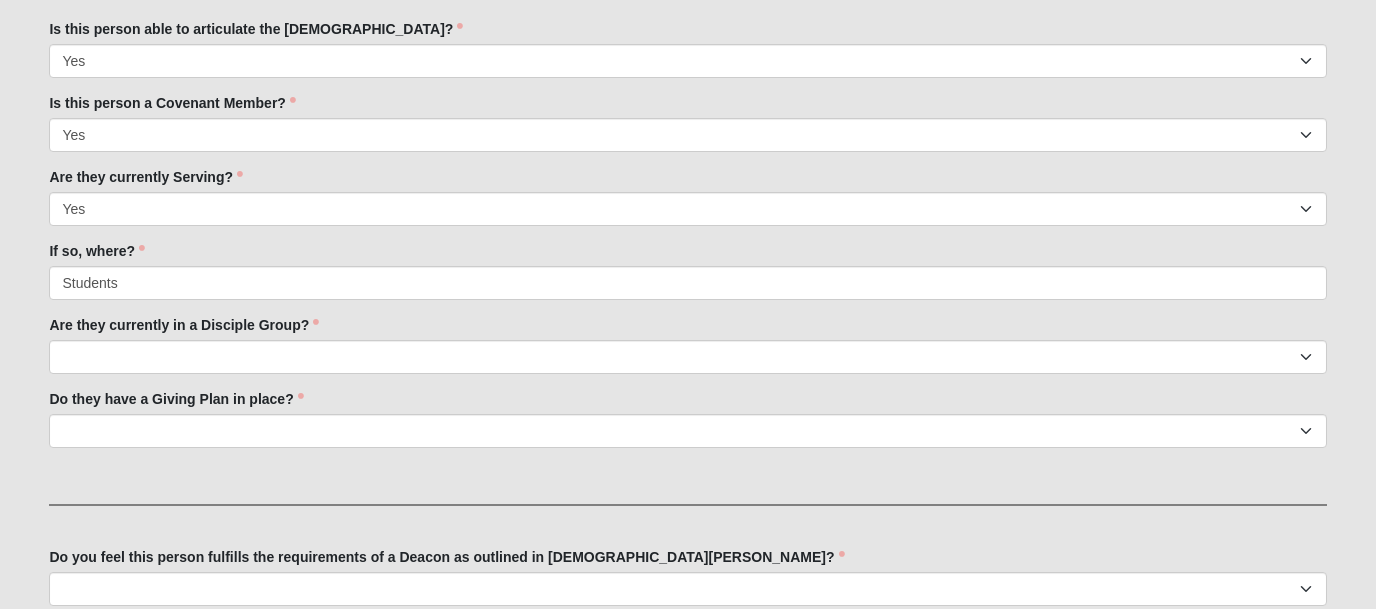 type on "Students" 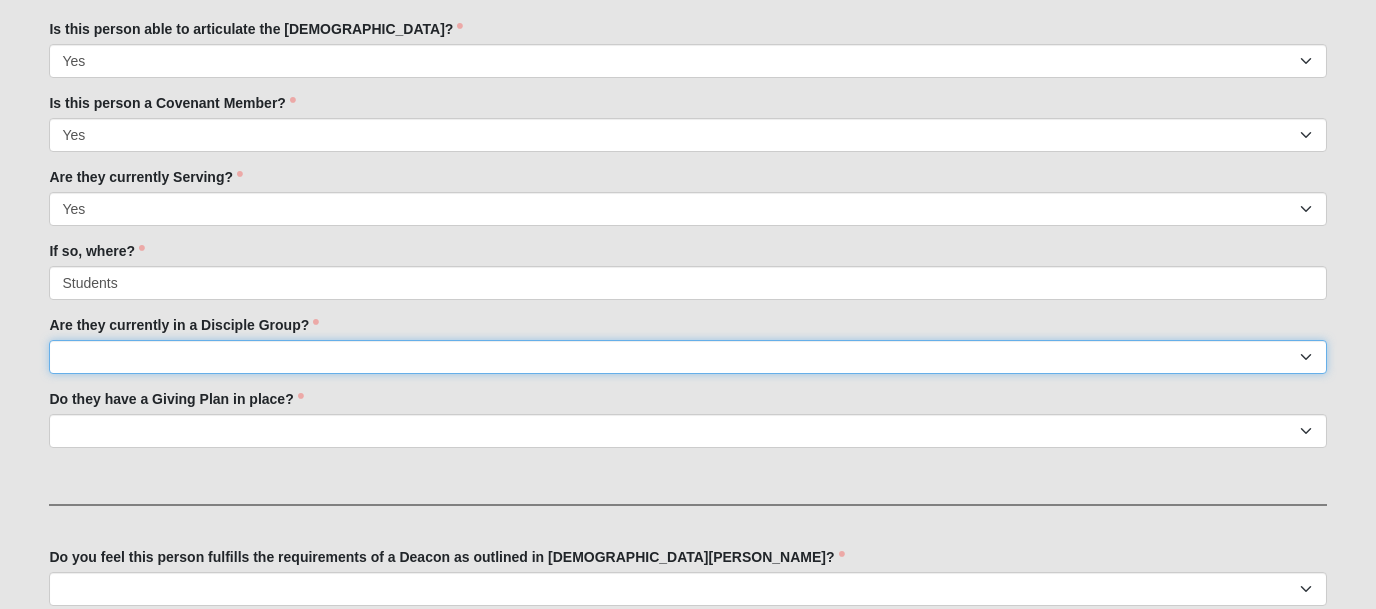 click on "No
Yes" at bounding box center [687, 357] 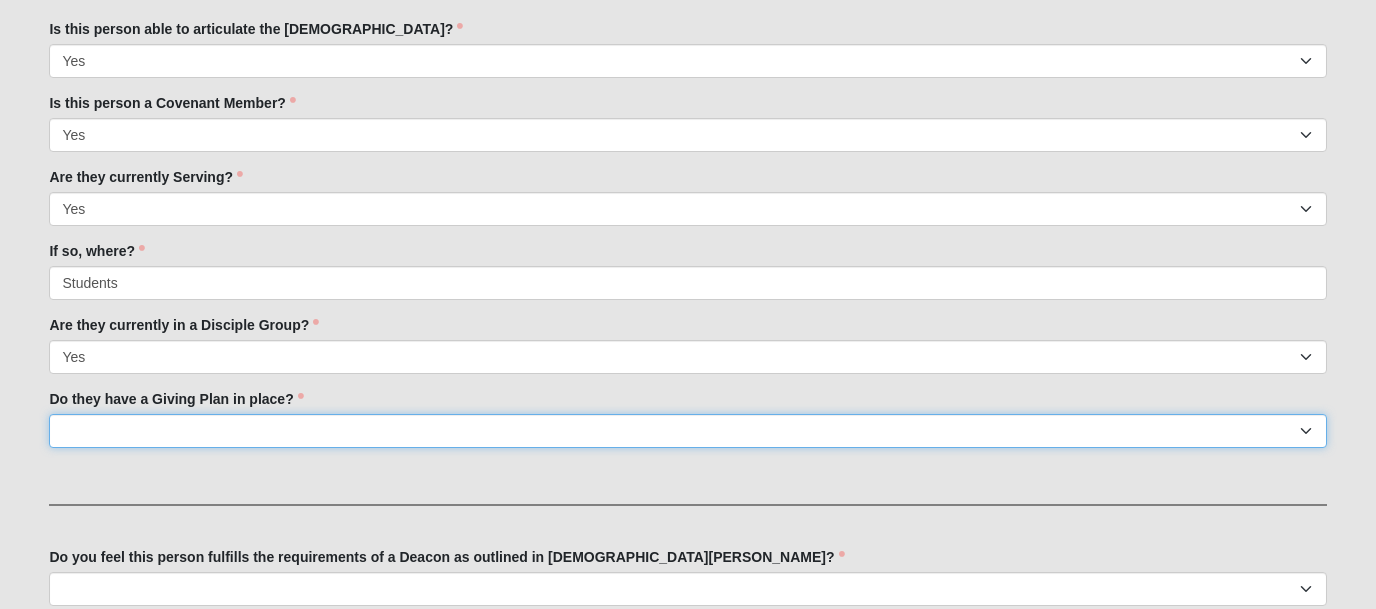 click on "No
Yes" at bounding box center (687, 431) 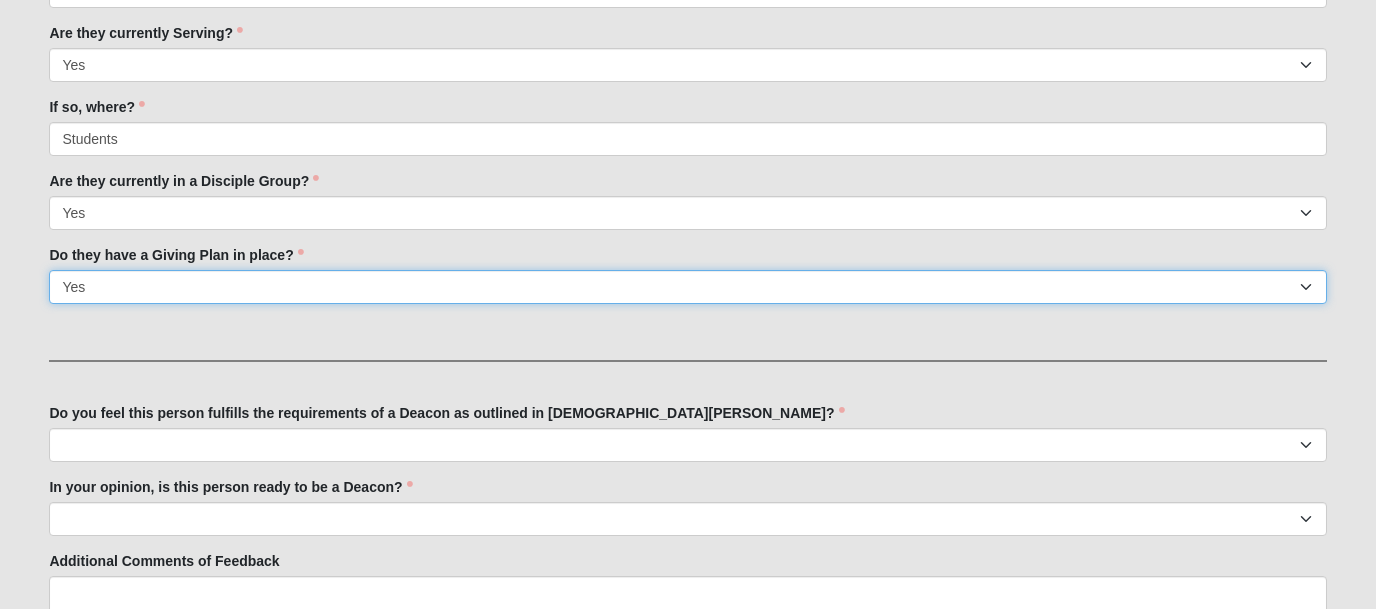 scroll, scrollTop: 987, scrollLeft: 0, axis: vertical 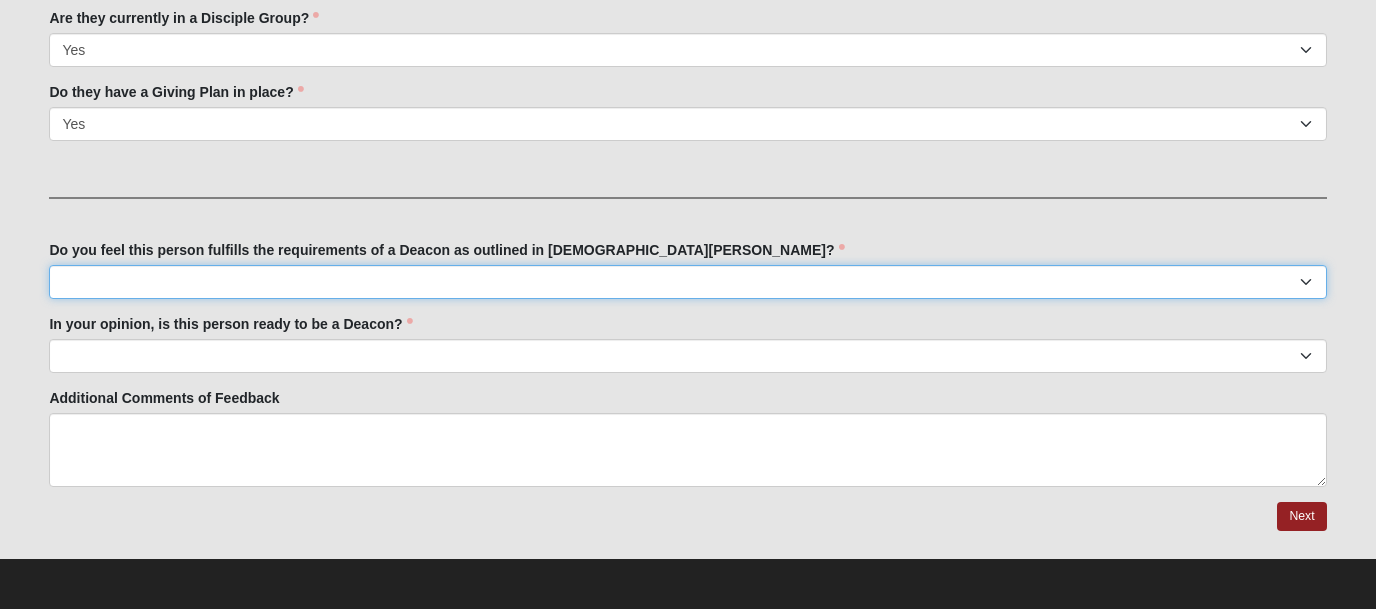 click on "No
Yes" at bounding box center (687, 282) 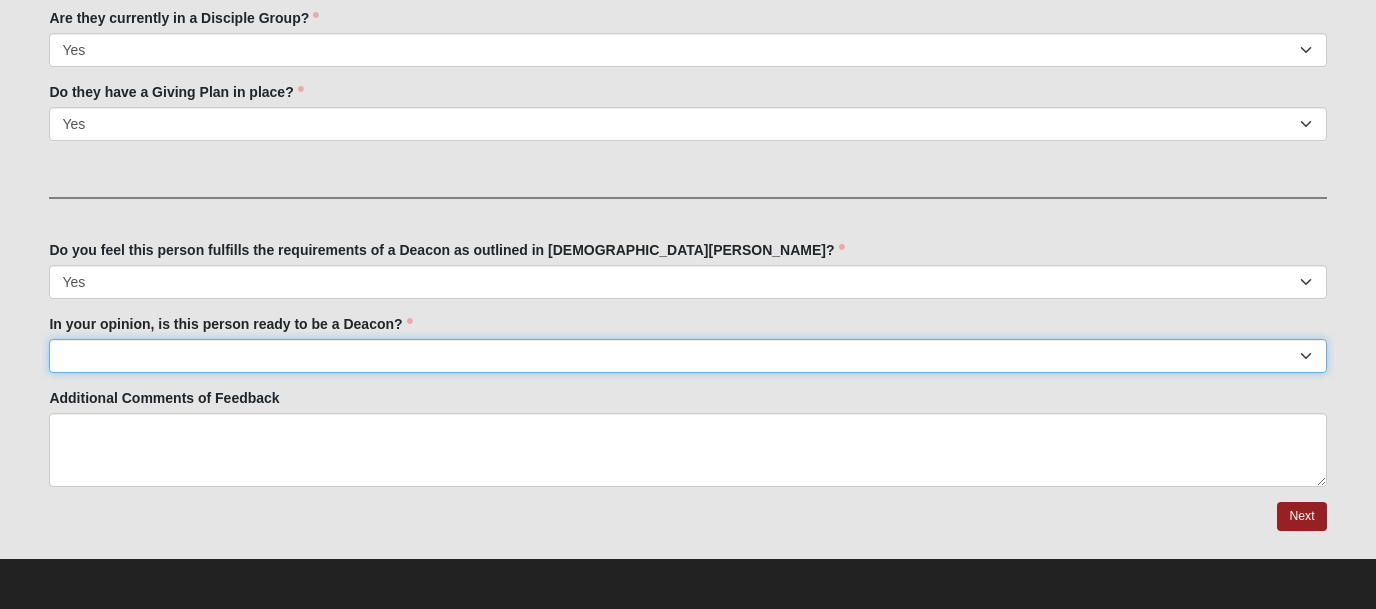 click on "Yes
No
Unsure" at bounding box center [687, 356] 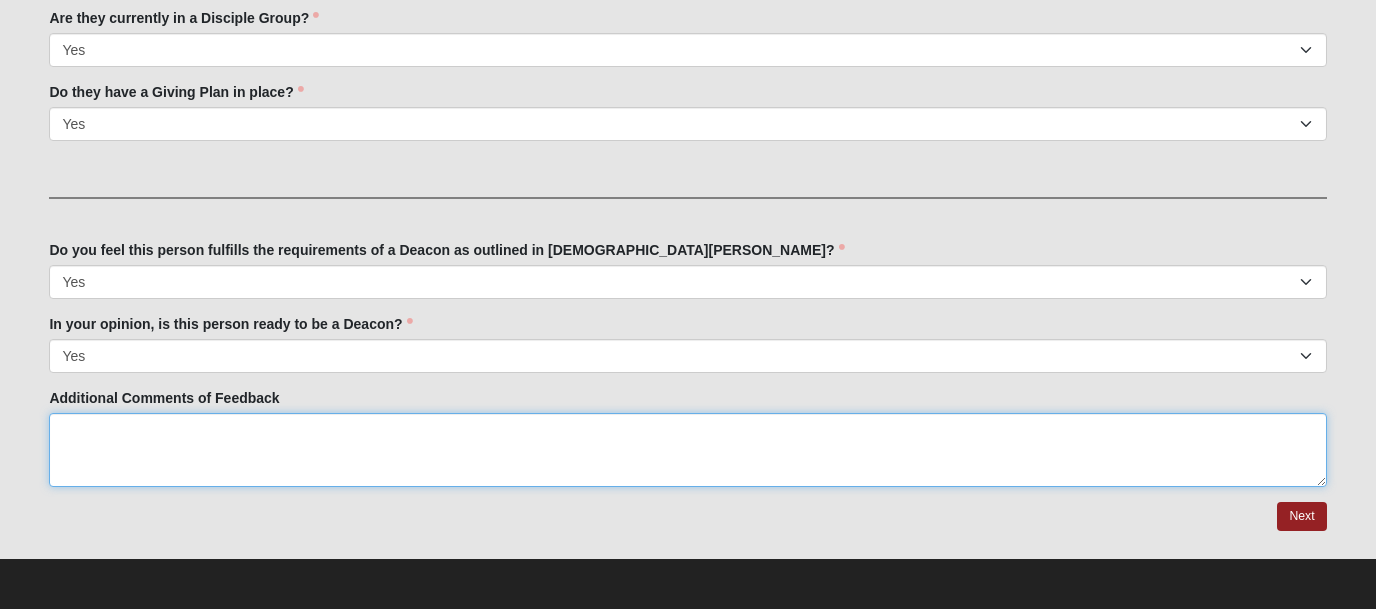 click on "Additional Comments of Feedback" at bounding box center [687, 450] 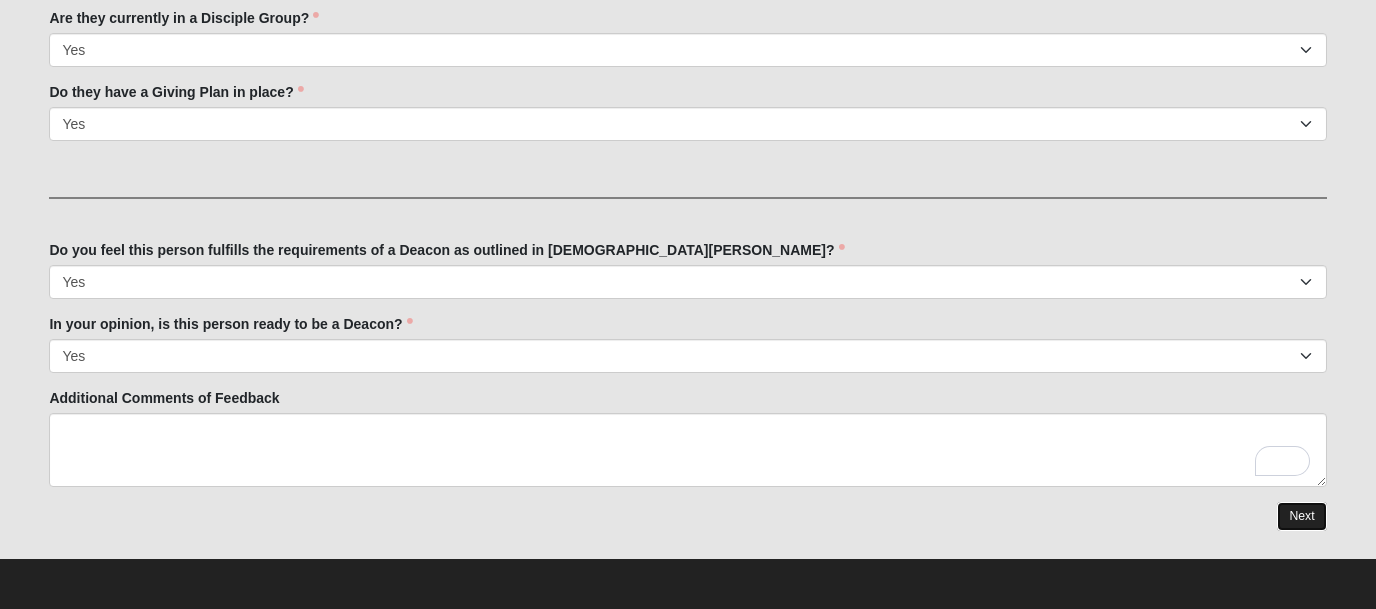click on "Next" at bounding box center (1301, 516) 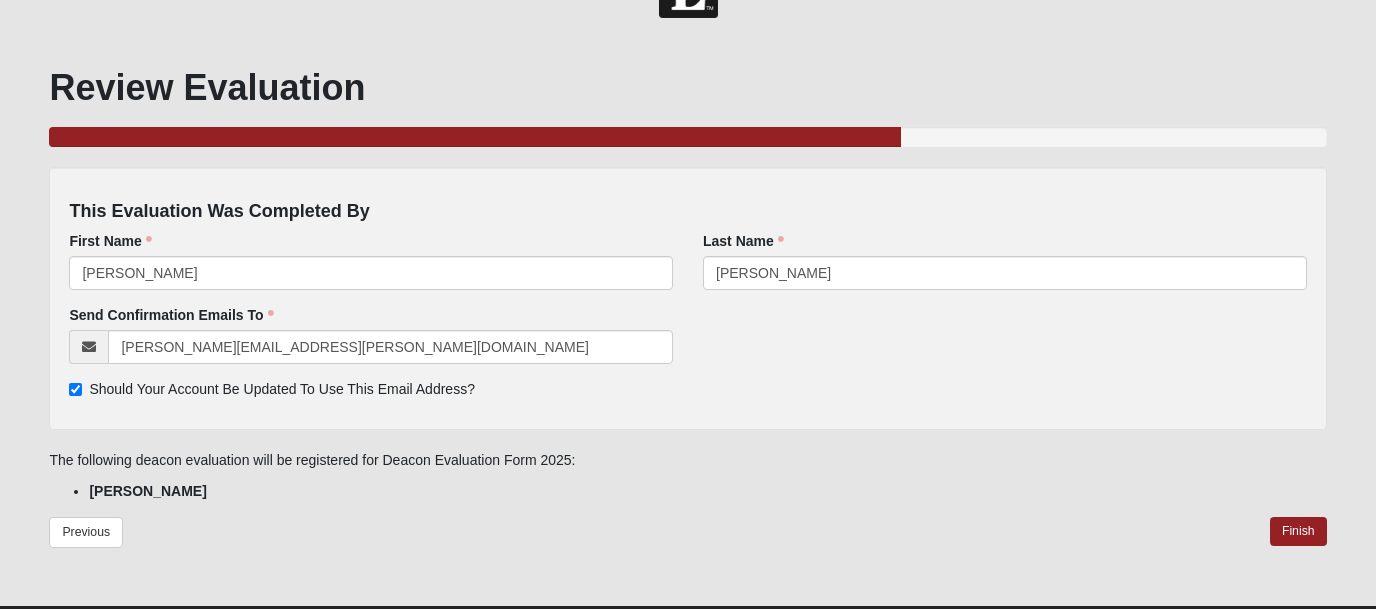 scroll, scrollTop: 80, scrollLeft: 0, axis: vertical 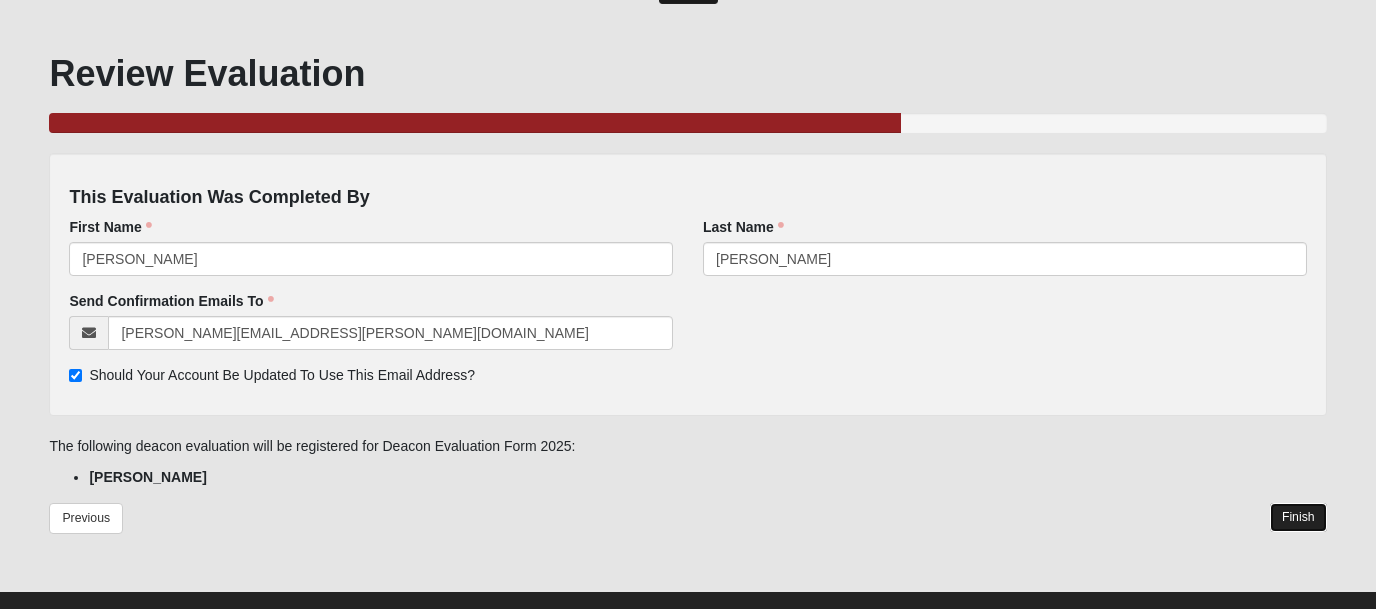 click on "Finish" at bounding box center [1298, 517] 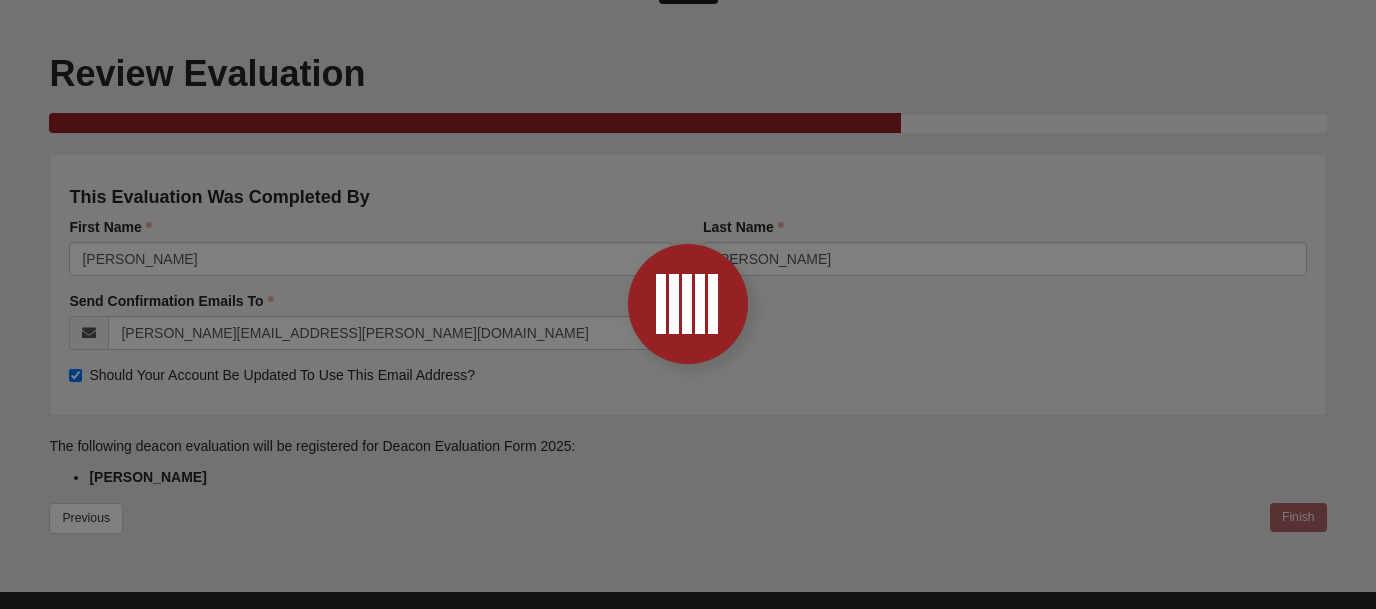 scroll, scrollTop: 0, scrollLeft: 0, axis: both 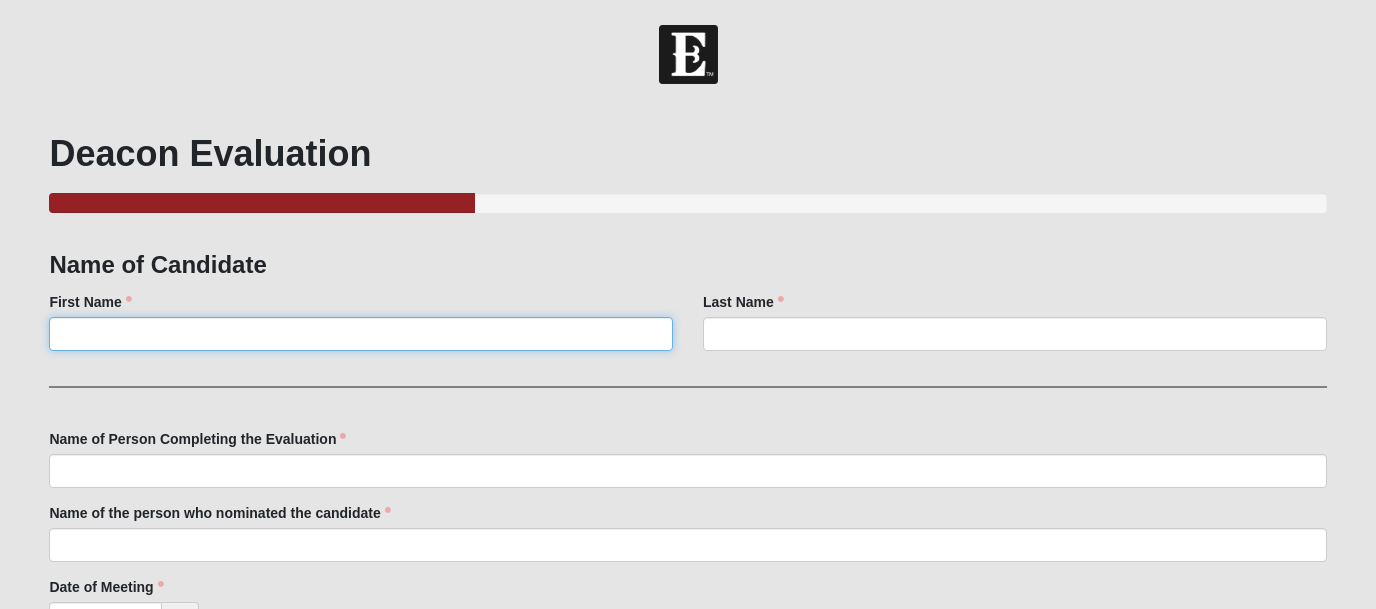 click on "First Name" at bounding box center (361, 334) 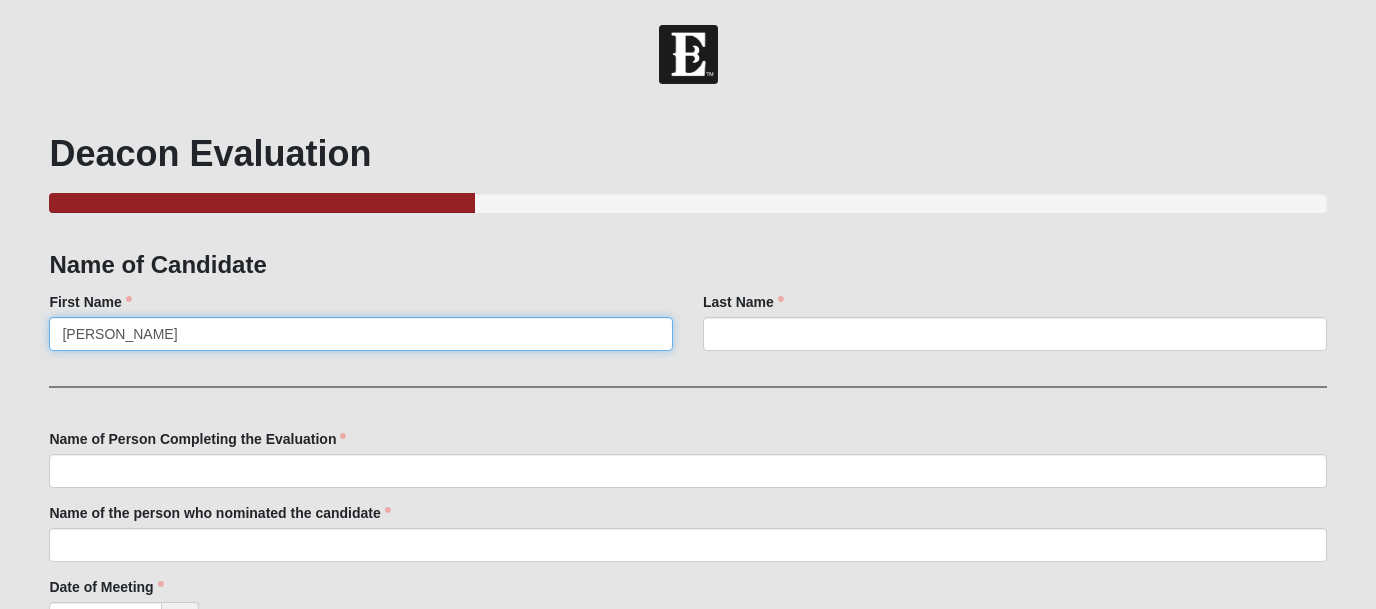 click on "Stephanie Sweeney" at bounding box center [361, 334] 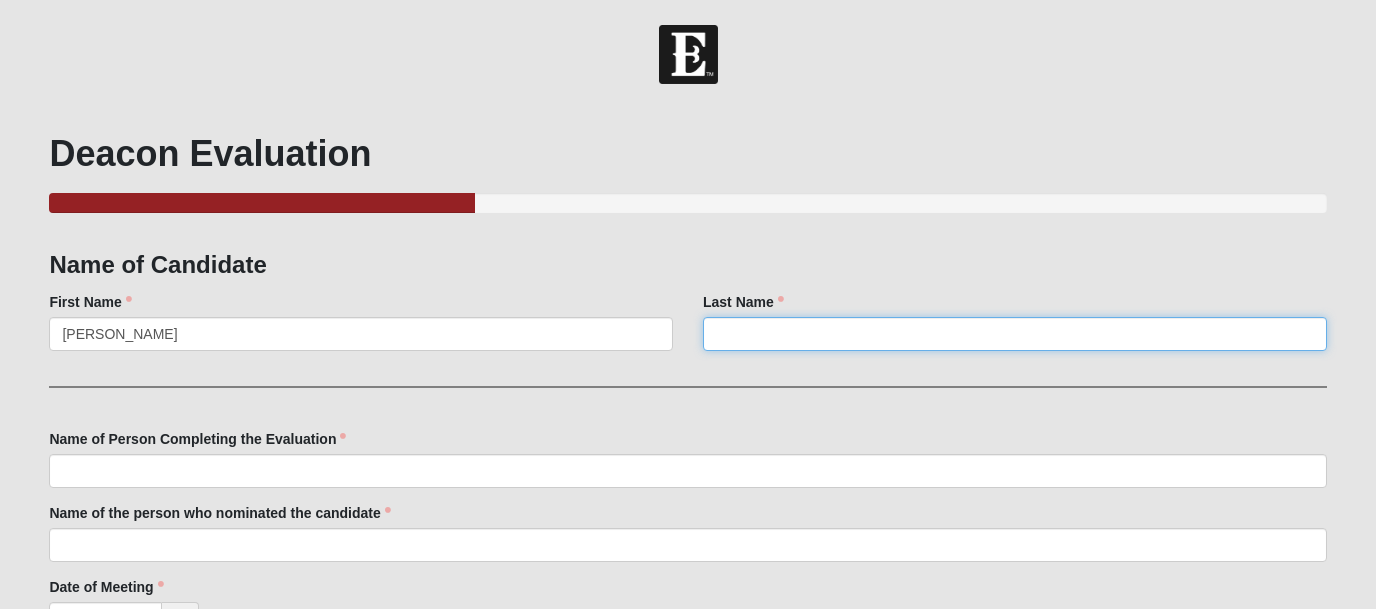 paste on "Sweeney" 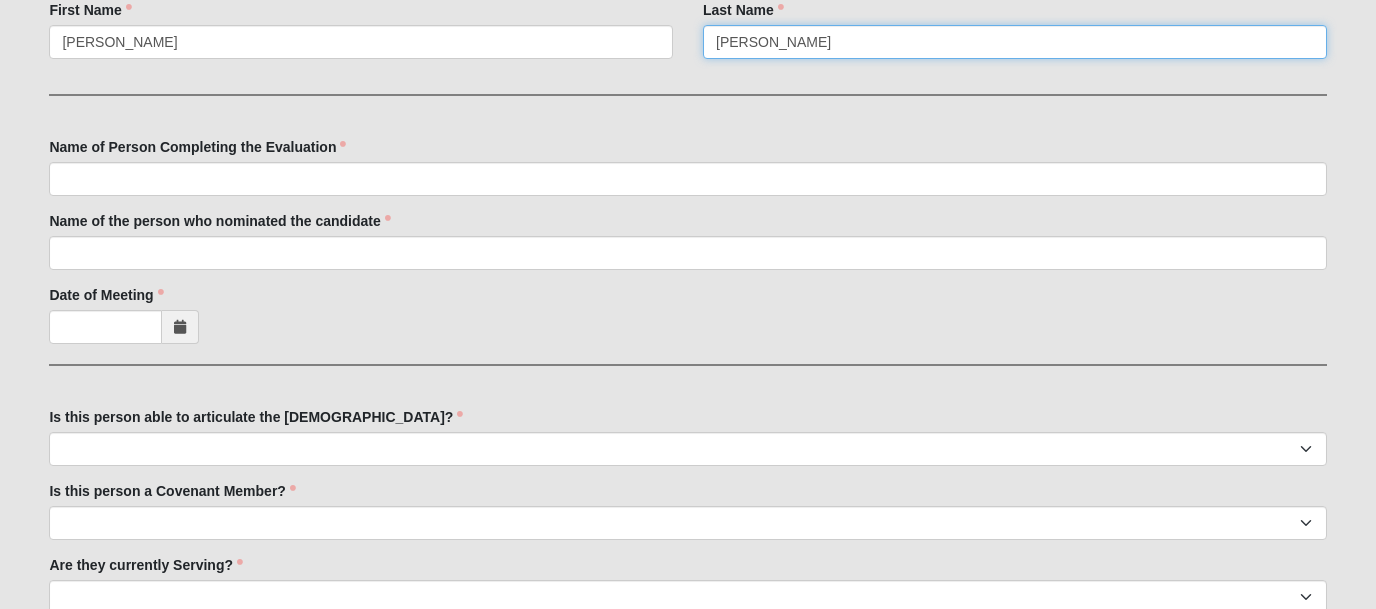 scroll, scrollTop: 303, scrollLeft: 0, axis: vertical 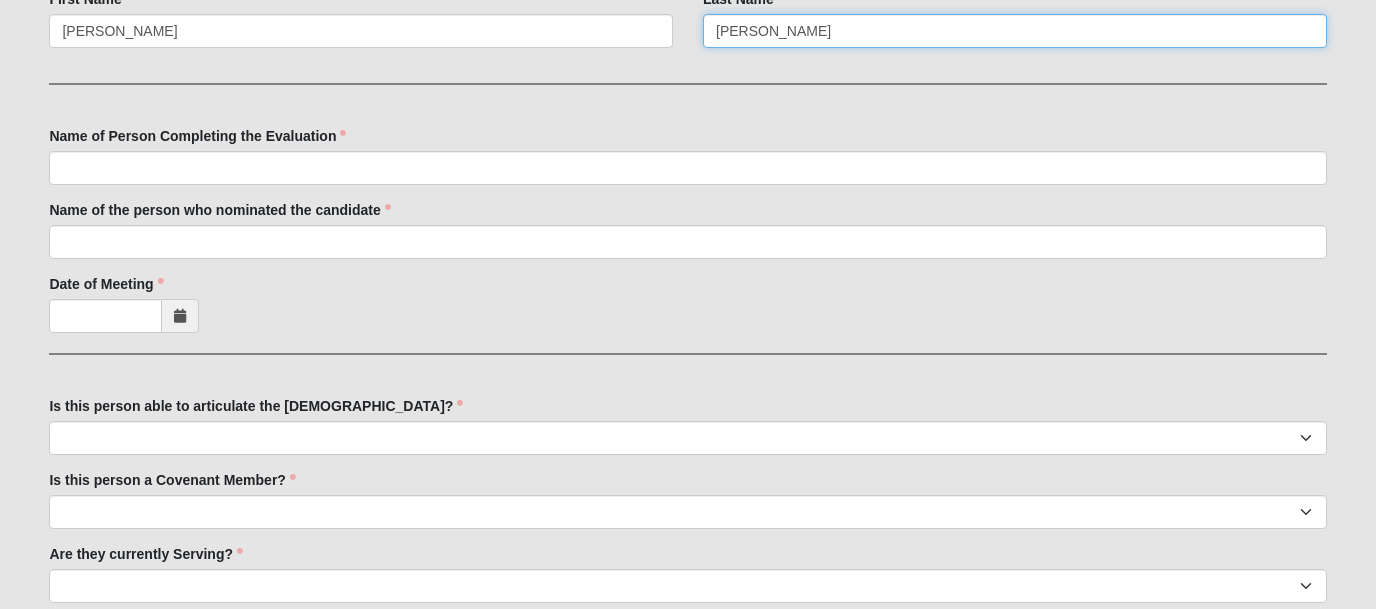 type on "Sweeney" 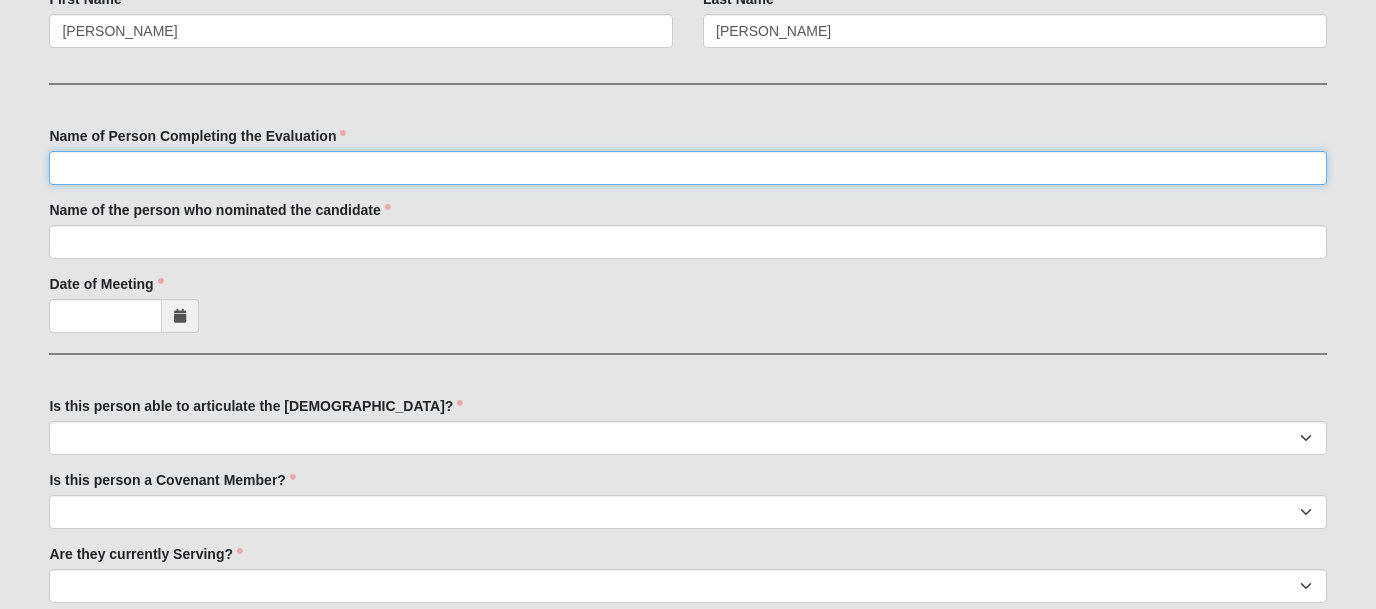 click on "Name of Person Completing the Evaluation" at bounding box center (687, 168) 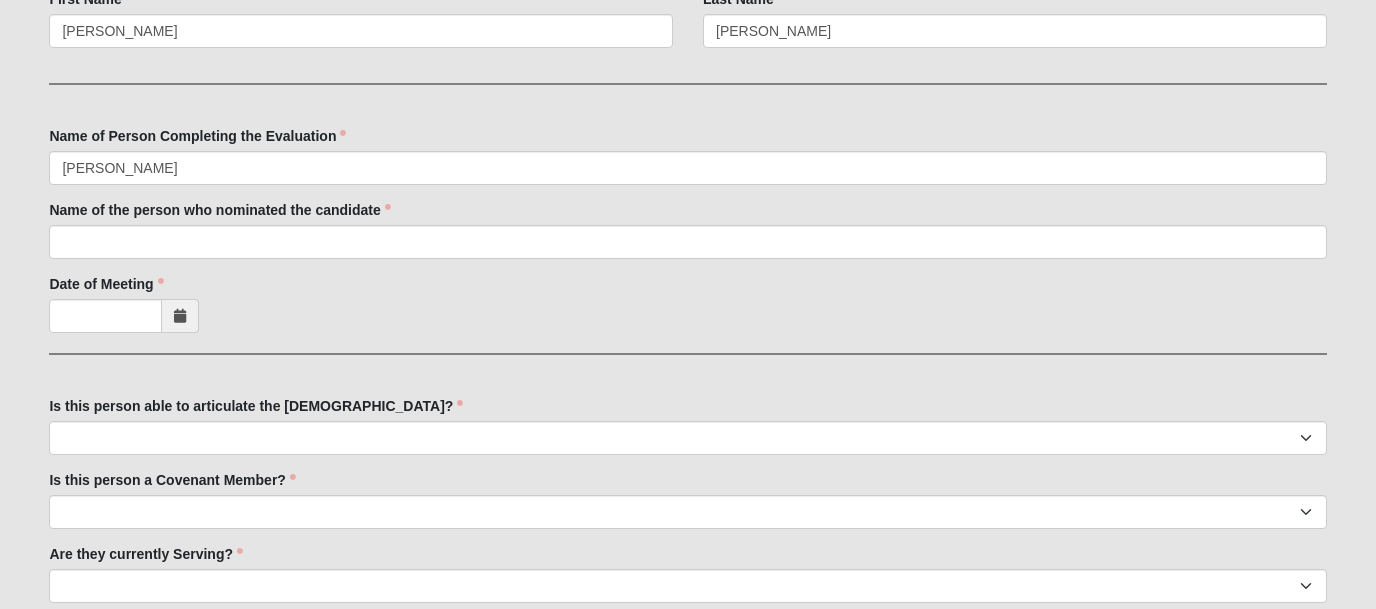 type on "[PERSON_NAME]" 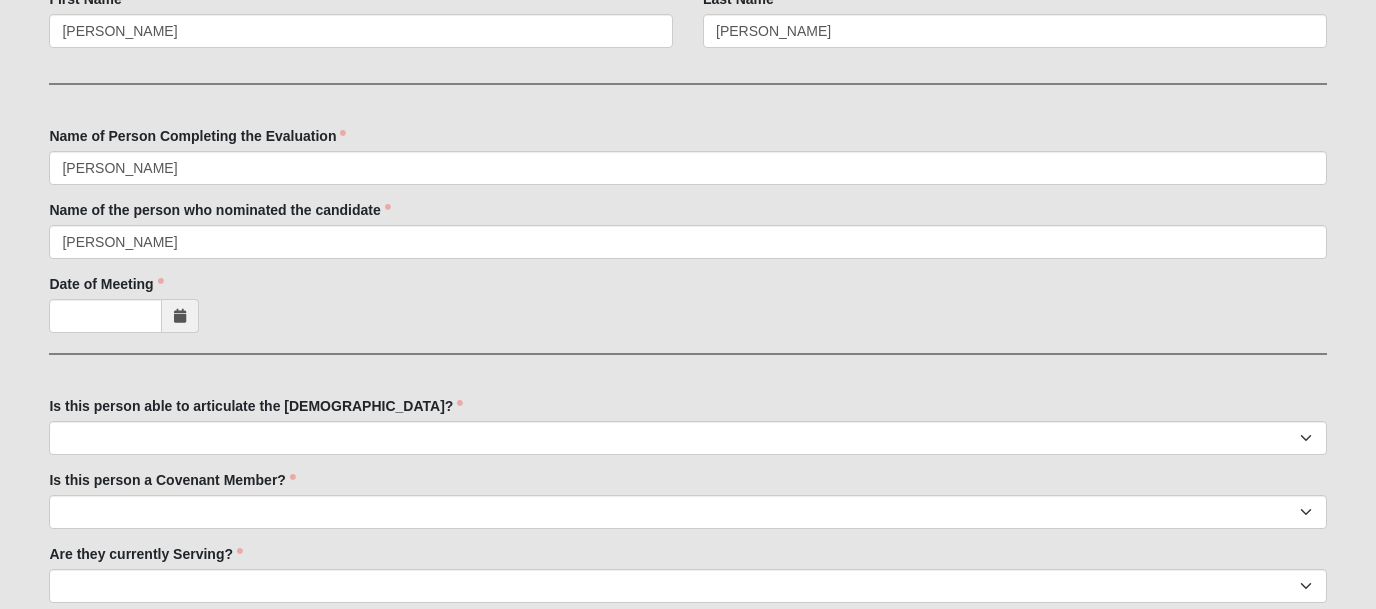 click at bounding box center (180, 316) 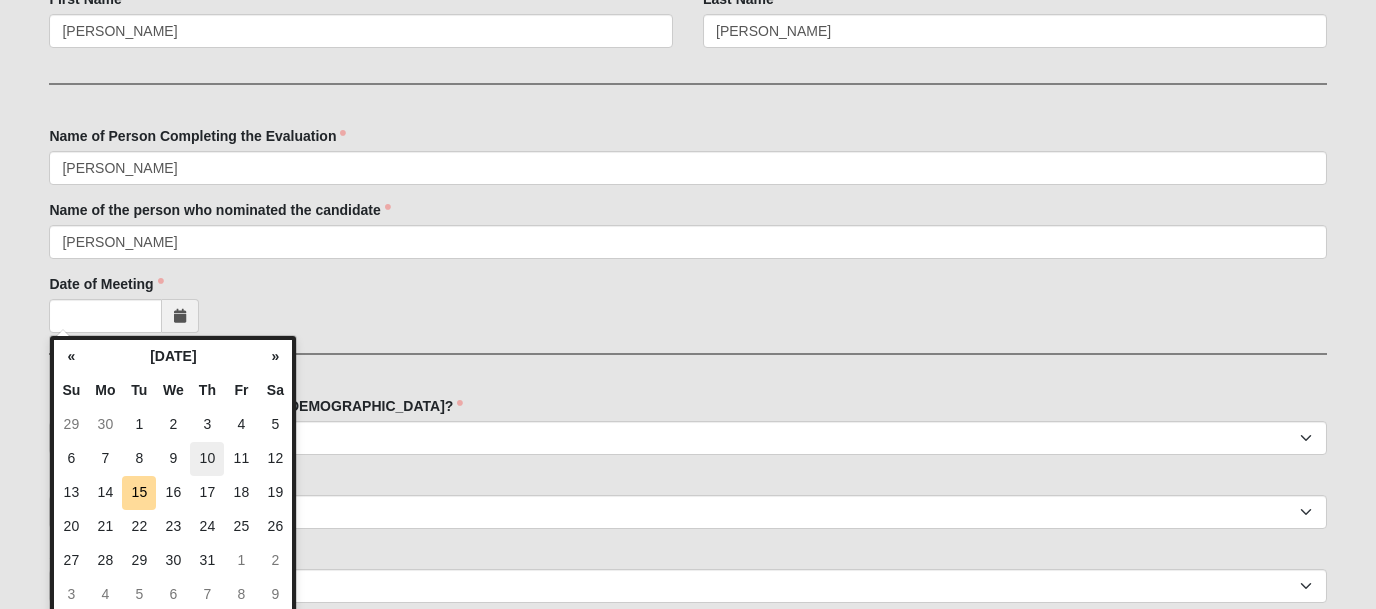click on "10" at bounding box center [207, 459] 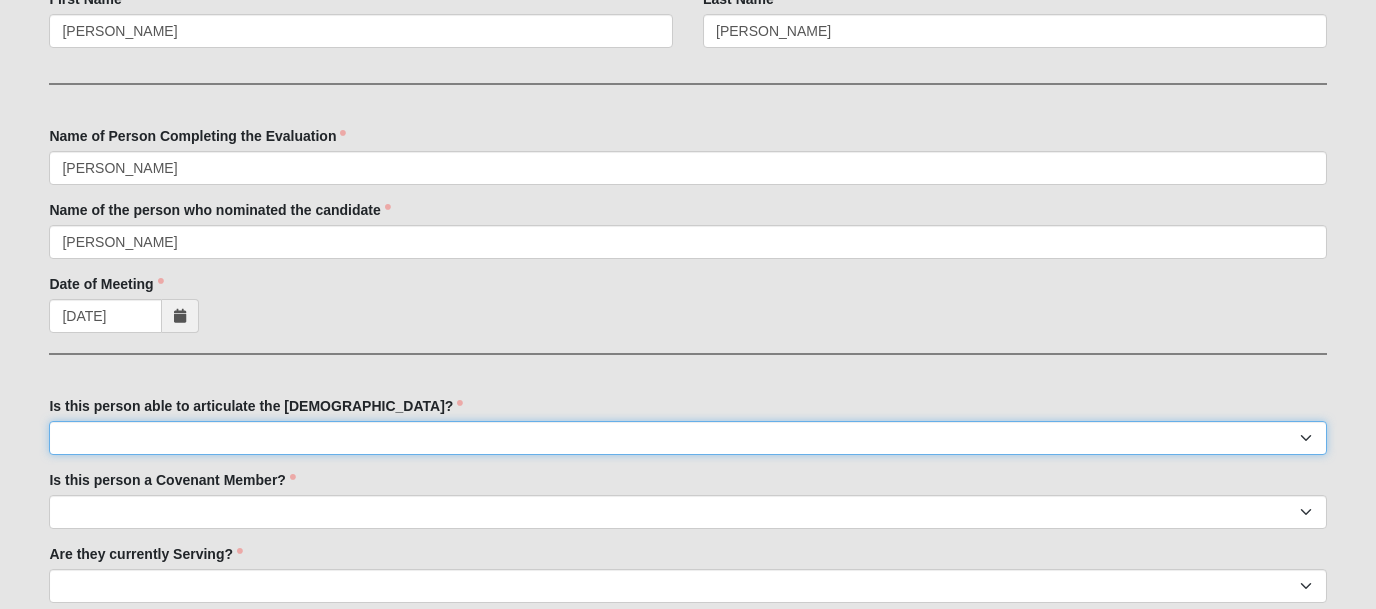 click on "No
Yes" at bounding box center [687, 438] 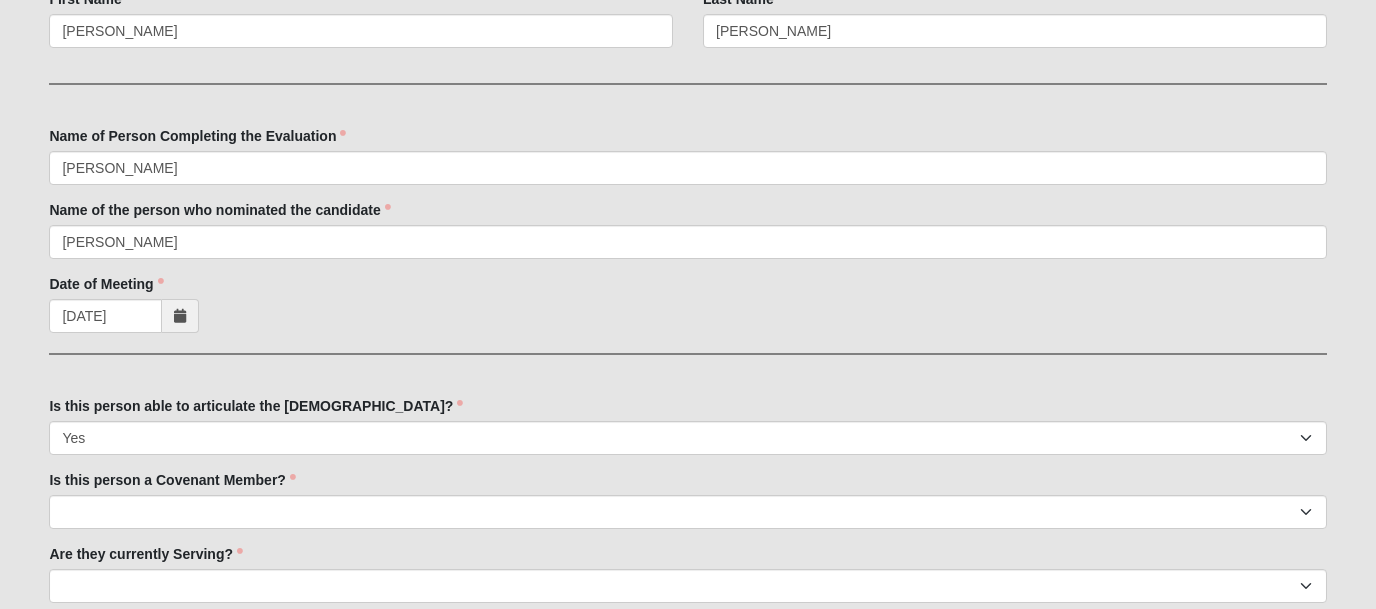 click at bounding box center [180, 316] 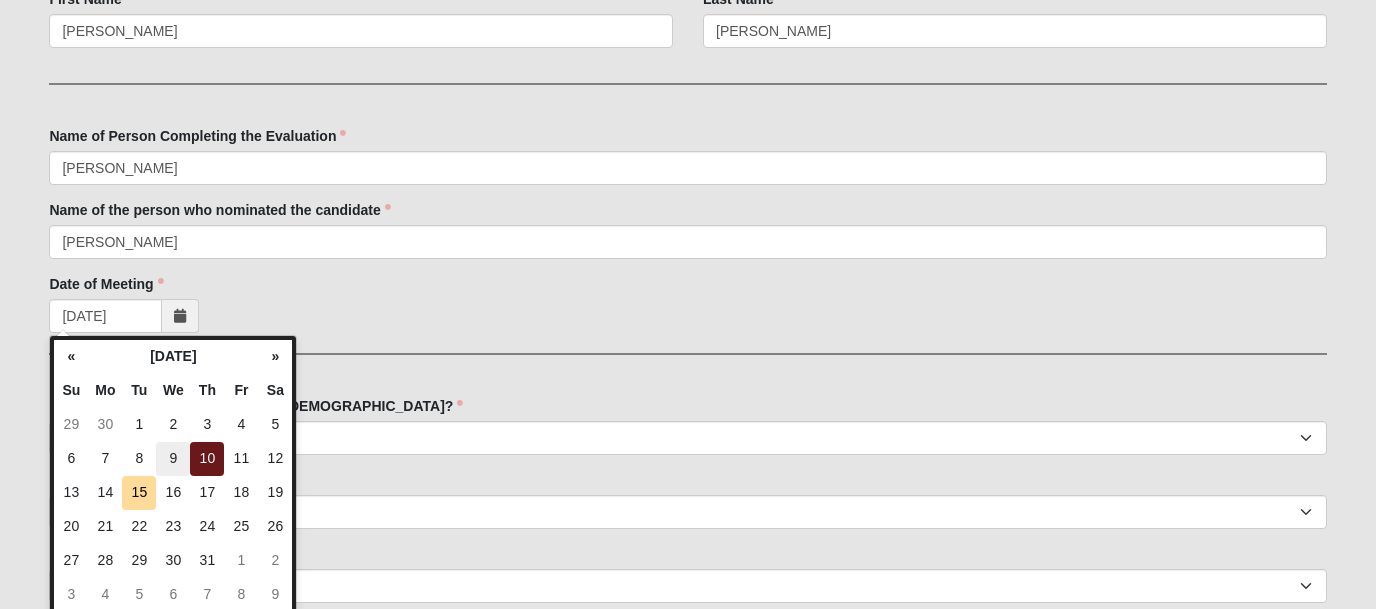 click on "9" at bounding box center [173, 459] 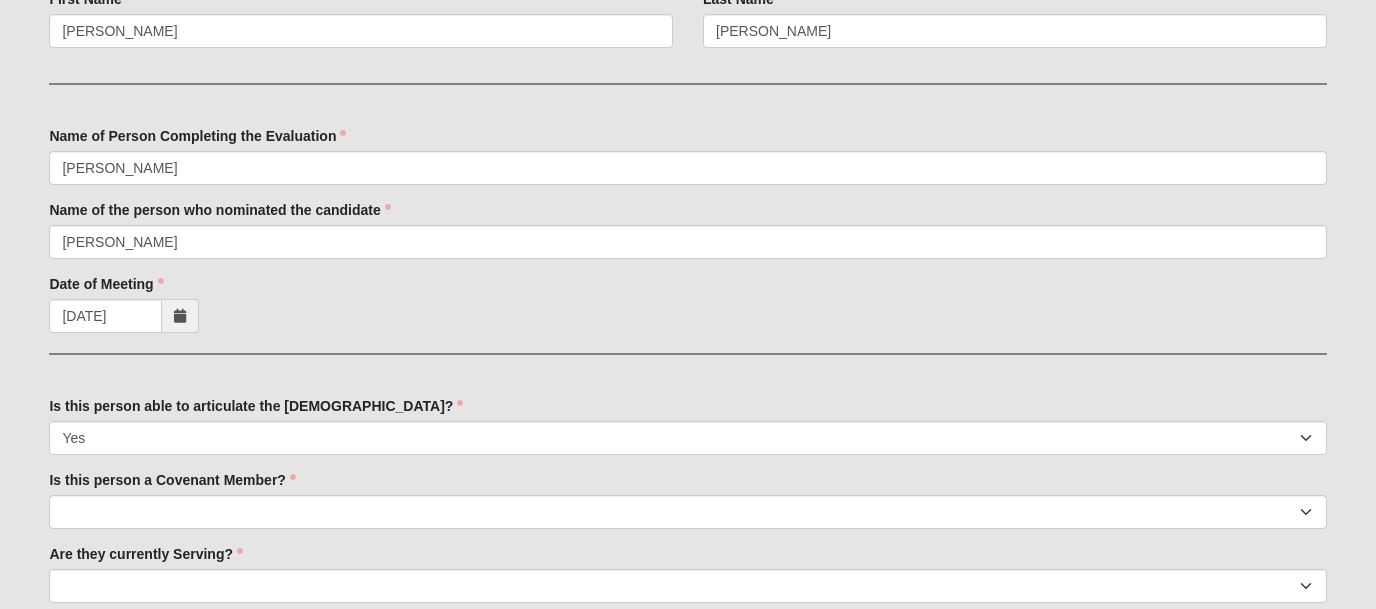 click on "Date of Meeting
07/09/2025
Date of Meeting is required." at bounding box center [687, 303] 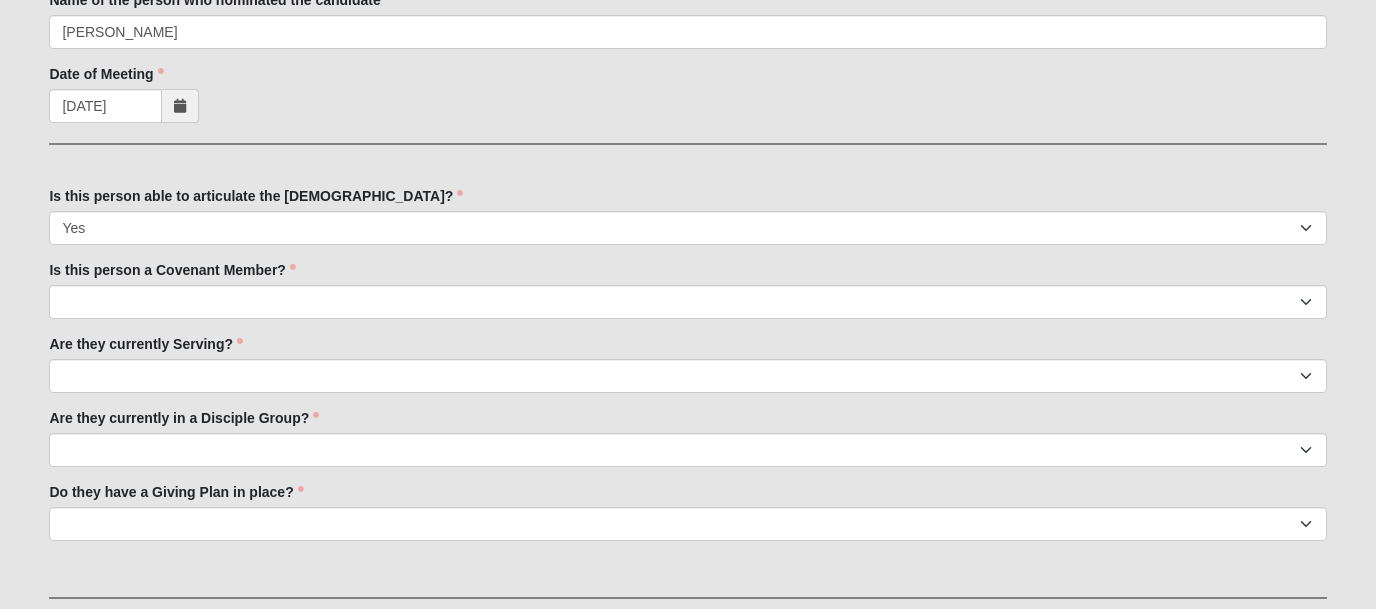 scroll, scrollTop: 567, scrollLeft: 0, axis: vertical 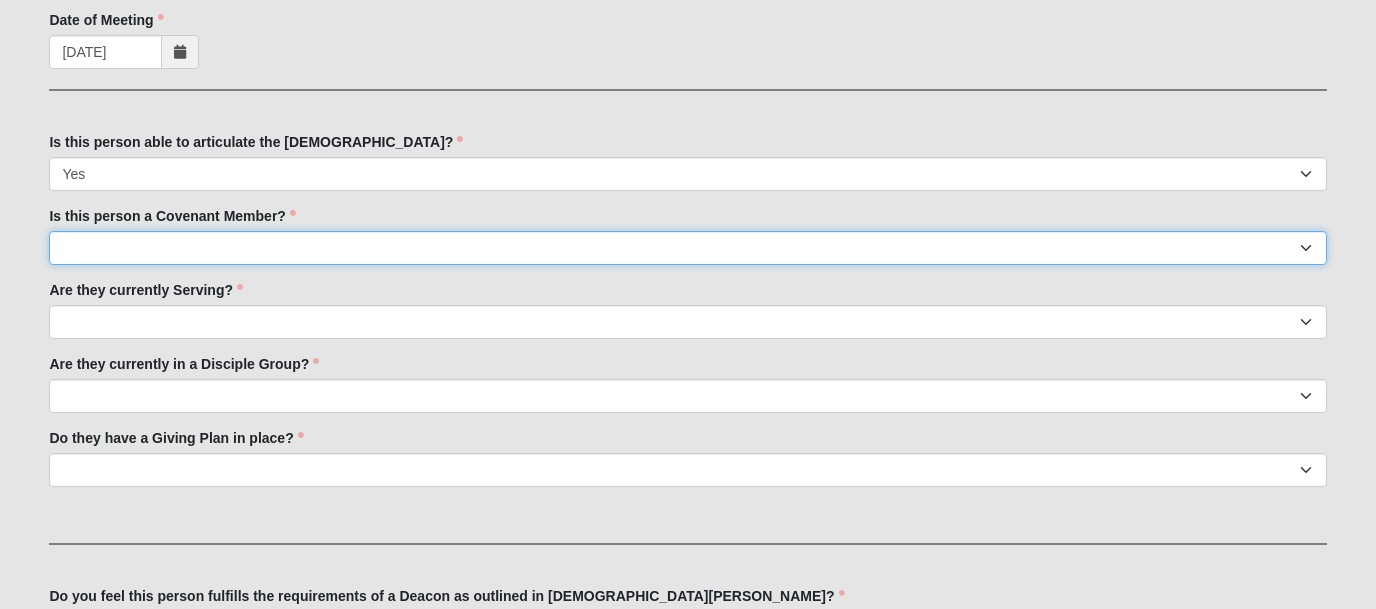 click on "No
Yes" at bounding box center [687, 248] 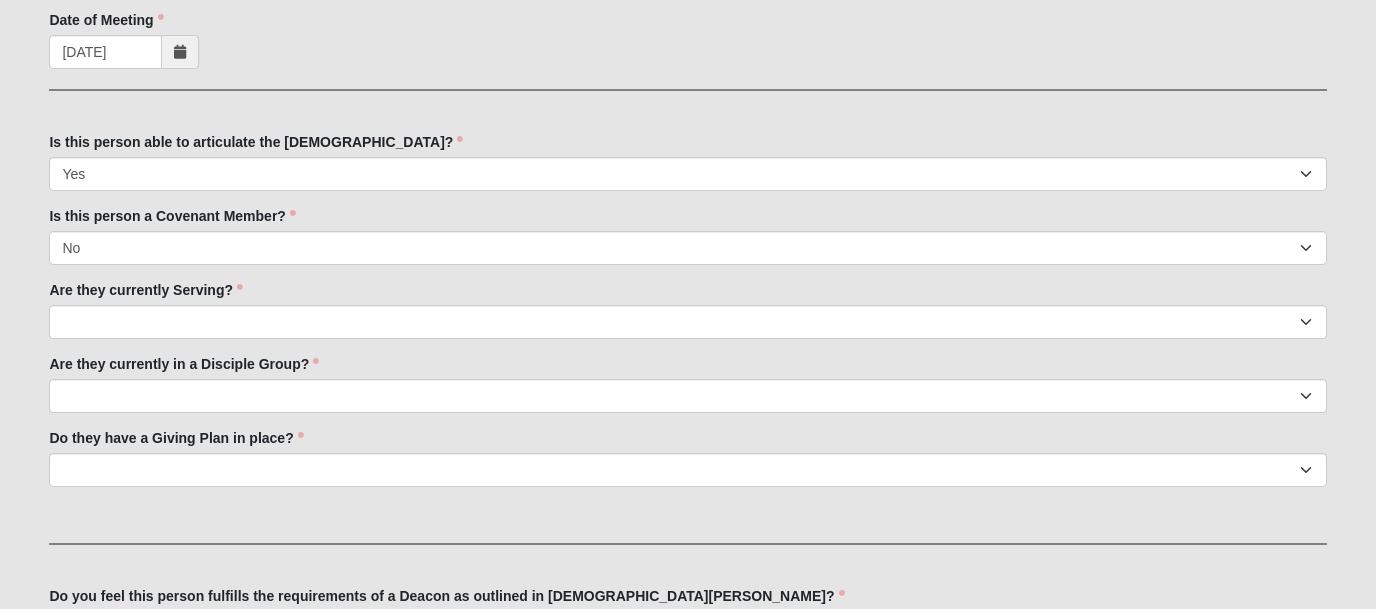 click on "Family Member to Register
Name of Candidate
First Name
Stephanie
First Name is required.
Last Name
Sweeney
Last Name is required.
Name of Person Completing the Evaluation
John Barringer
Name of Person Completing the Evaluation is required.
Name of the person who nominated the candidate
John Barringer
Name of the person who nominated the candidate is required.
Date of Meeting
07/09/2025
Date of Meeting is required.
Is this person able to articulate the Gospel?
No
Yes
Is this person able to articulate the Gospel? is required." at bounding box center [687, 258] 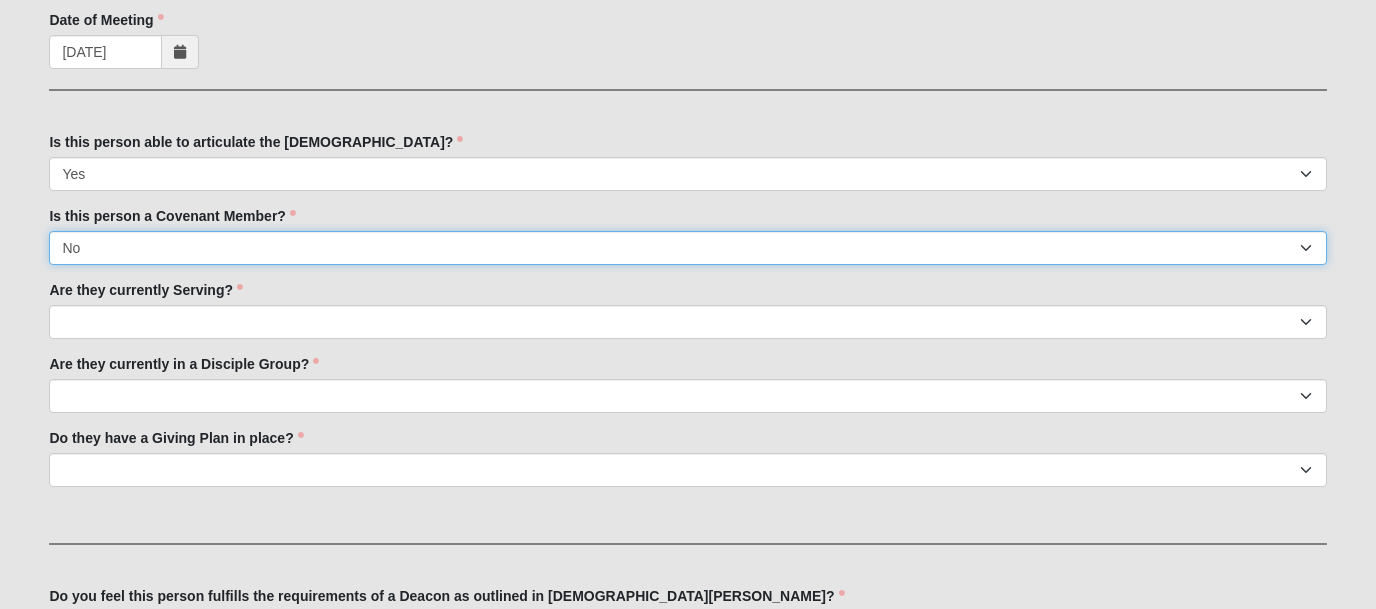 click on "No
Yes" at bounding box center [687, 248] 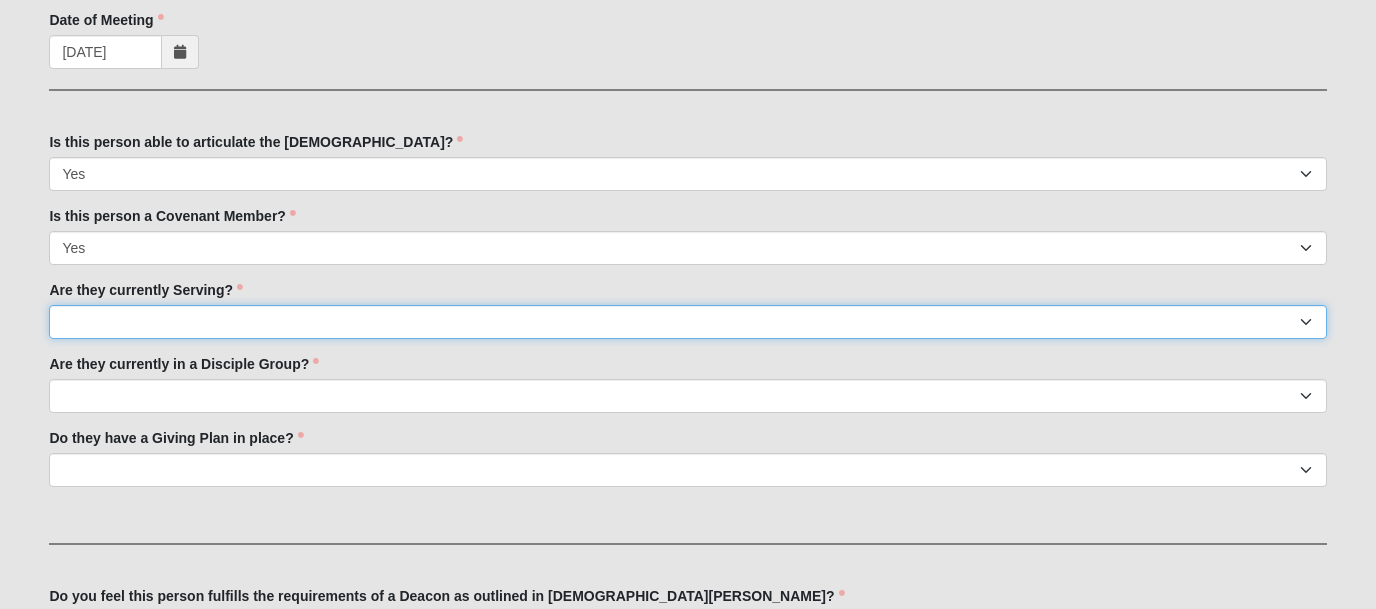 click on "No
Yes" at bounding box center [687, 322] 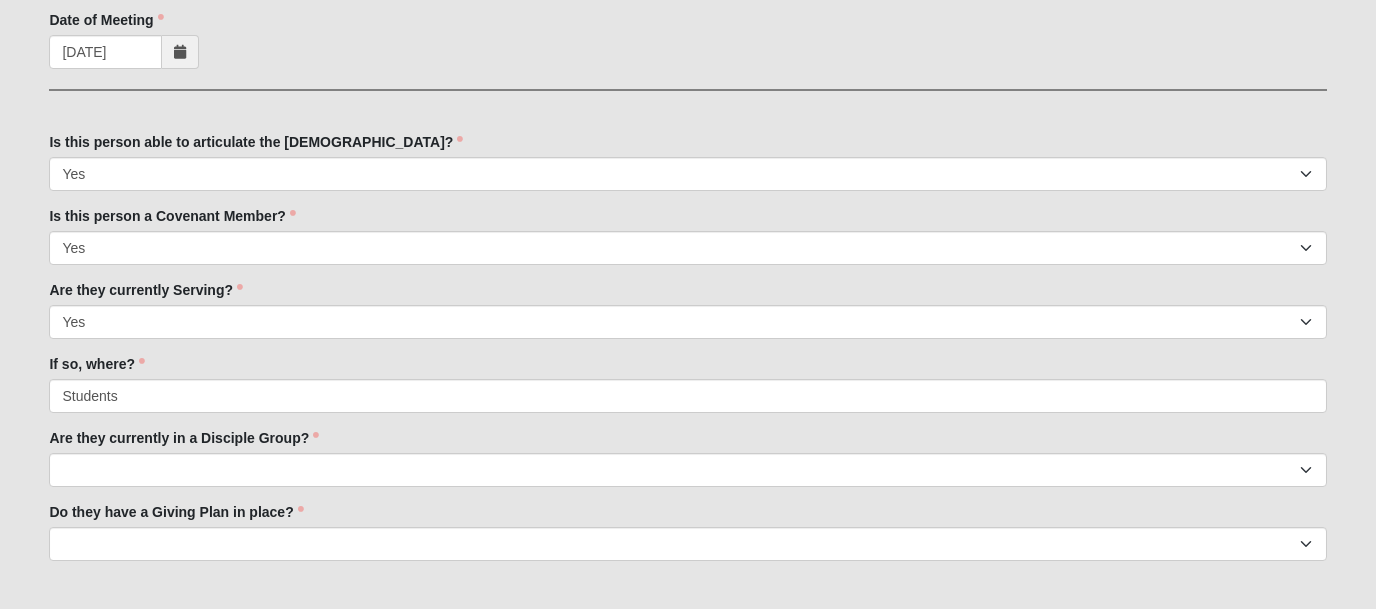 type on "Students" 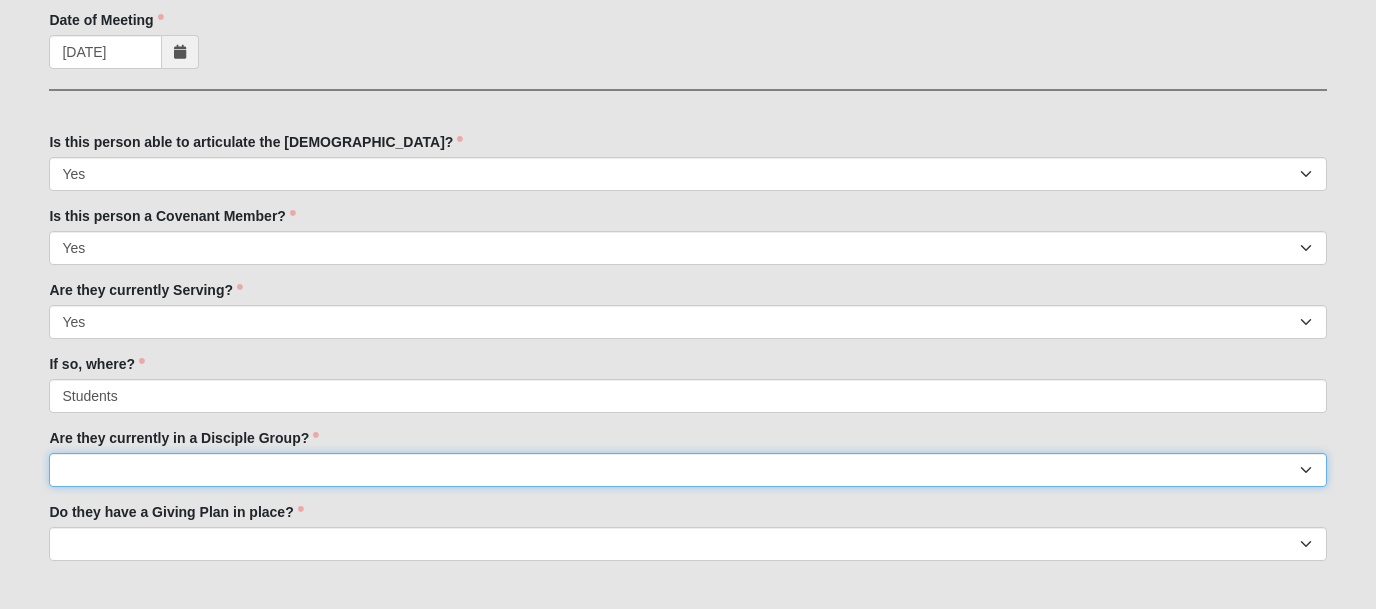 click on "No
Yes" at bounding box center (687, 470) 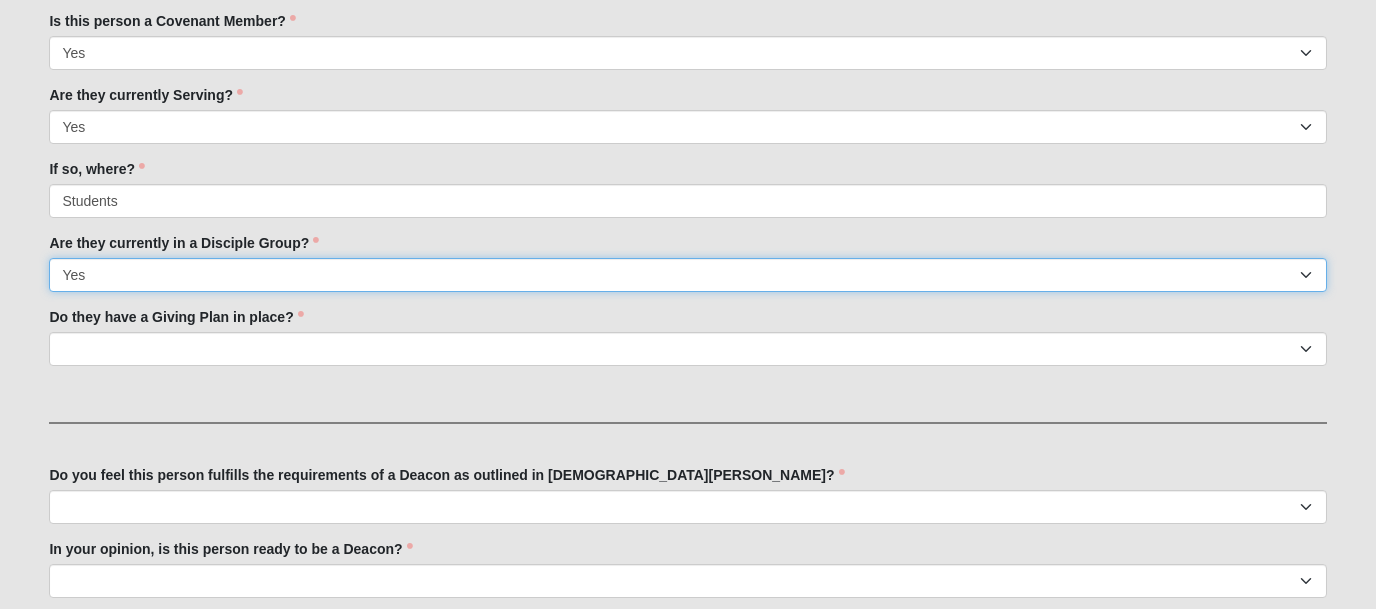 scroll, scrollTop: 771, scrollLeft: 0, axis: vertical 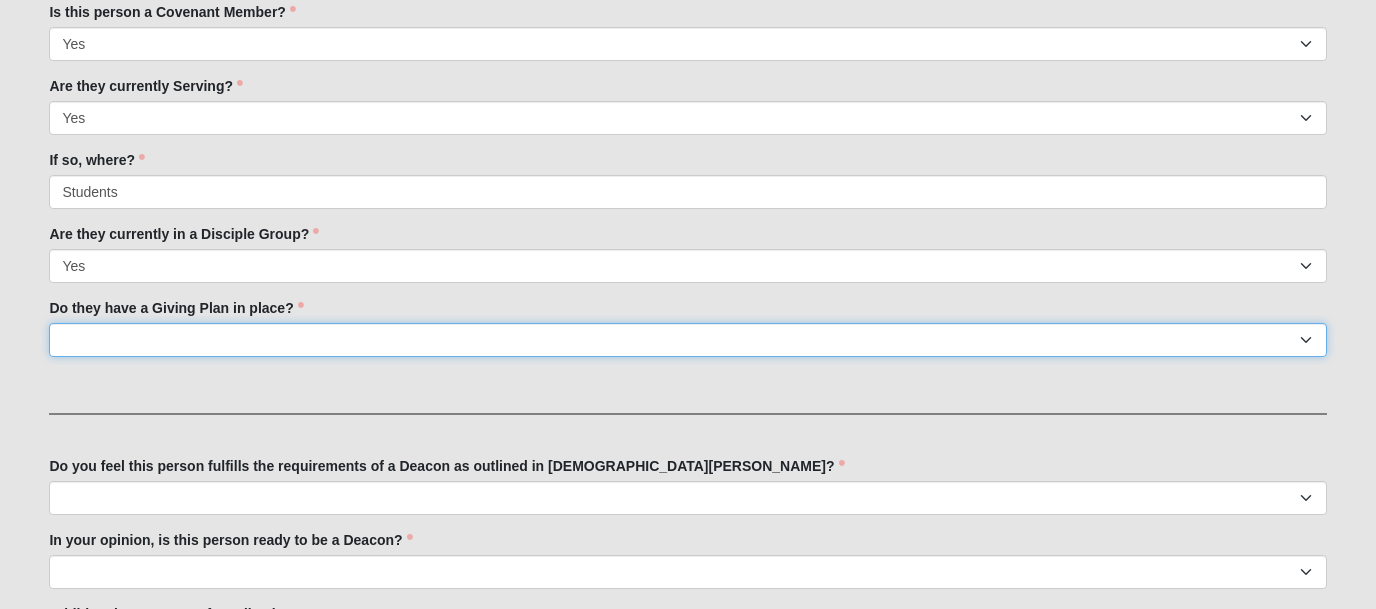 click on "No
Yes" at bounding box center [687, 340] 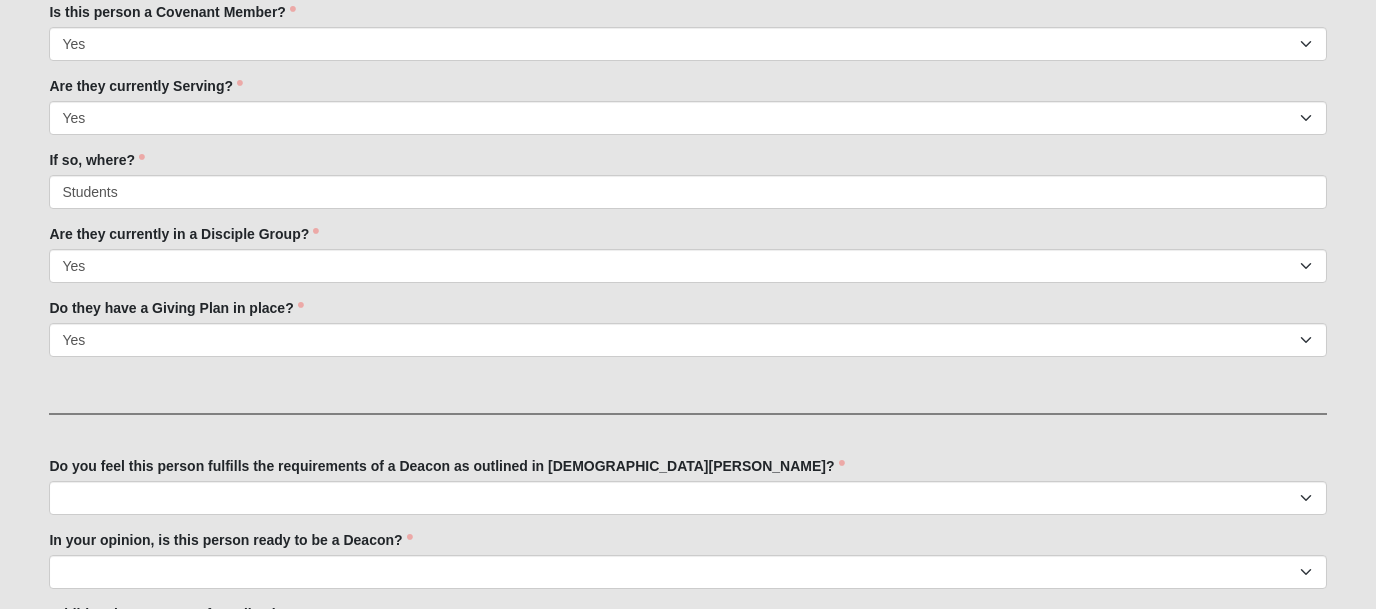 click on "Hello John
My Account
Log Out
Deacon Evaluation Form 2025
Events Deacon Evaluation Form 2025
Error" at bounding box center (688, 40) 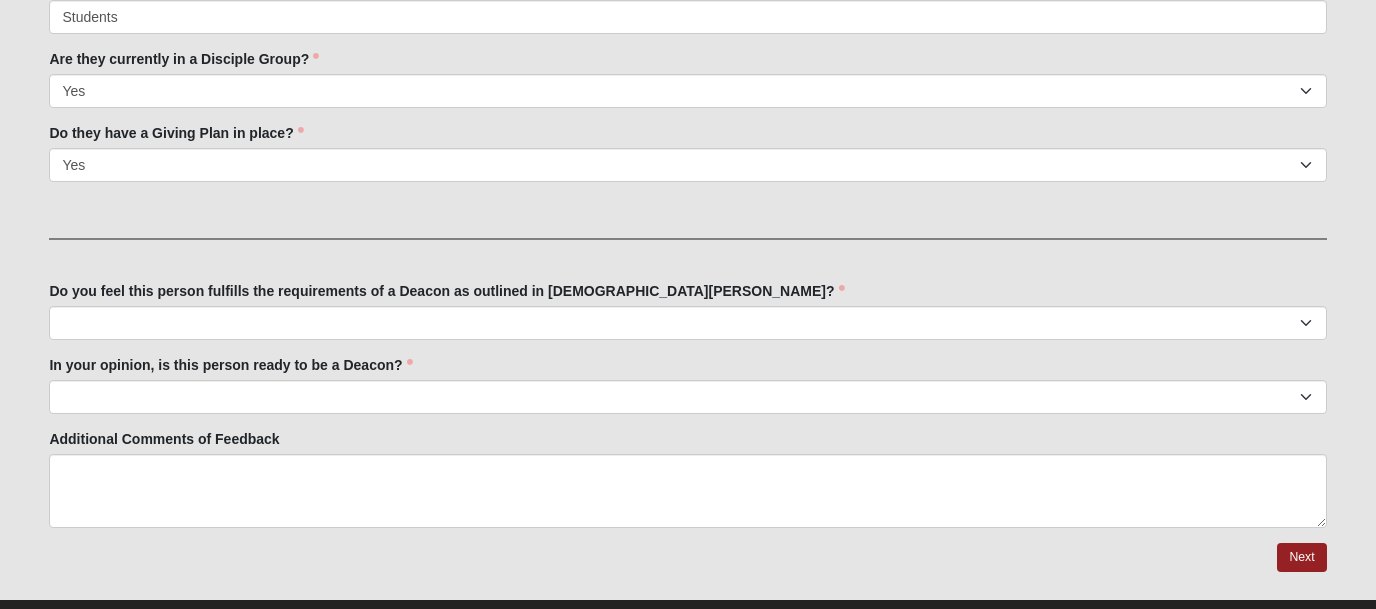 scroll, scrollTop: 987, scrollLeft: 0, axis: vertical 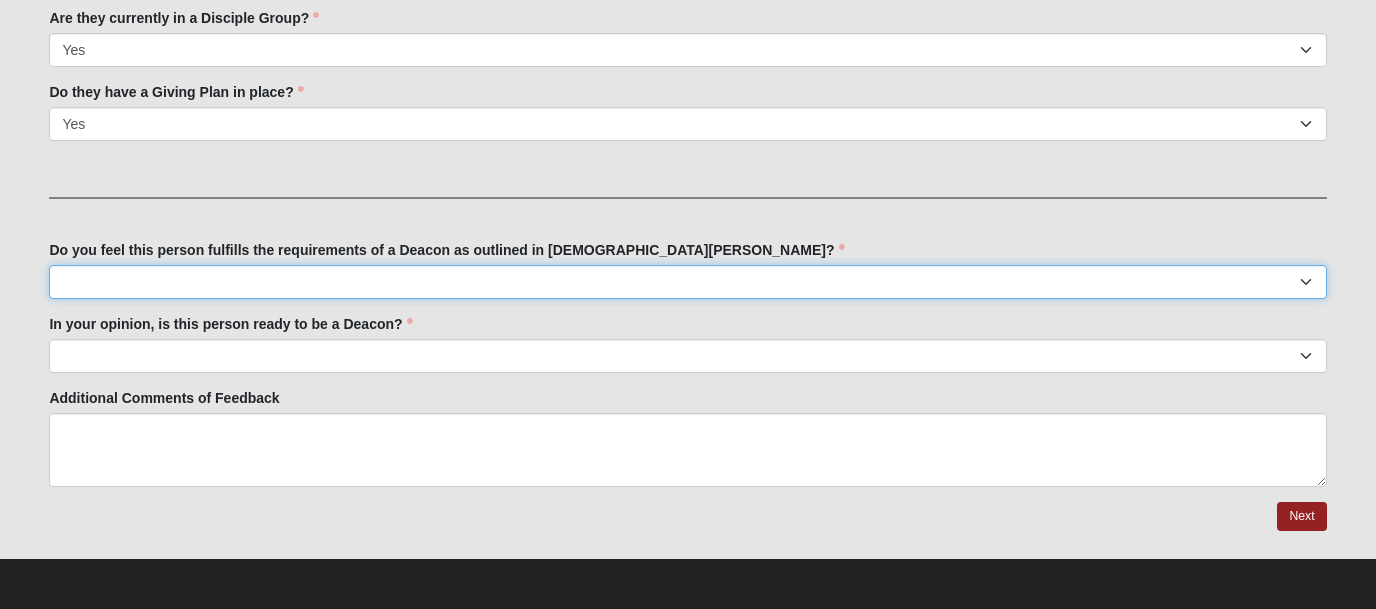 click on "No
Yes" at bounding box center [687, 282] 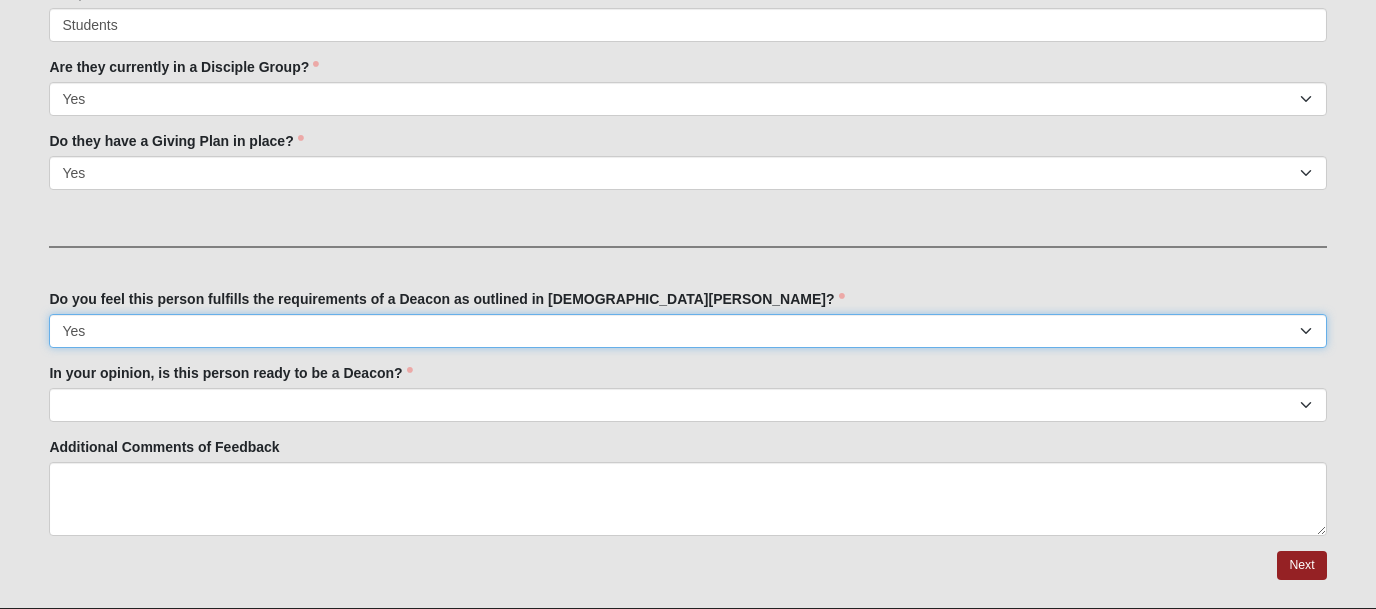 scroll, scrollTop: 987, scrollLeft: 0, axis: vertical 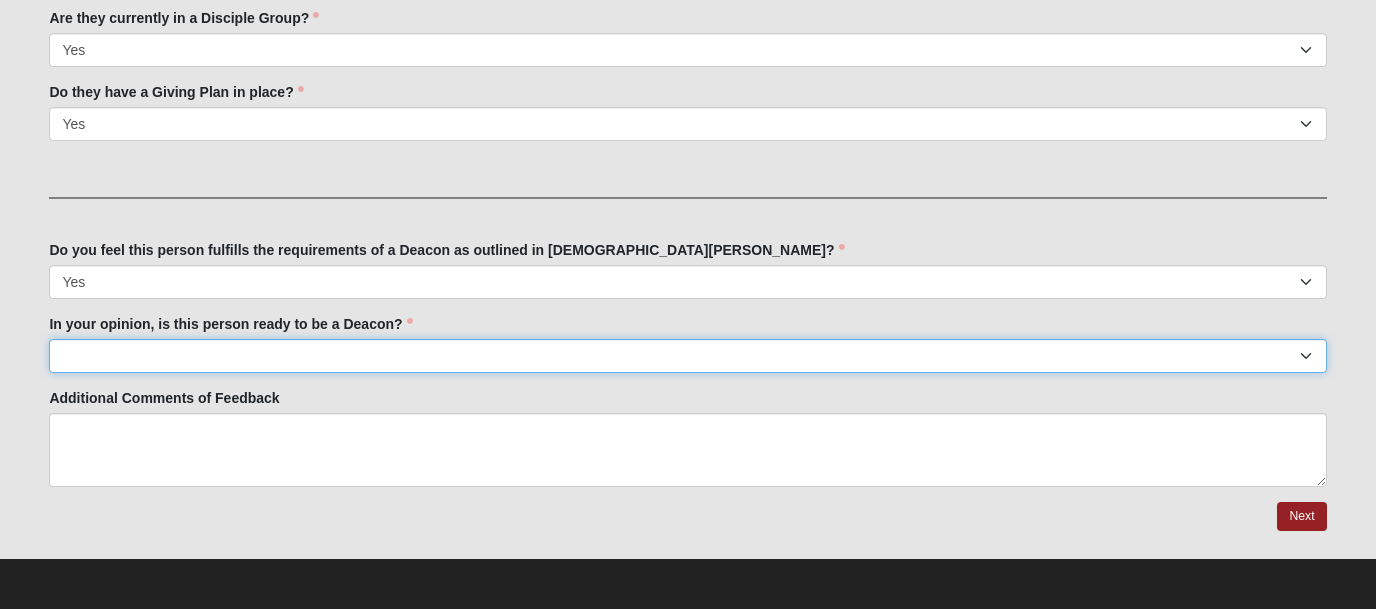 click on "Yes
No
Unsure" at bounding box center [687, 356] 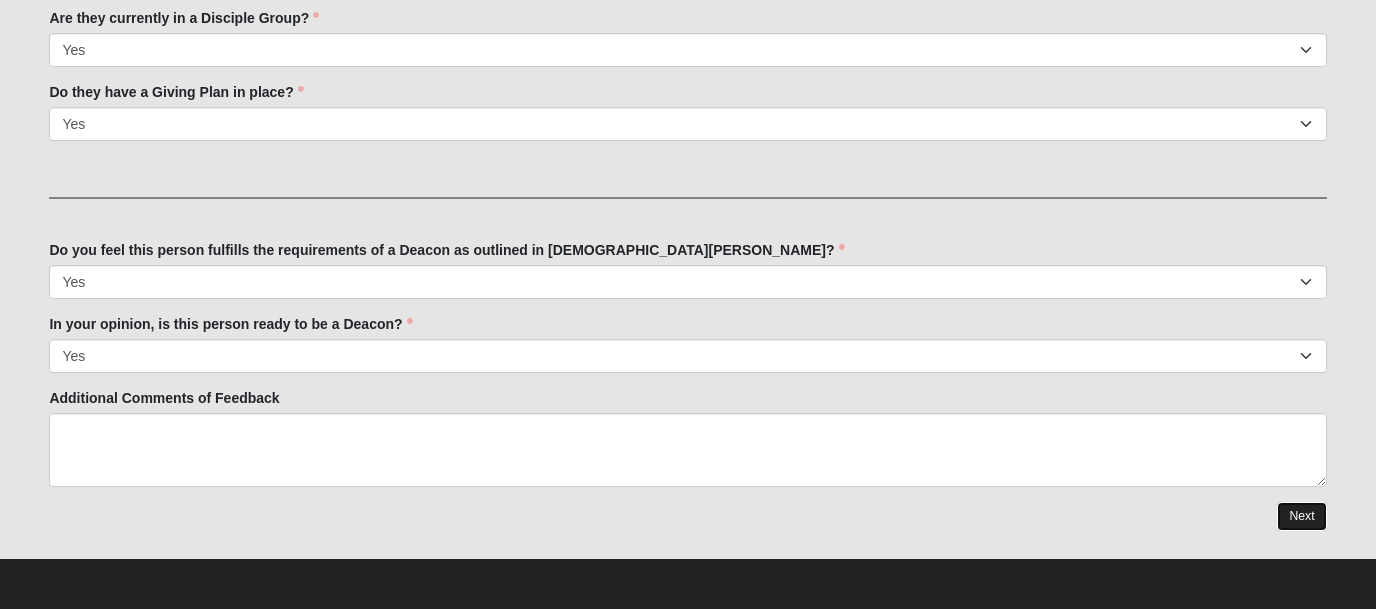 click on "Next" at bounding box center [1301, 516] 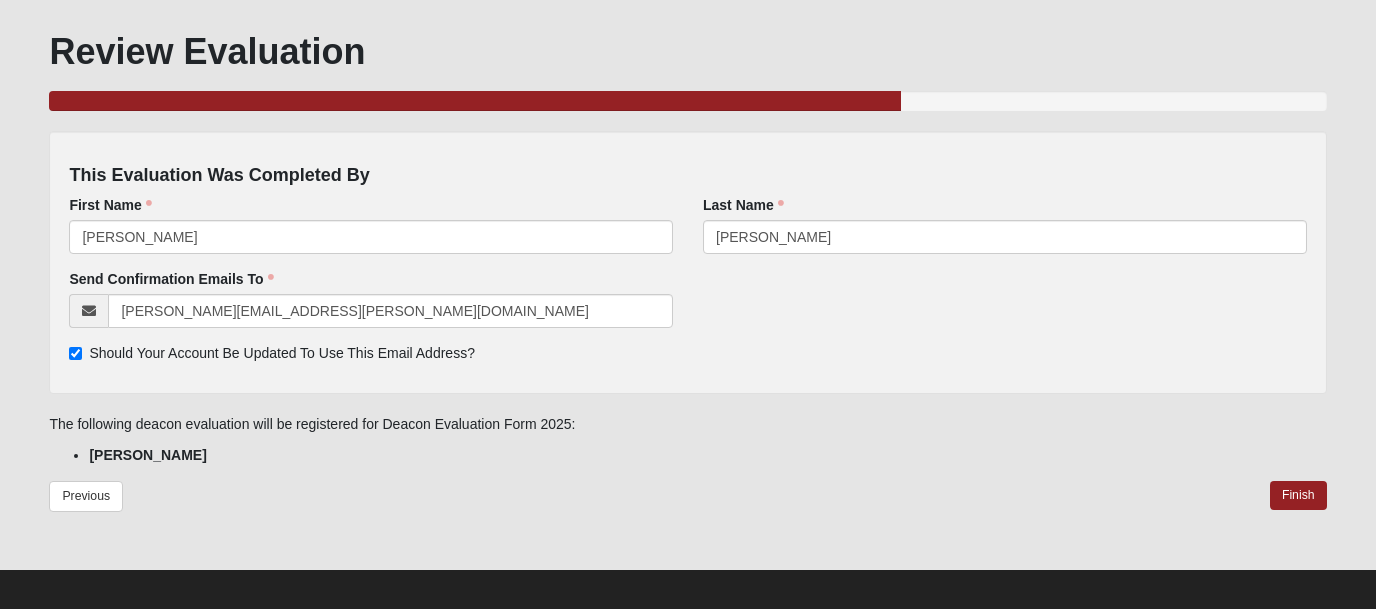 scroll, scrollTop: 114, scrollLeft: 0, axis: vertical 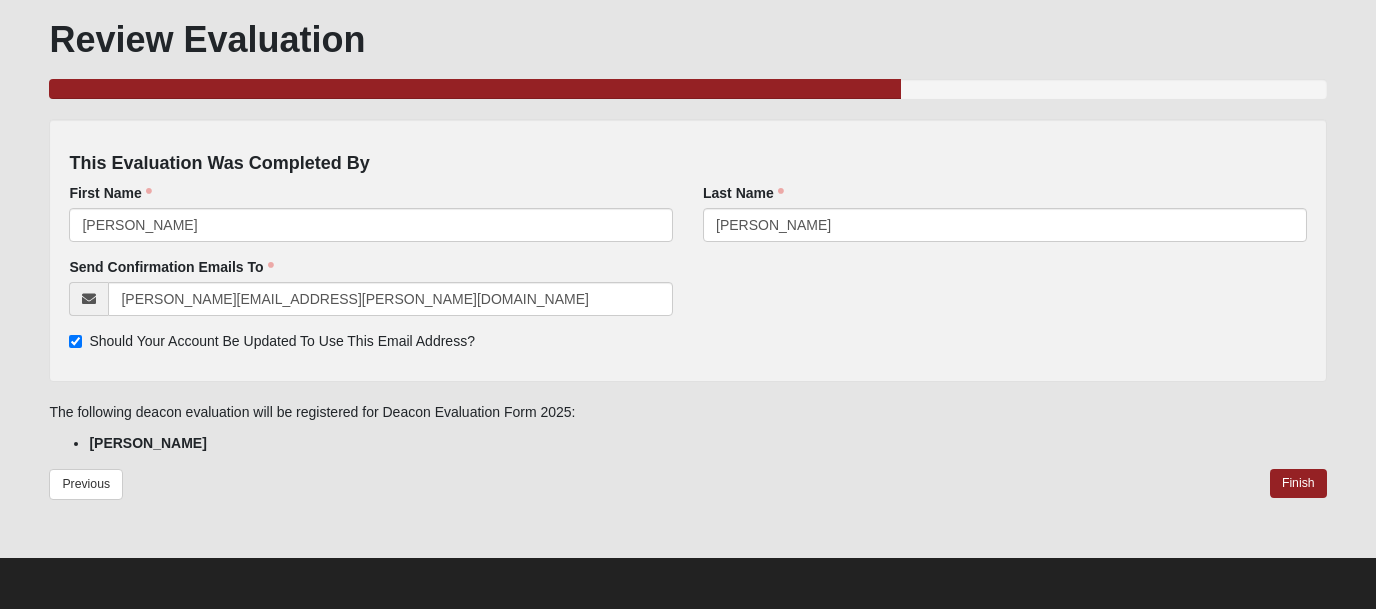 click on "Review Evaluation
66.666666666666666666666666670% Complete
This Evaluation Was Completed By
First Name
John
First Name is required.
Last Name
Barringer
Last Name is required.
Send Confirmation Emails To" at bounding box center [687, 273] 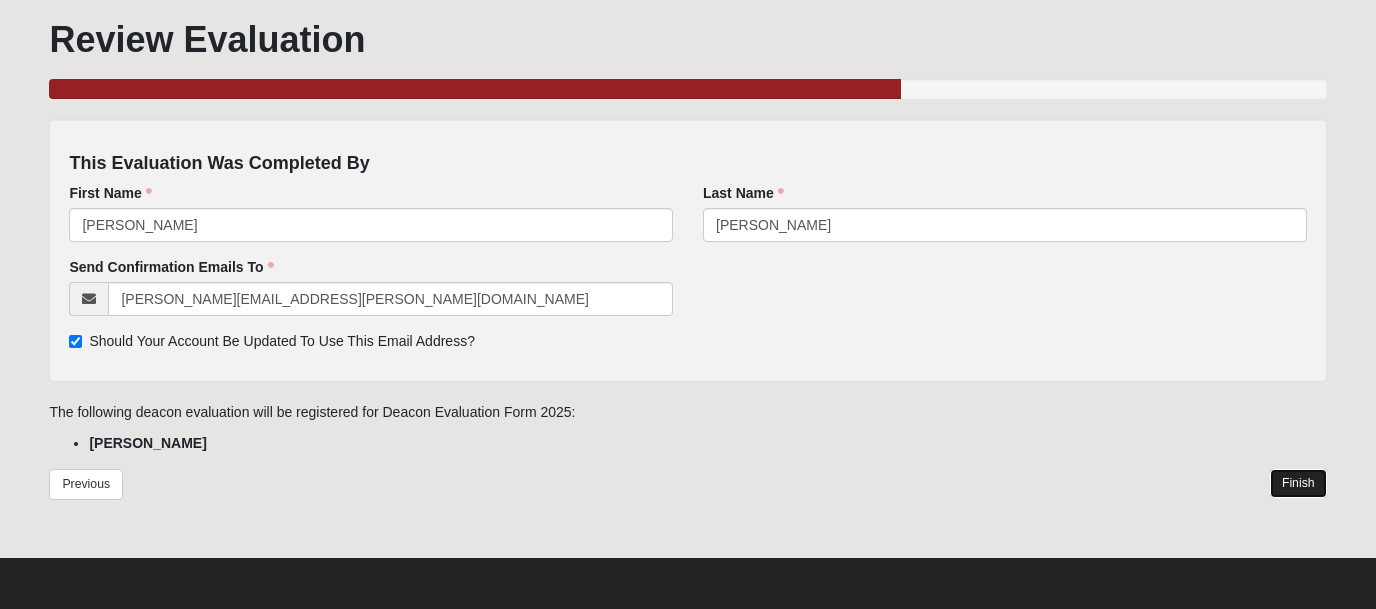 click on "Finish" at bounding box center [1298, 483] 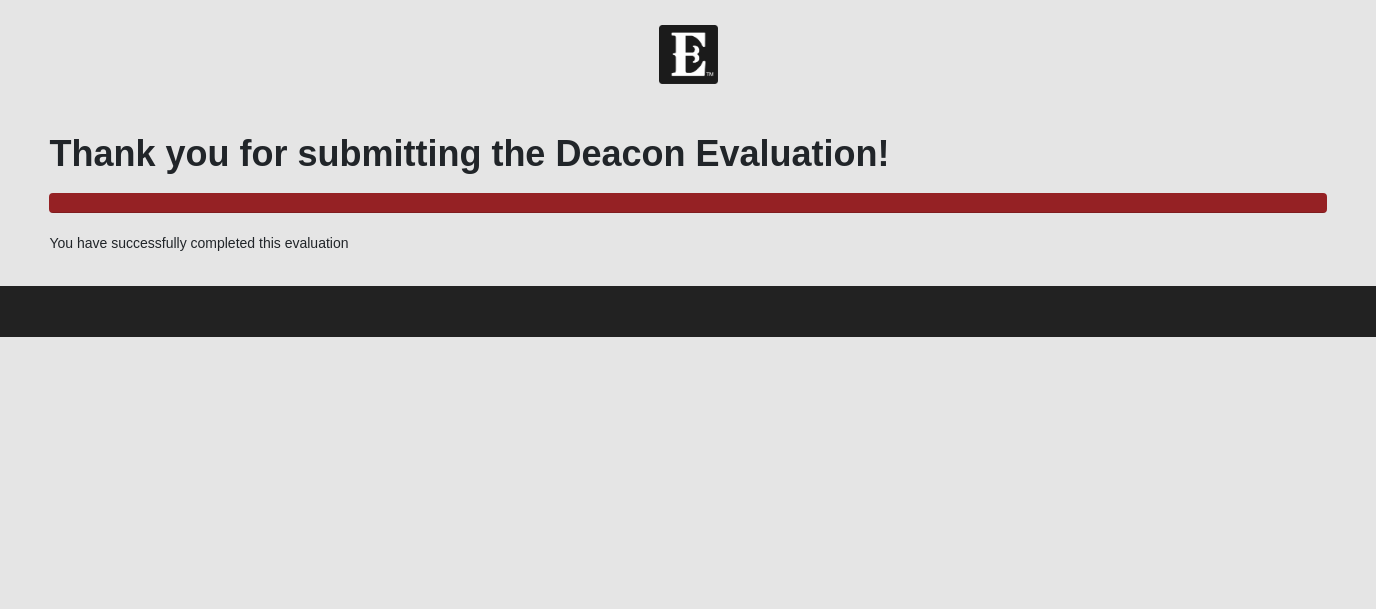 scroll, scrollTop: 0, scrollLeft: 0, axis: both 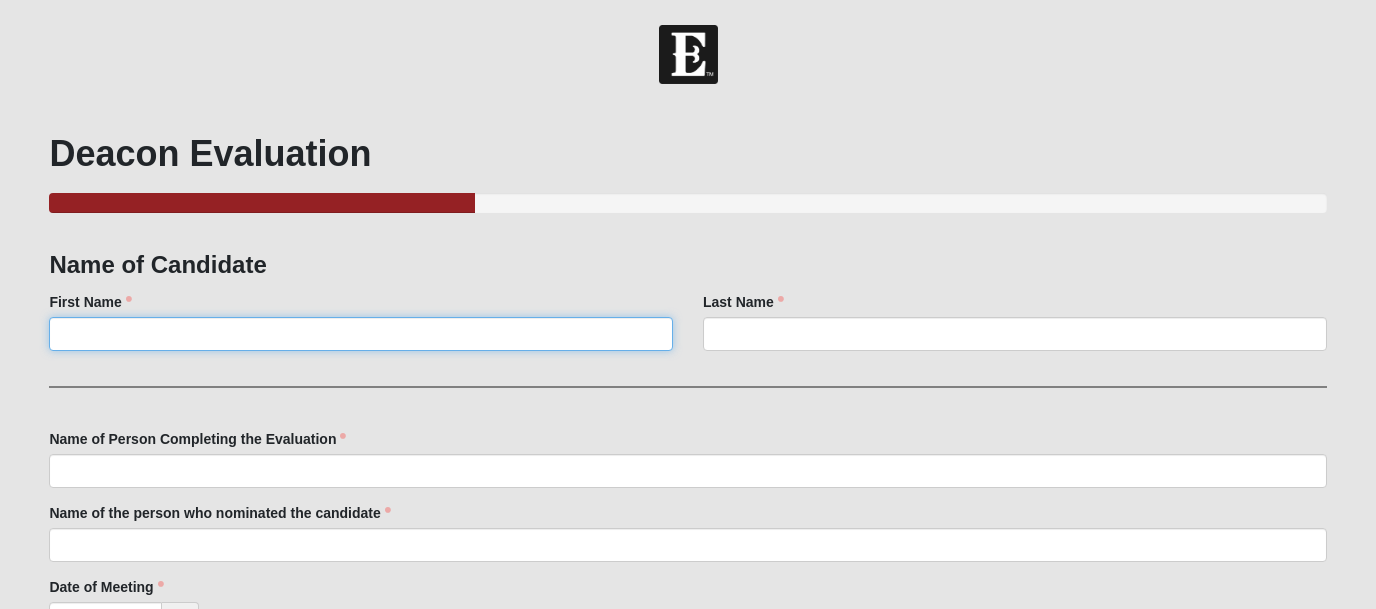 click on "First Name" at bounding box center [361, 334] 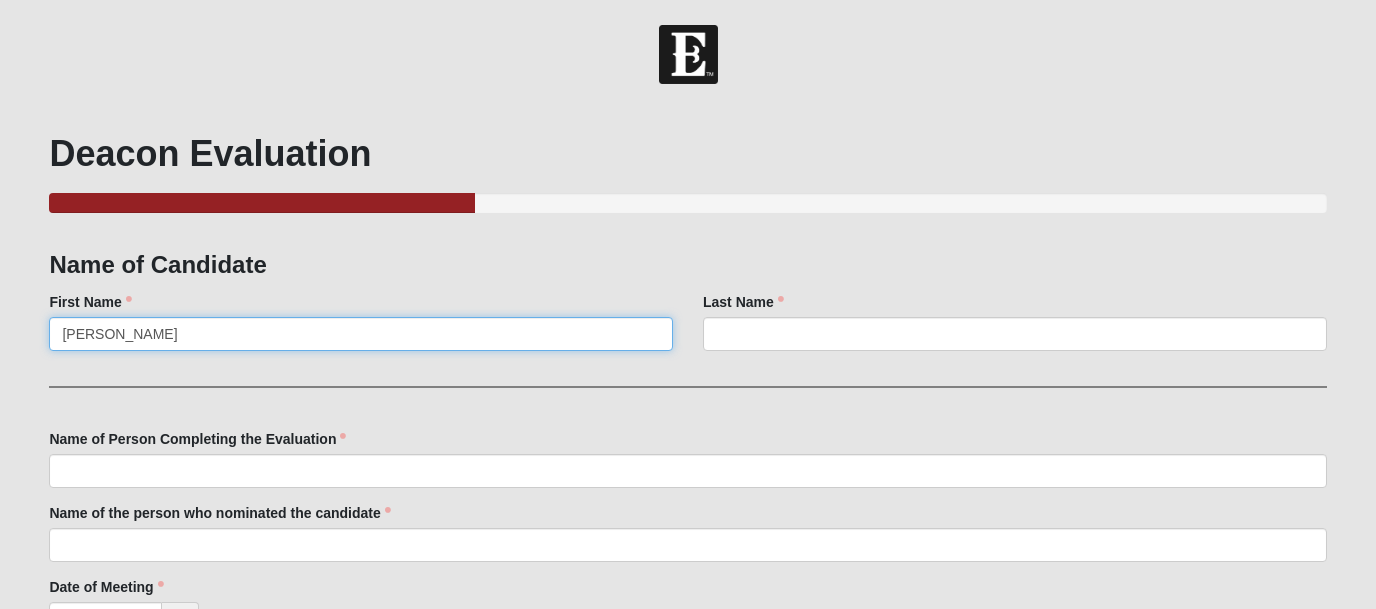 click on "Meryl Mailloux" at bounding box center (361, 334) 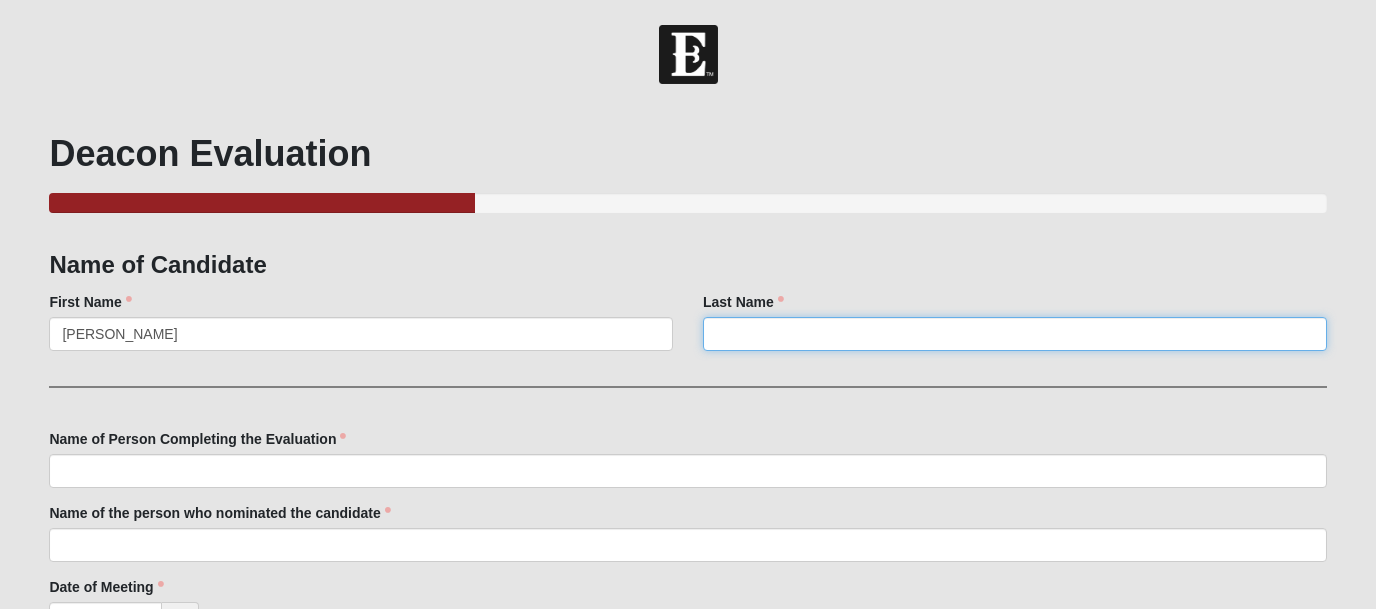 paste on "Mailloux" 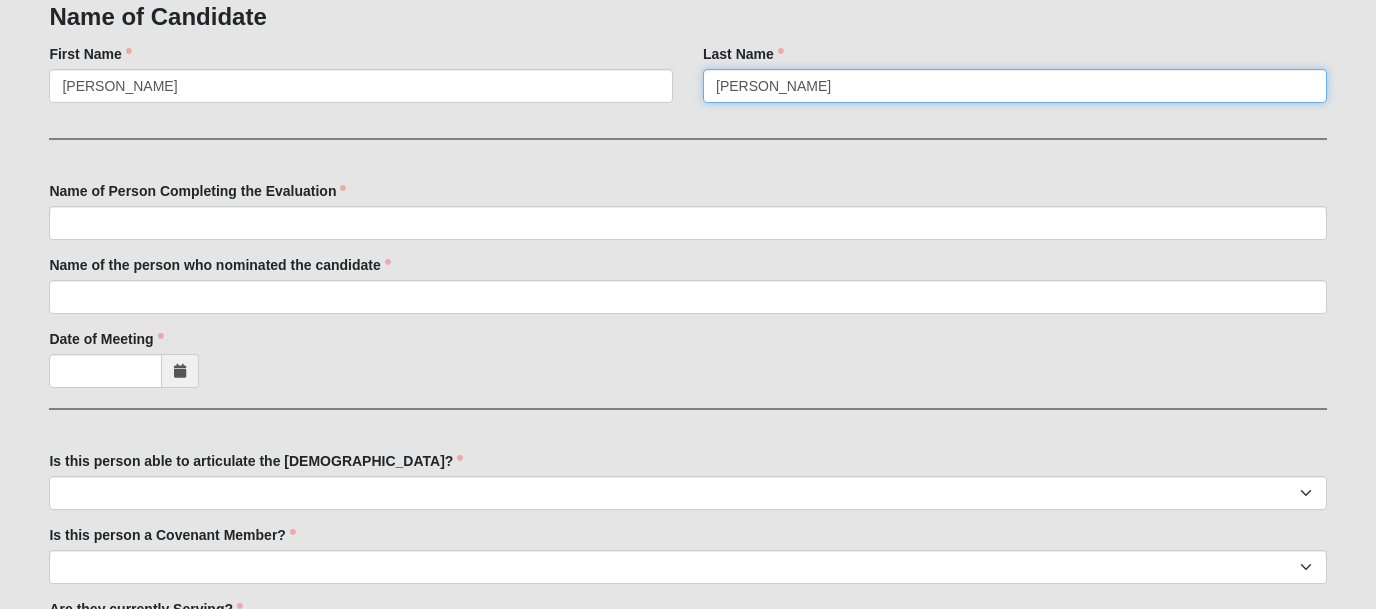 scroll, scrollTop: 265, scrollLeft: 0, axis: vertical 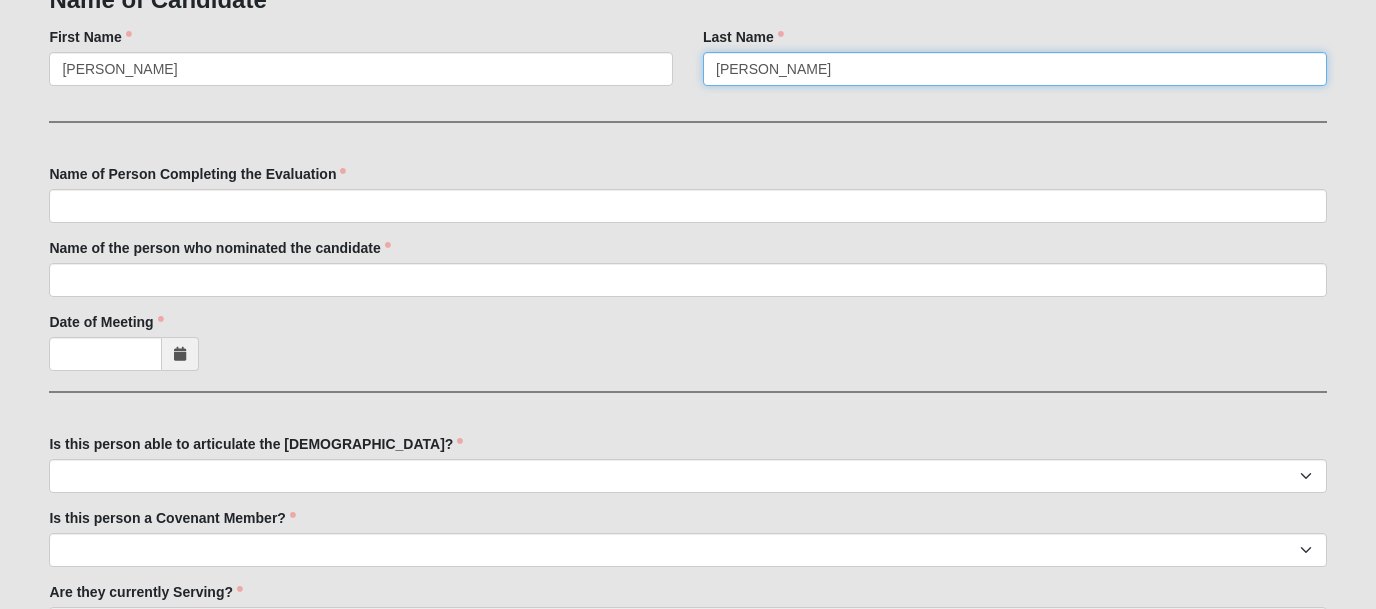 type on "Mailloux" 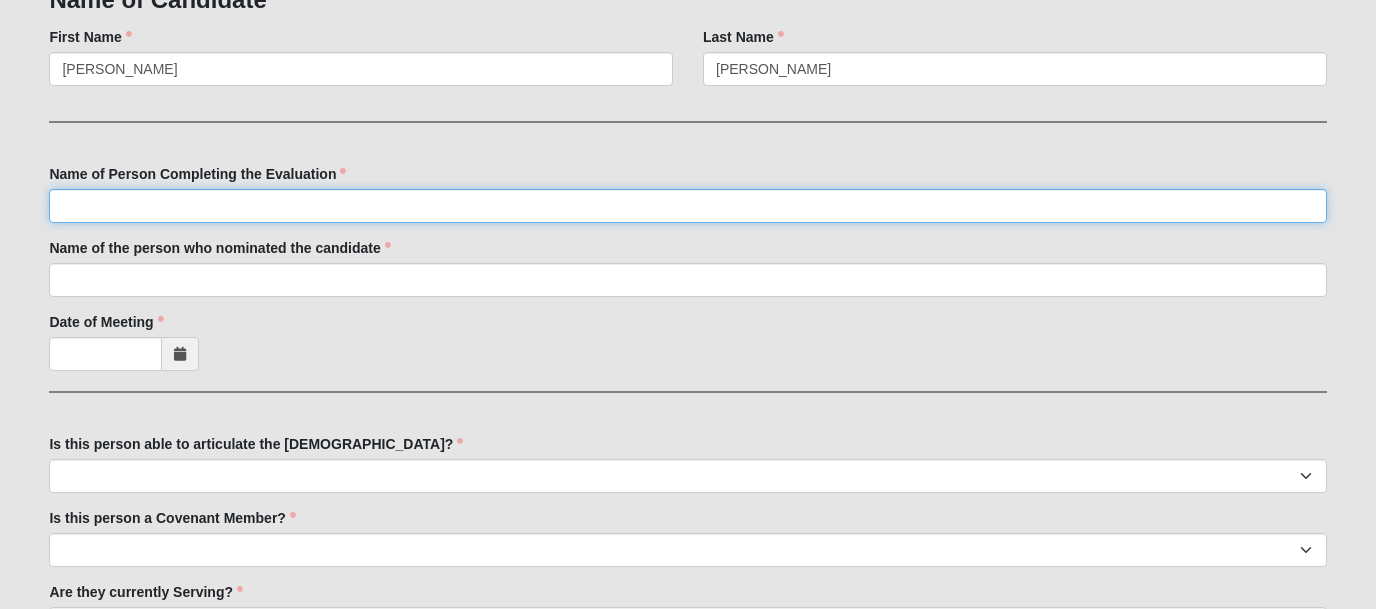 click on "Name of Person Completing the Evaluation" at bounding box center (687, 206) 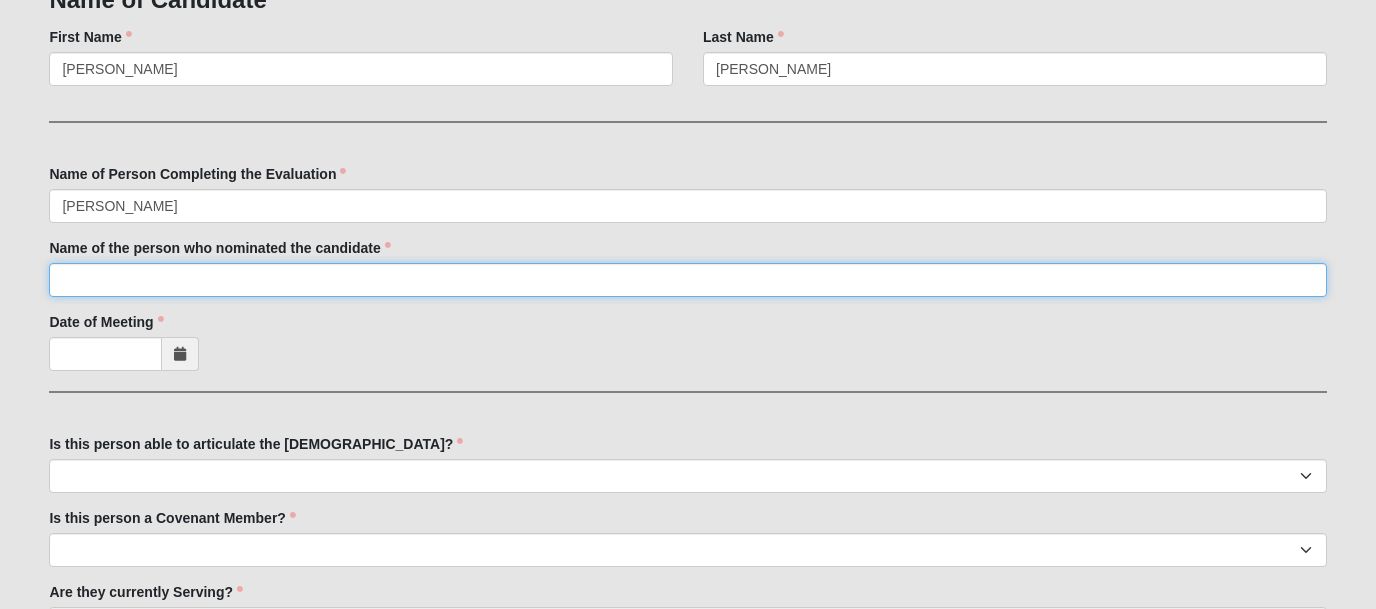 type on "[PERSON_NAME]" 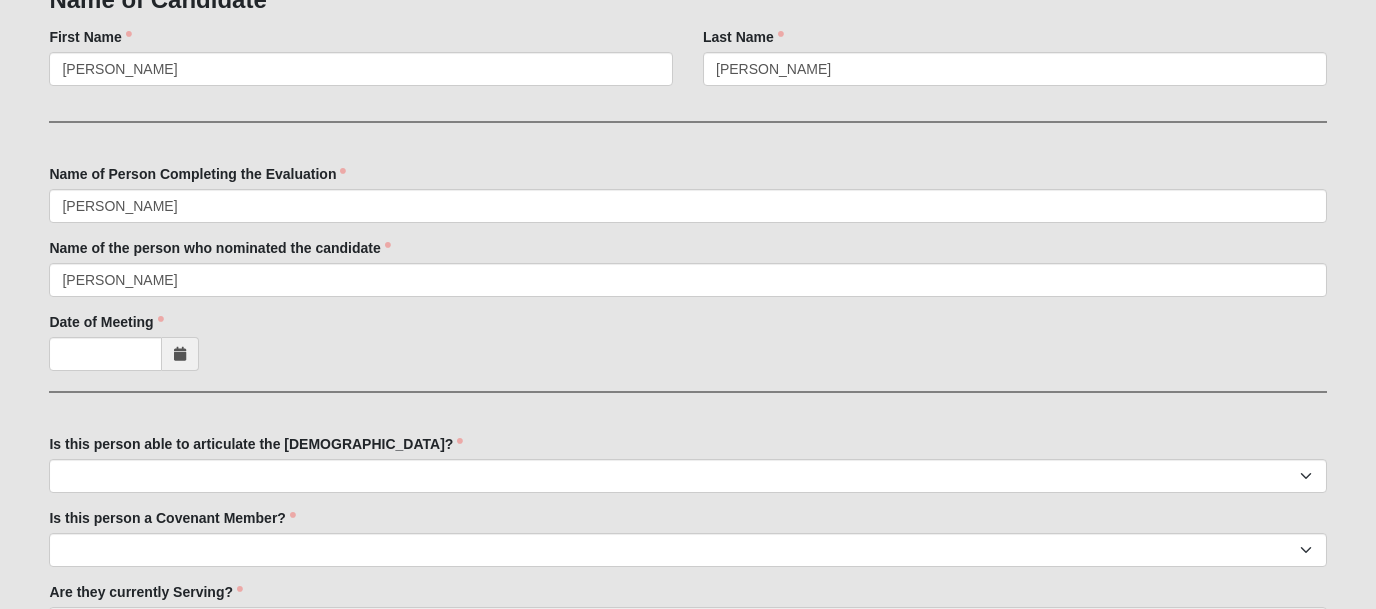 click at bounding box center [180, 354] 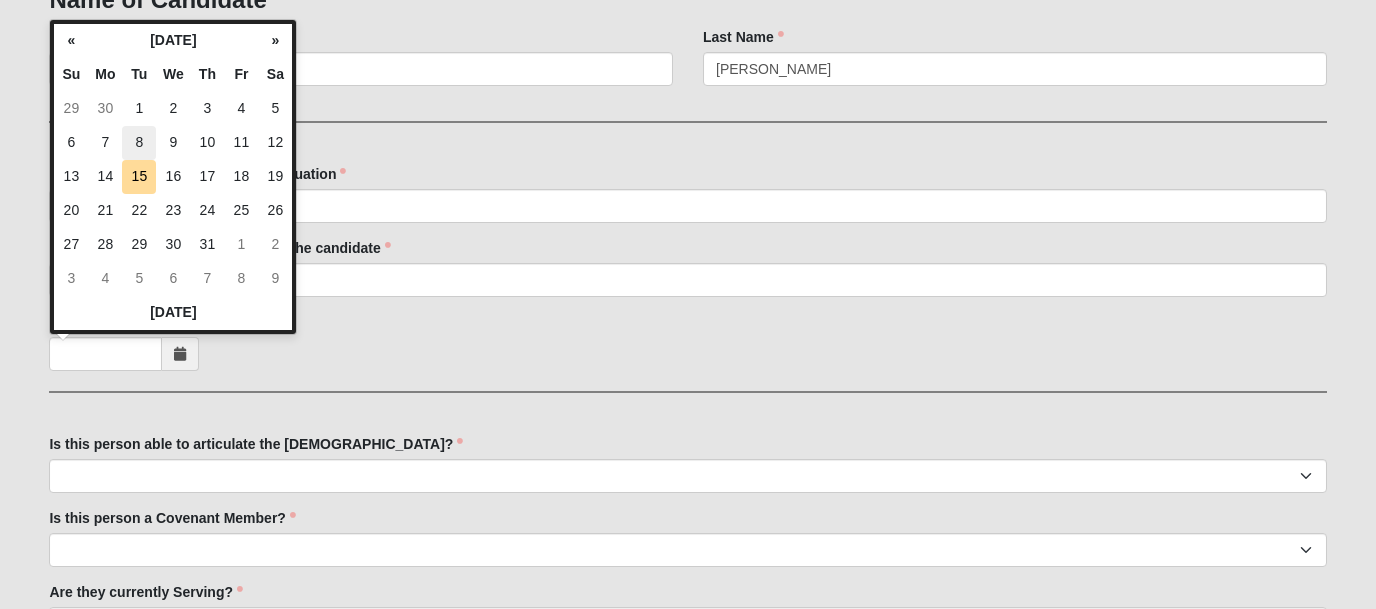 click on "8" at bounding box center [139, 143] 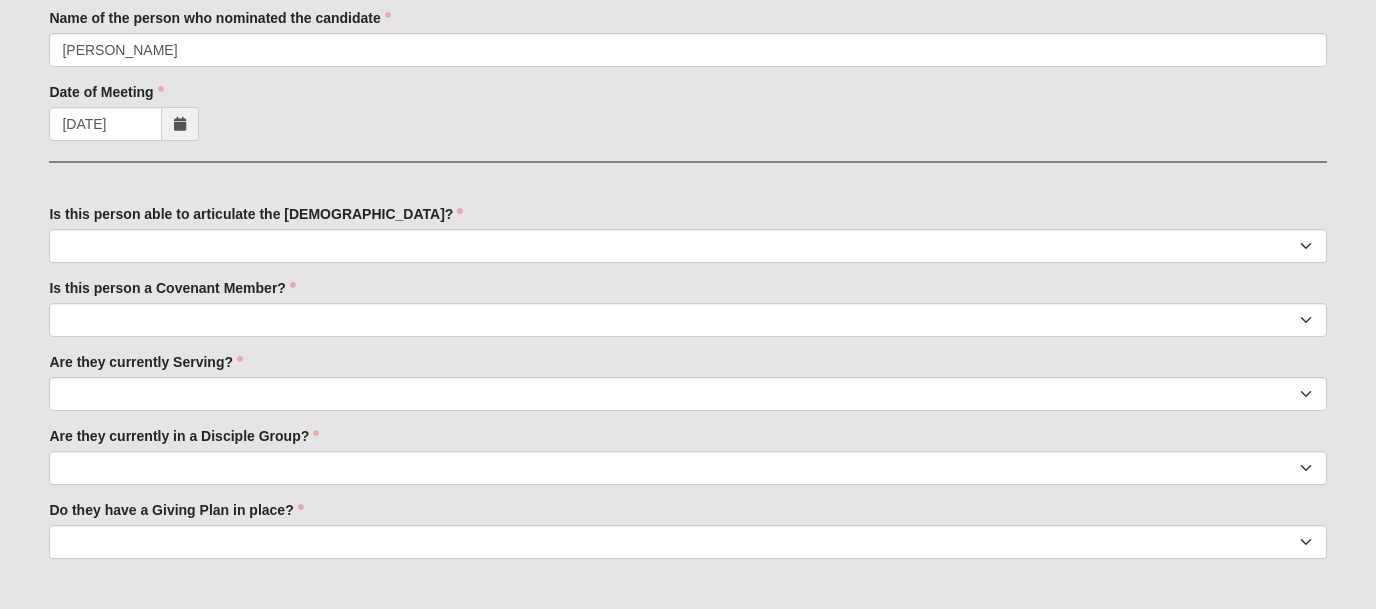 scroll, scrollTop: 516, scrollLeft: 0, axis: vertical 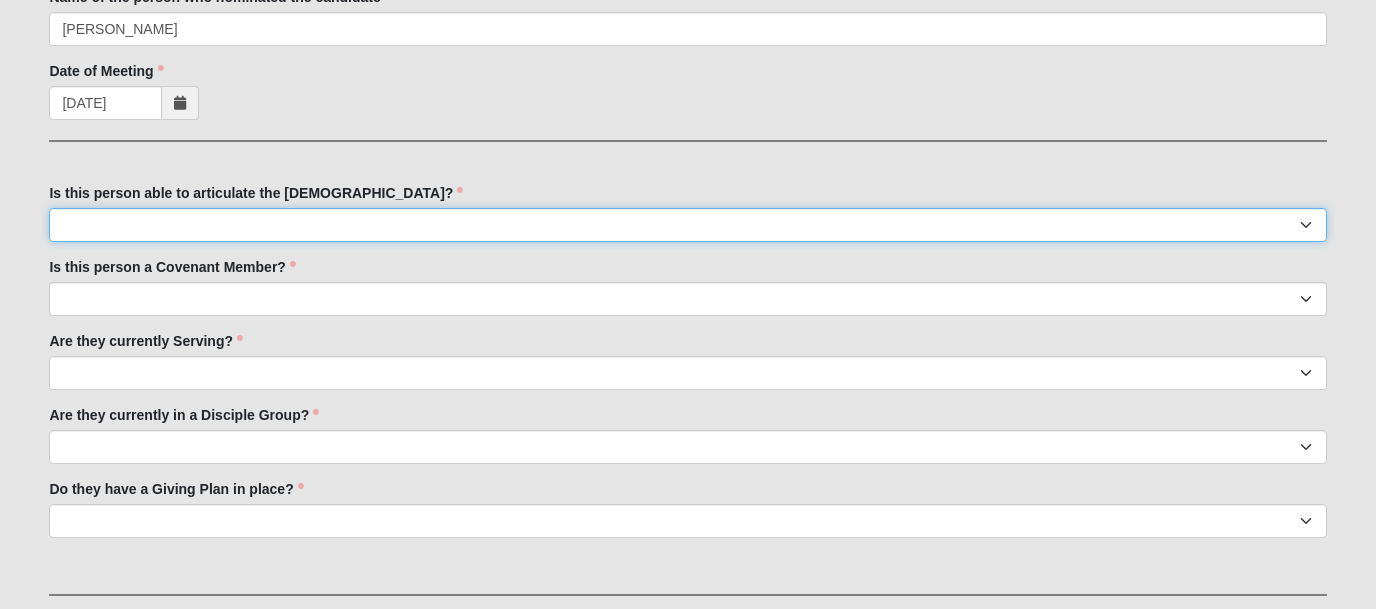 click on "No
Yes" at bounding box center [687, 225] 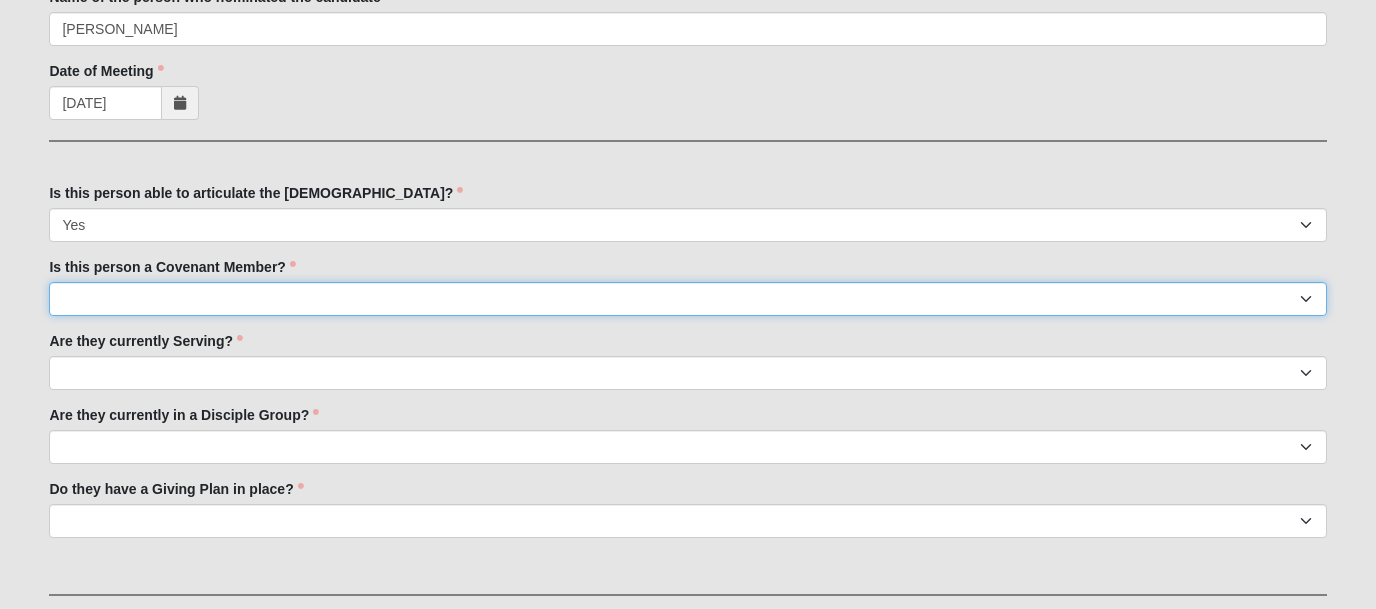 click on "No
Yes" at bounding box center [687, 299] 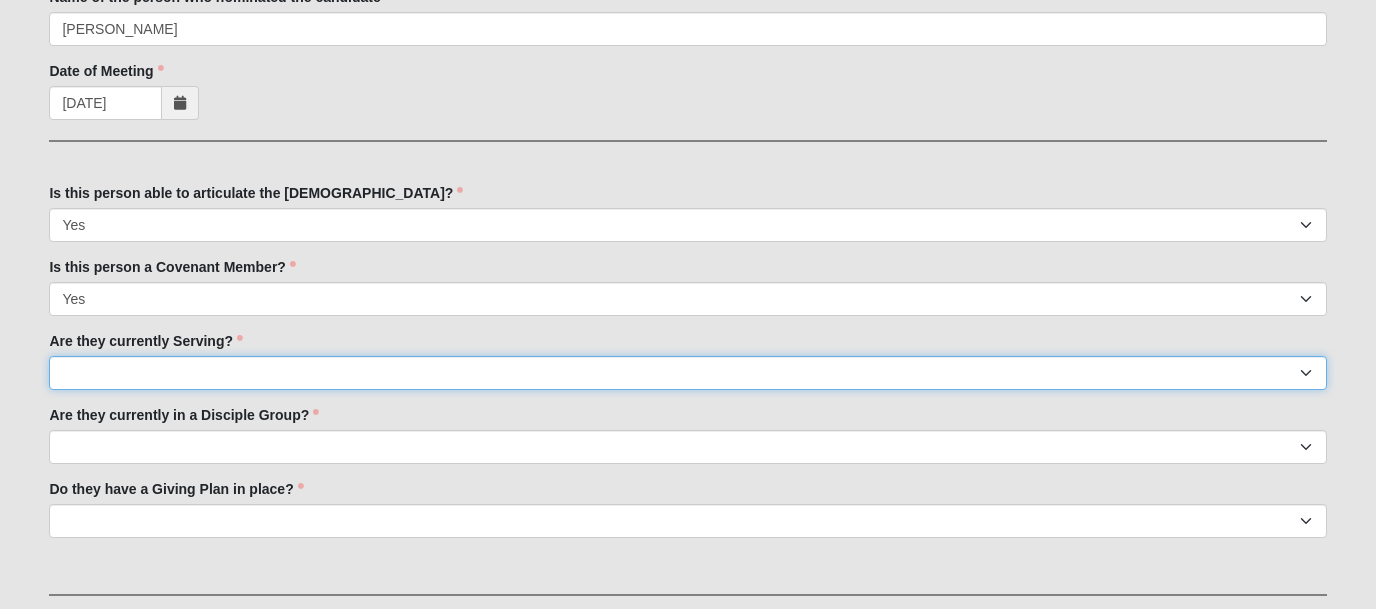 click on "No
Yes" at bounding box center (687, 373) 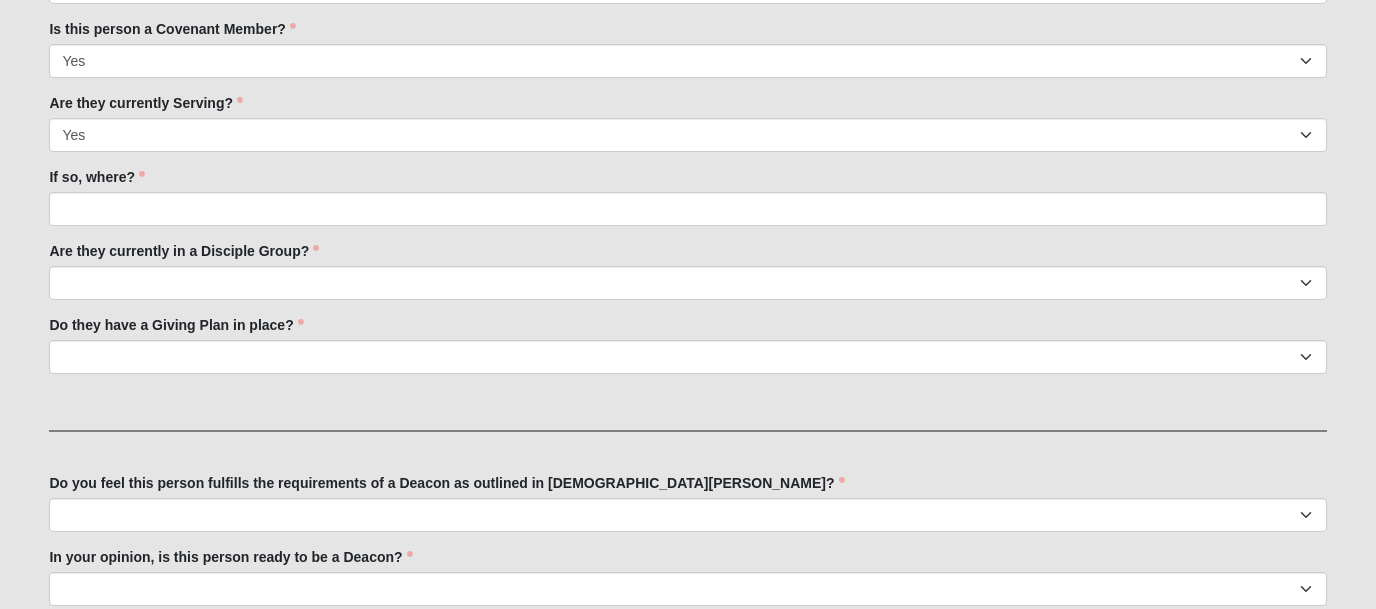 scroll, scrollTop: 747, scrollLeft: 0, axis: vertical 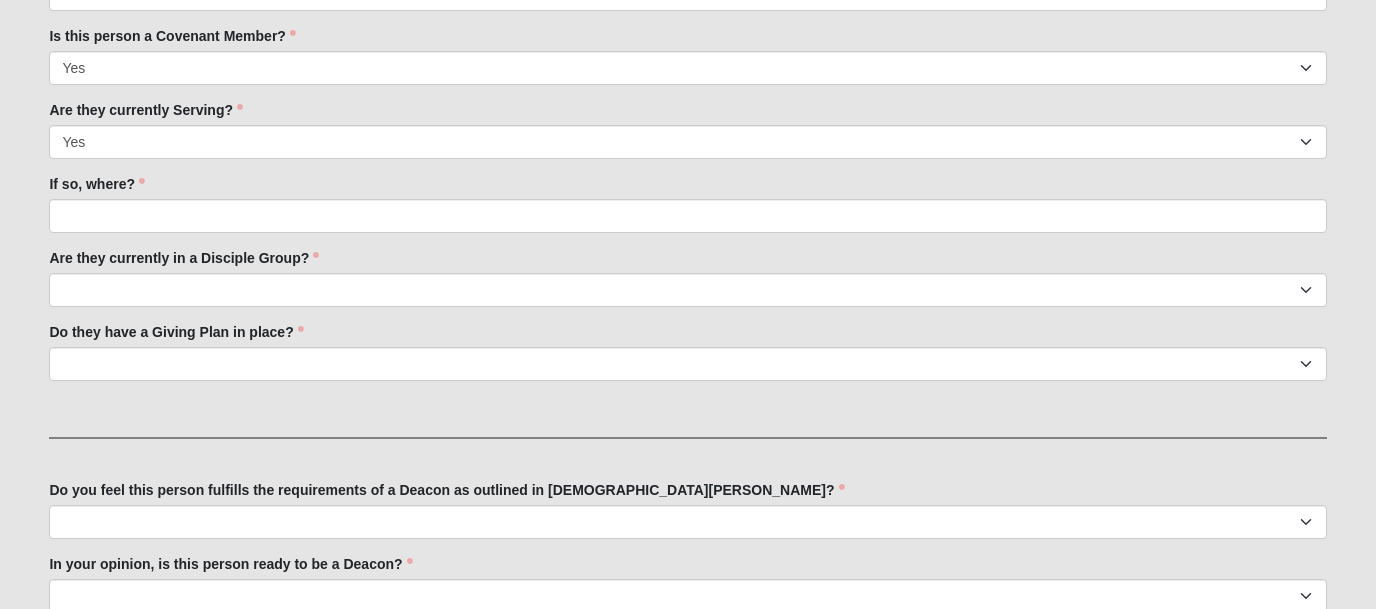 click on "If so, where?
If so, where? is required." at bounding box center [687, 203] 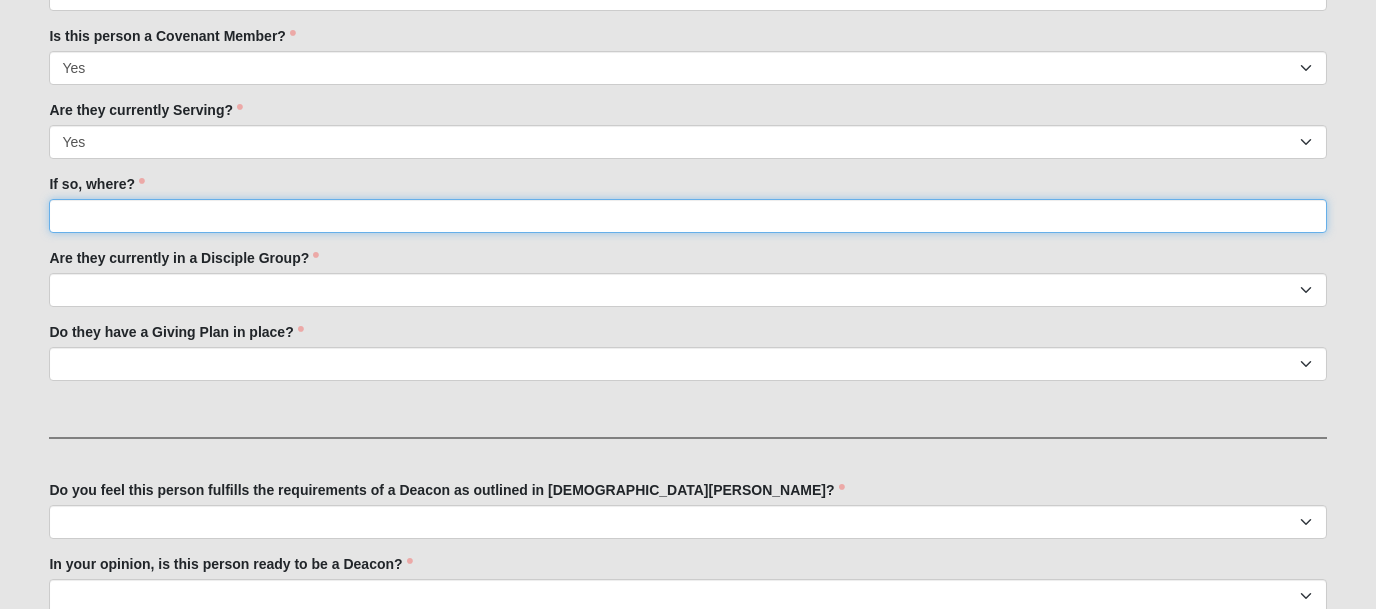 click on "If so, where?" at bounding box center (687, 216) 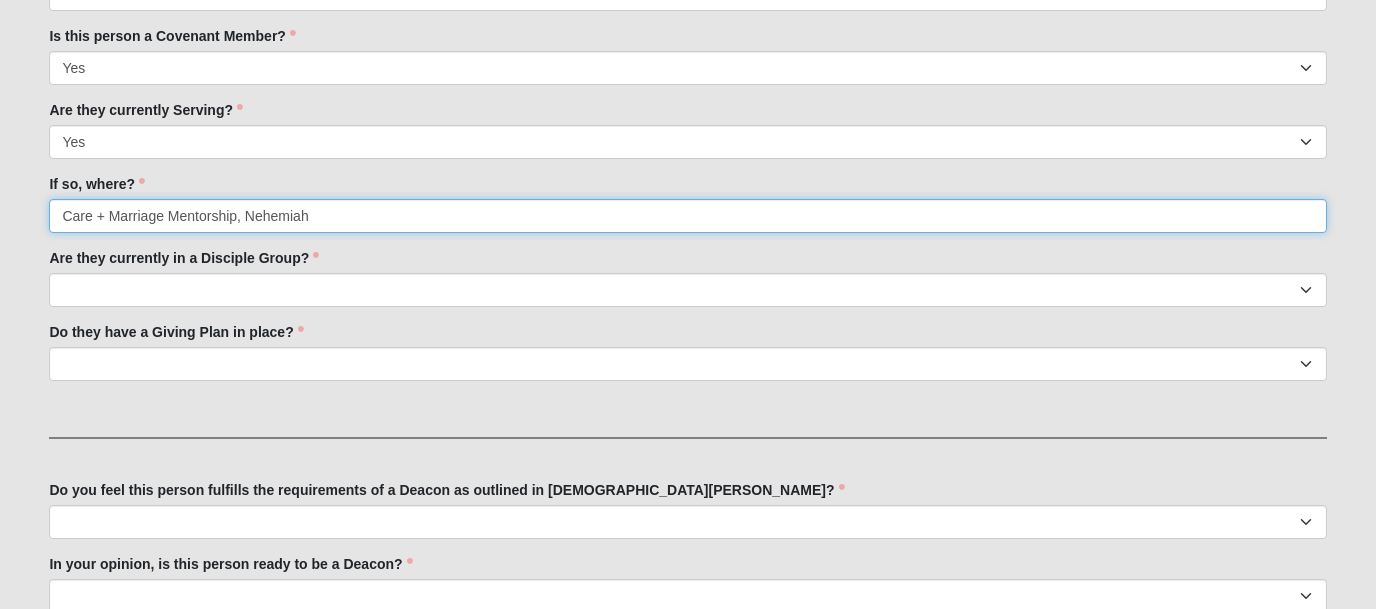 click on "Care + Marriage Mentorship, Nehemiah" at bounding box center [687, 216] 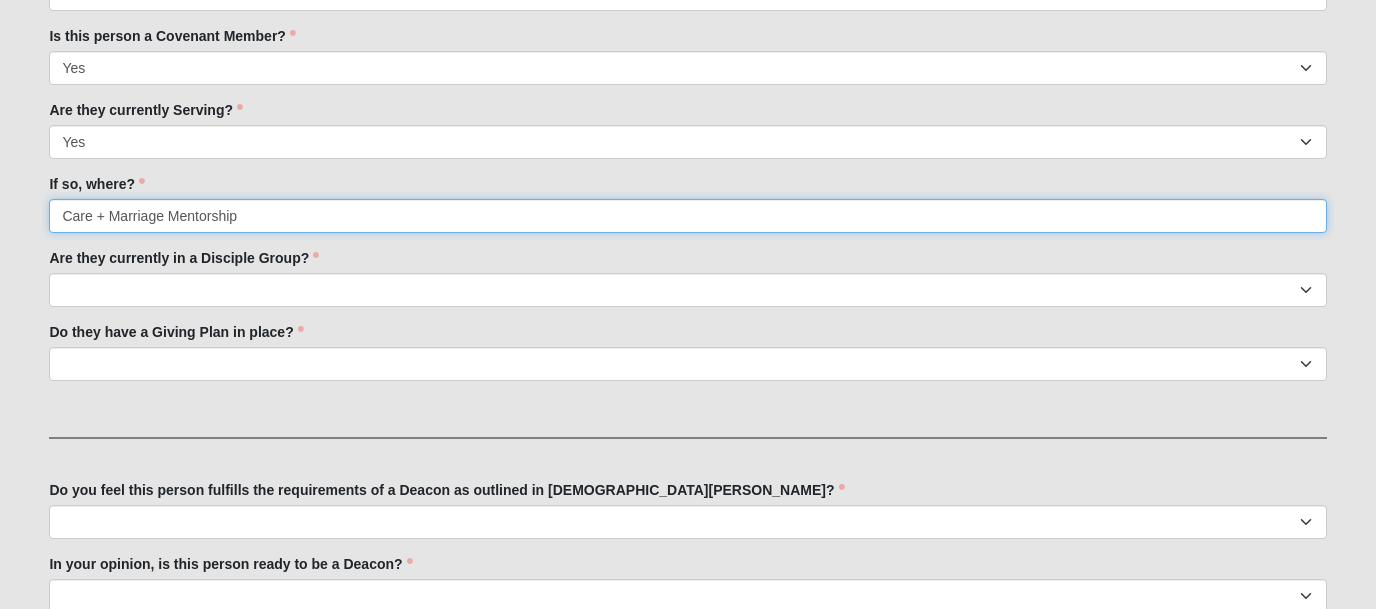 type on "Care + Marriage Mentorship" 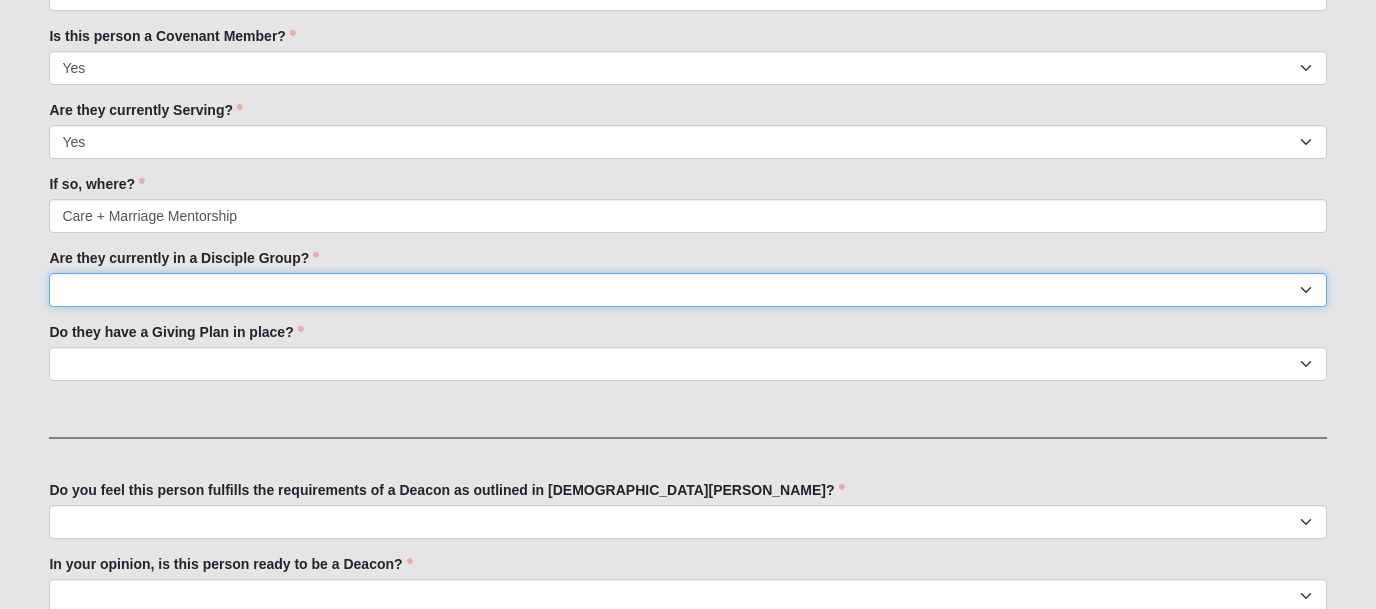 click on "No
Yes" at bounding box center [687, 290] 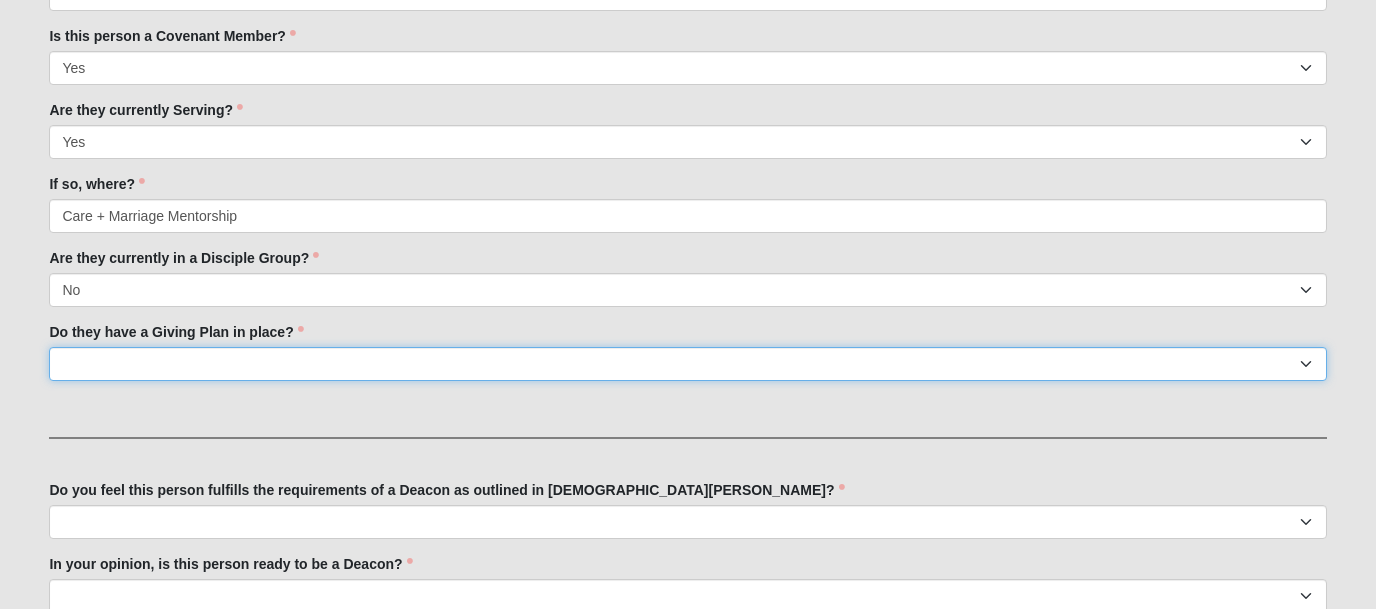 click on "No
Yes" at bounding box center (687, 364) 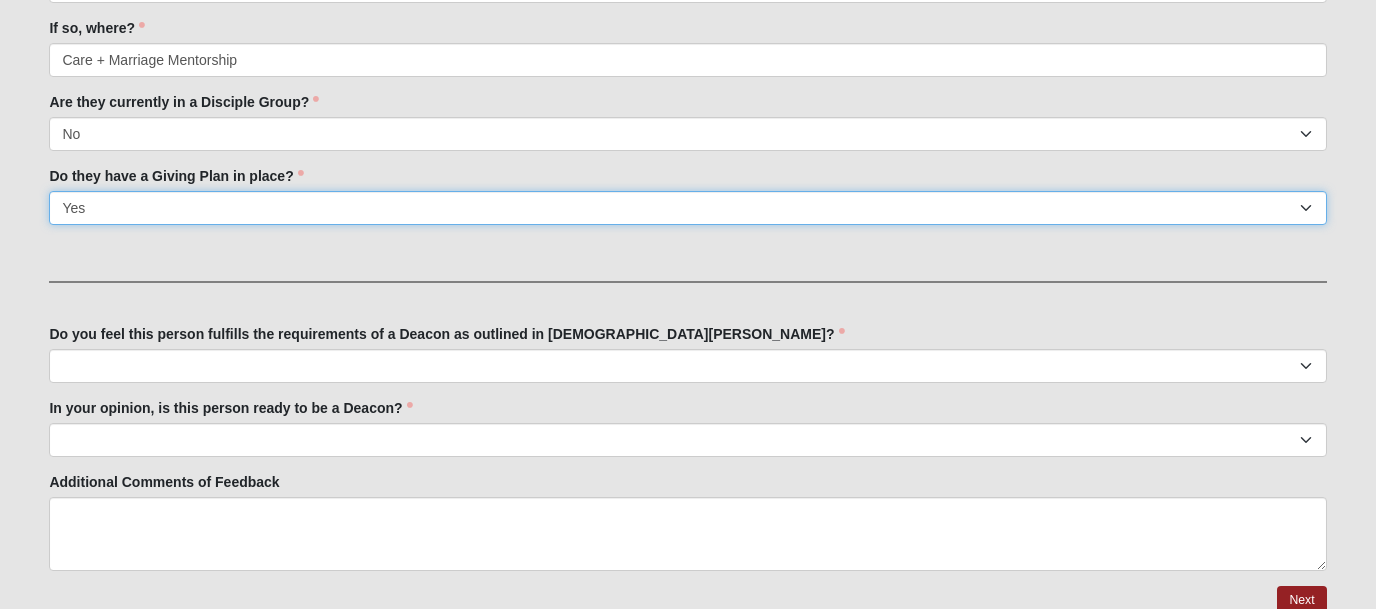 scroll, scrollTop: 910, scrollLeft: 0, axis: vertical 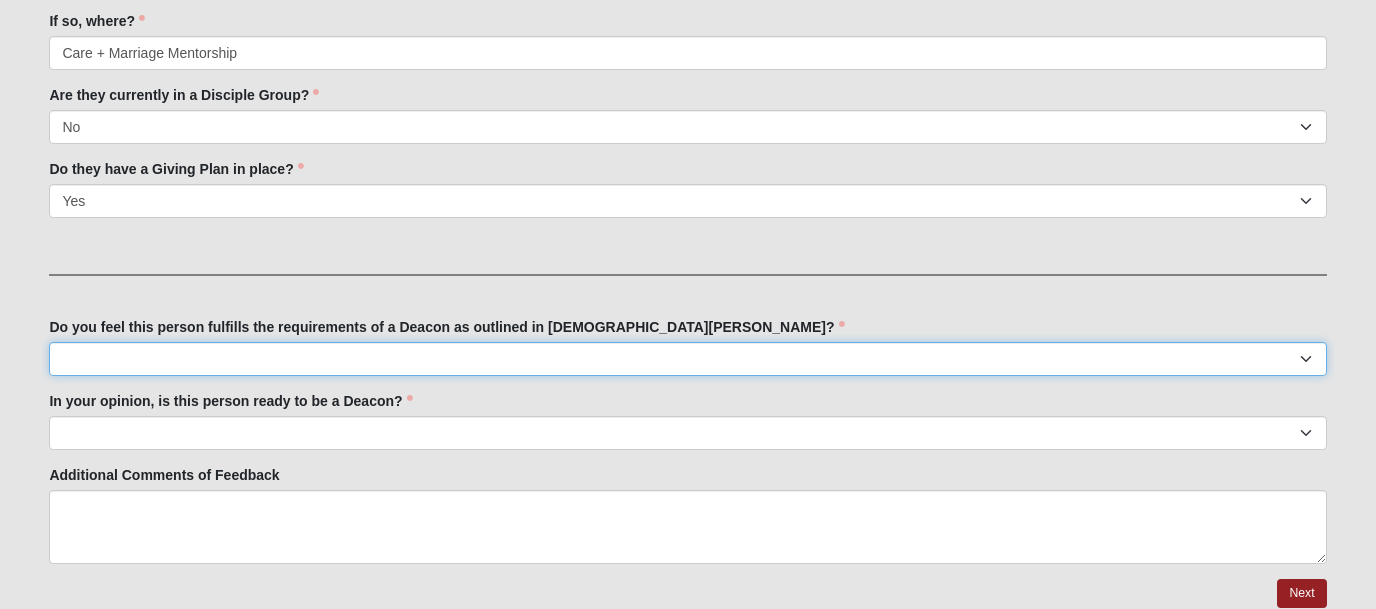 click on "No
Yes" at bounding box center [687, 359] 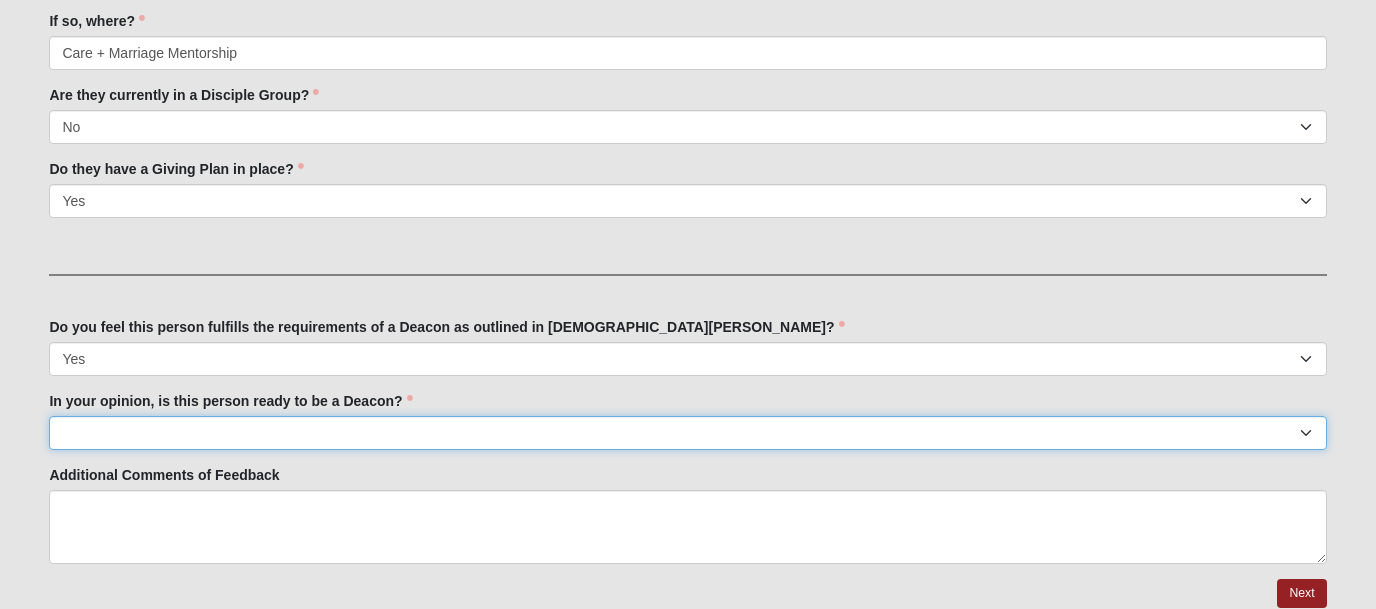 click on "Yes
No
Unsure" at bounding box center (687, 433) 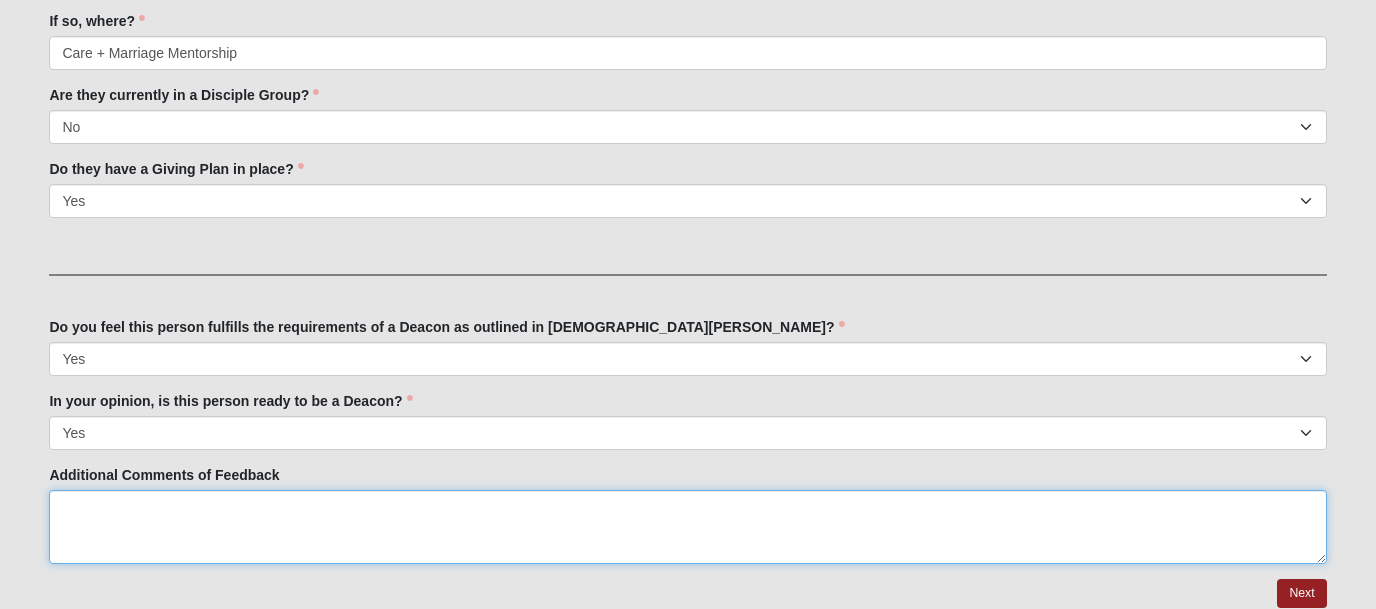 click on "Additional Comments of Feedback" at bounding box center (687, 527) 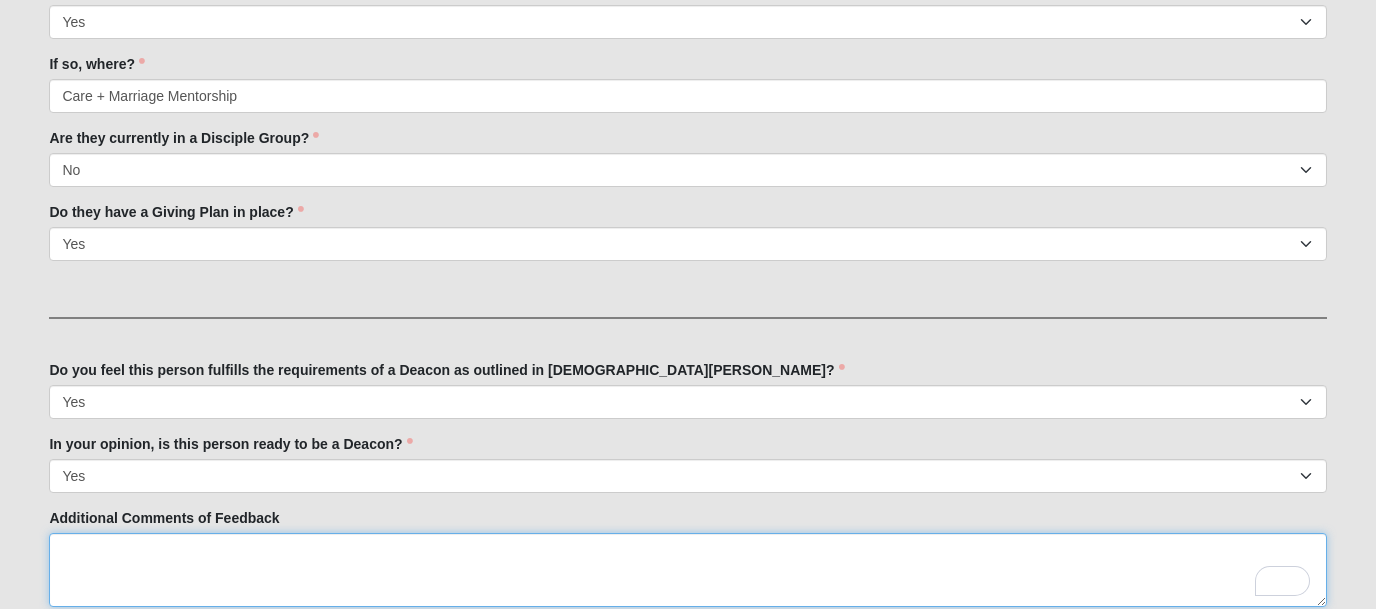 scroll, scrollTop: 858, scrollLeft: 0, axis: vertical 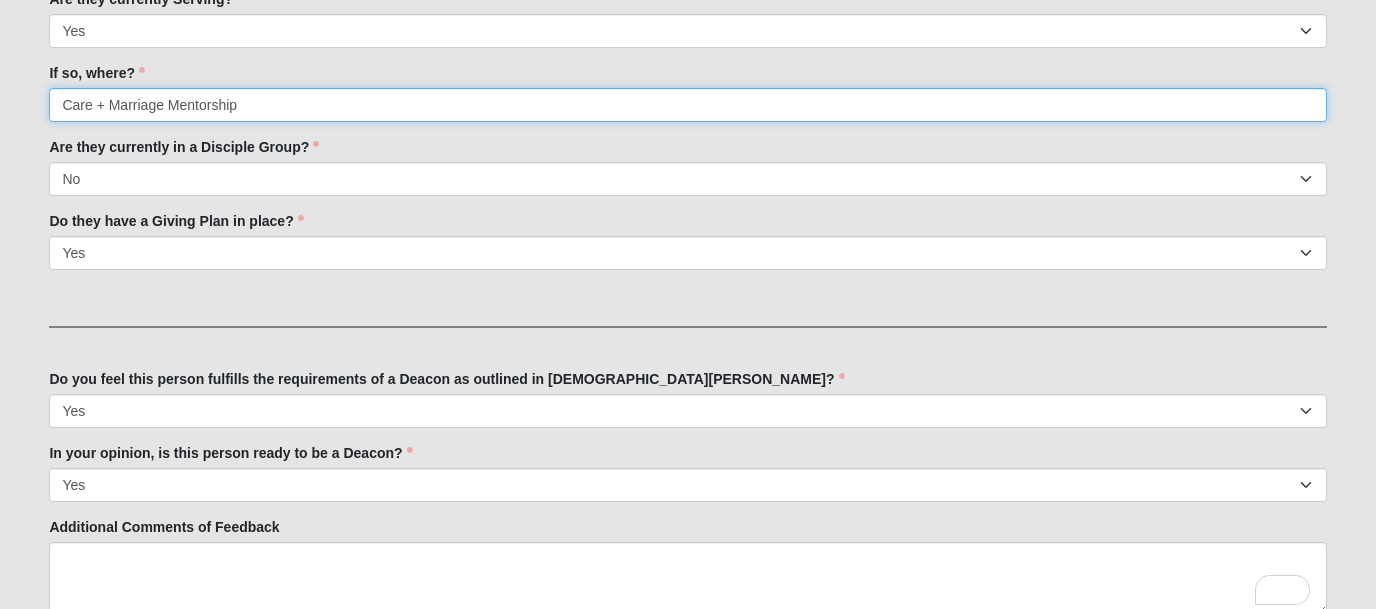 click on "Care + Marriage Mentorship" at bounding box center [687, 105] 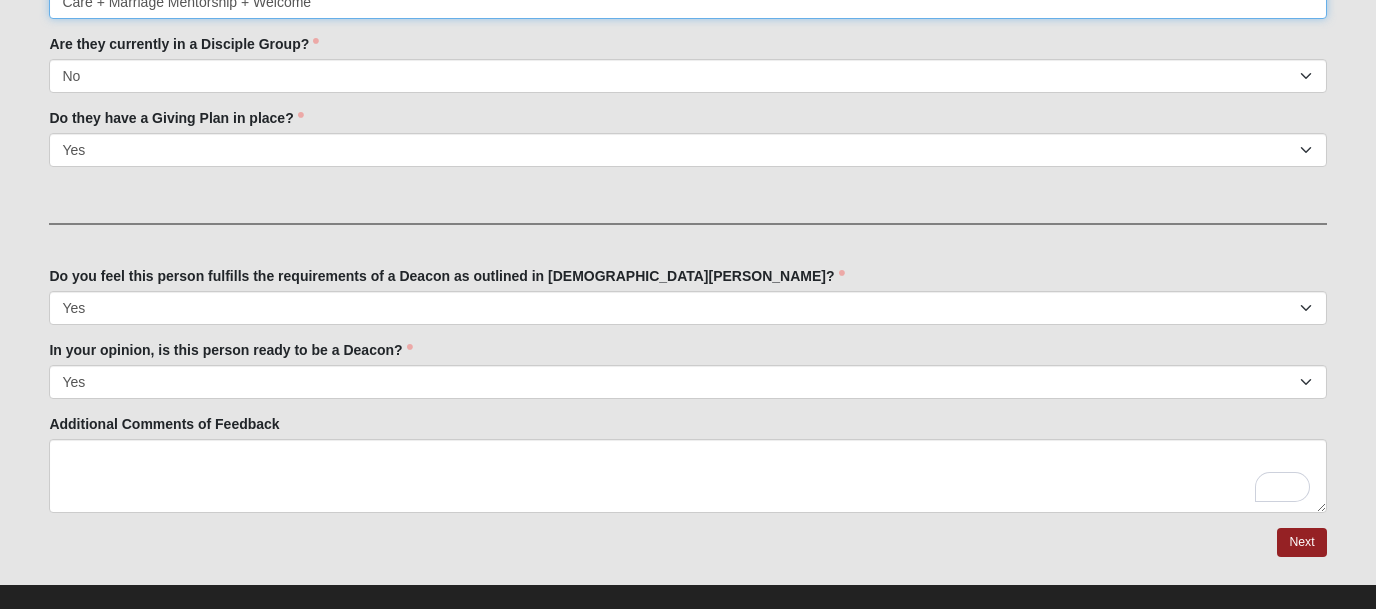 scroll, scrollTop: 987, scrollLeft: 0, axis: vertical 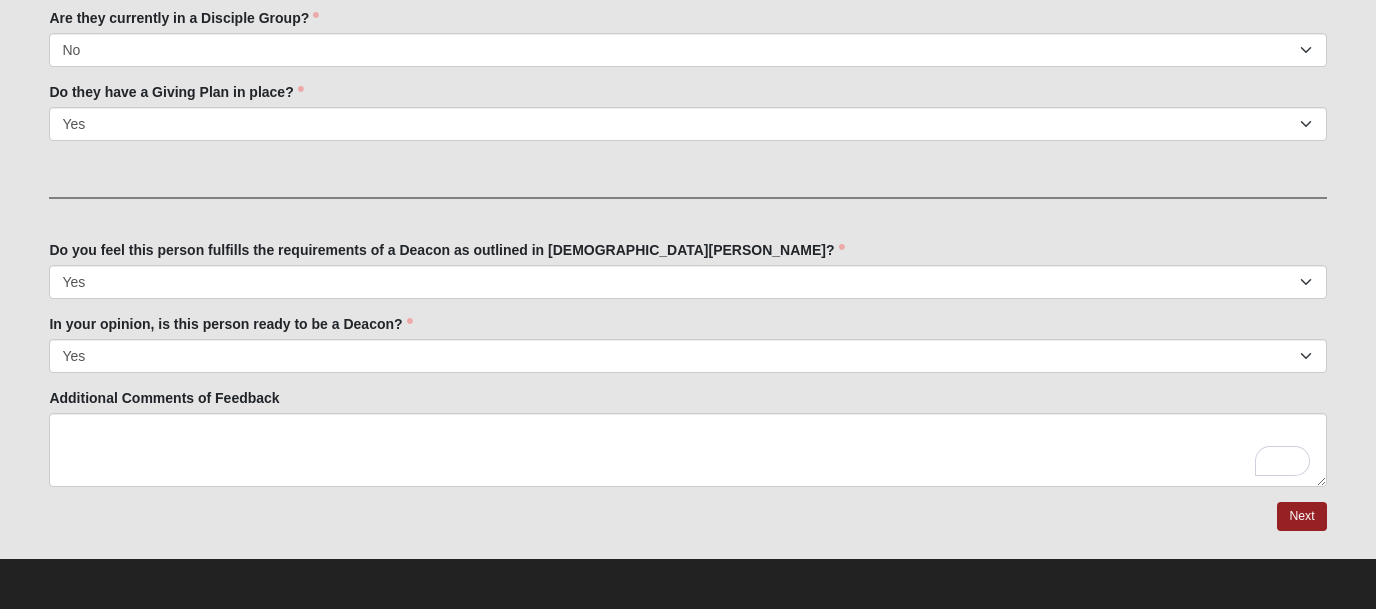 type on "Care + Marriage Mentorship + Welcome" 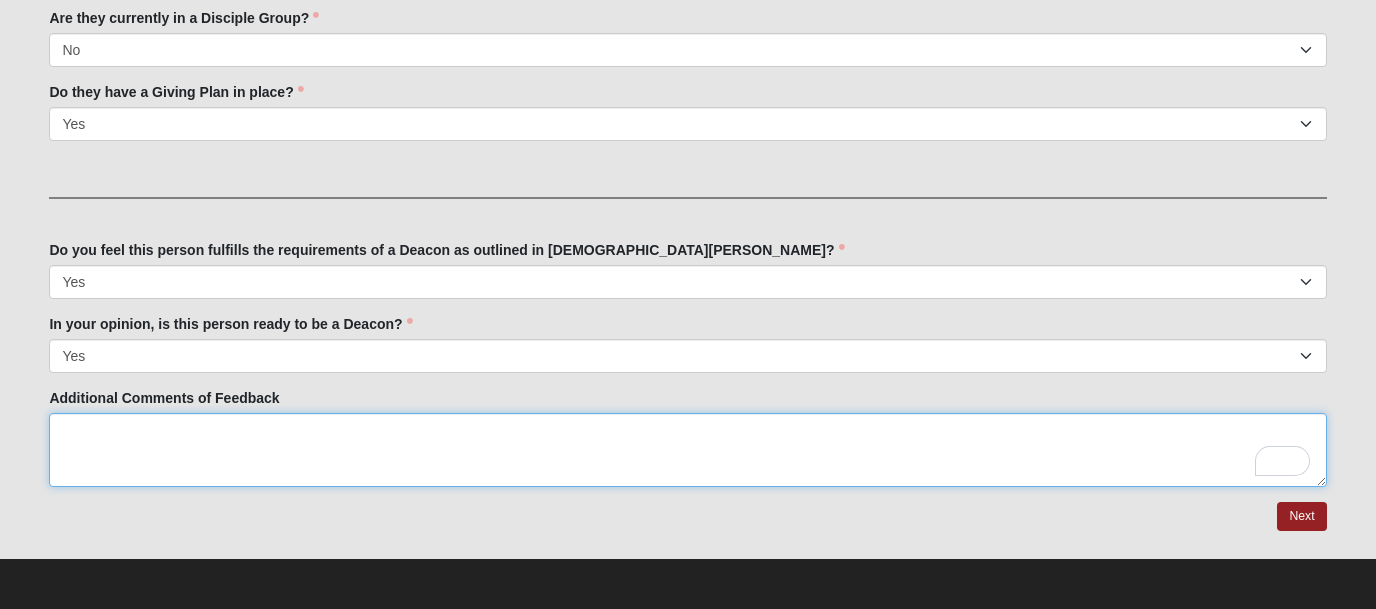 click on "Additional Comments of Feedback" at bounding box center (687, 450) 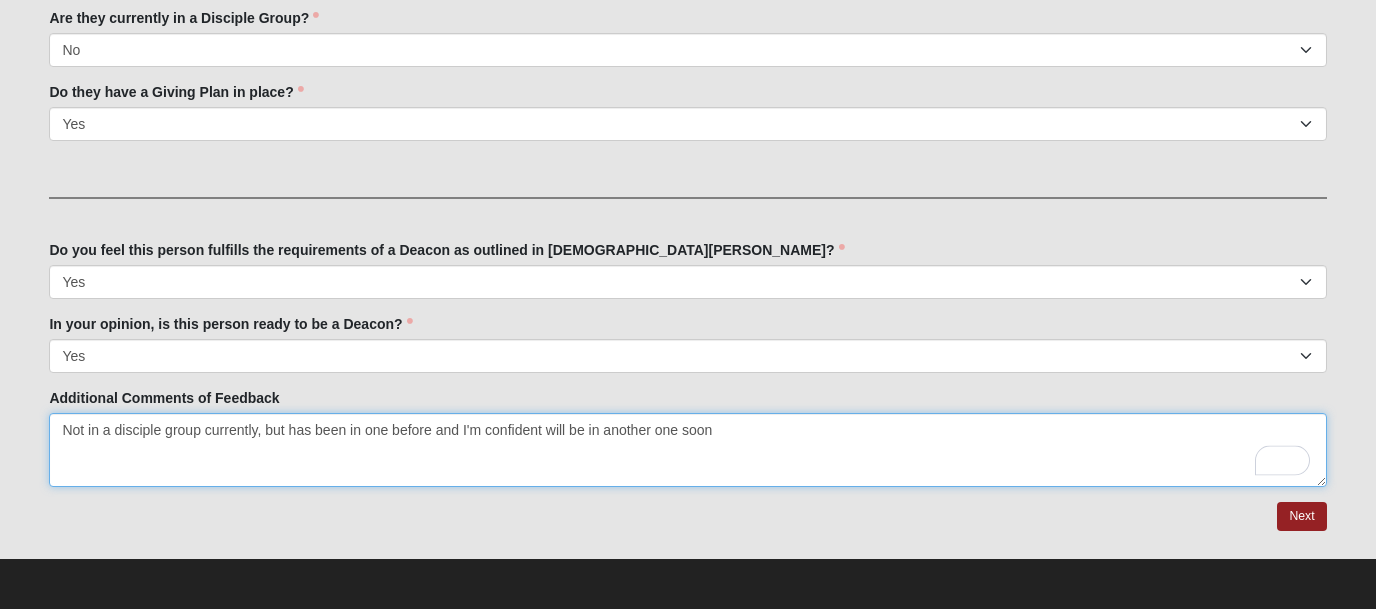 click on "Not in a disciple group currently, but has been in one before and I'm confident will be in another one soon" at bounding box center [687, 450] 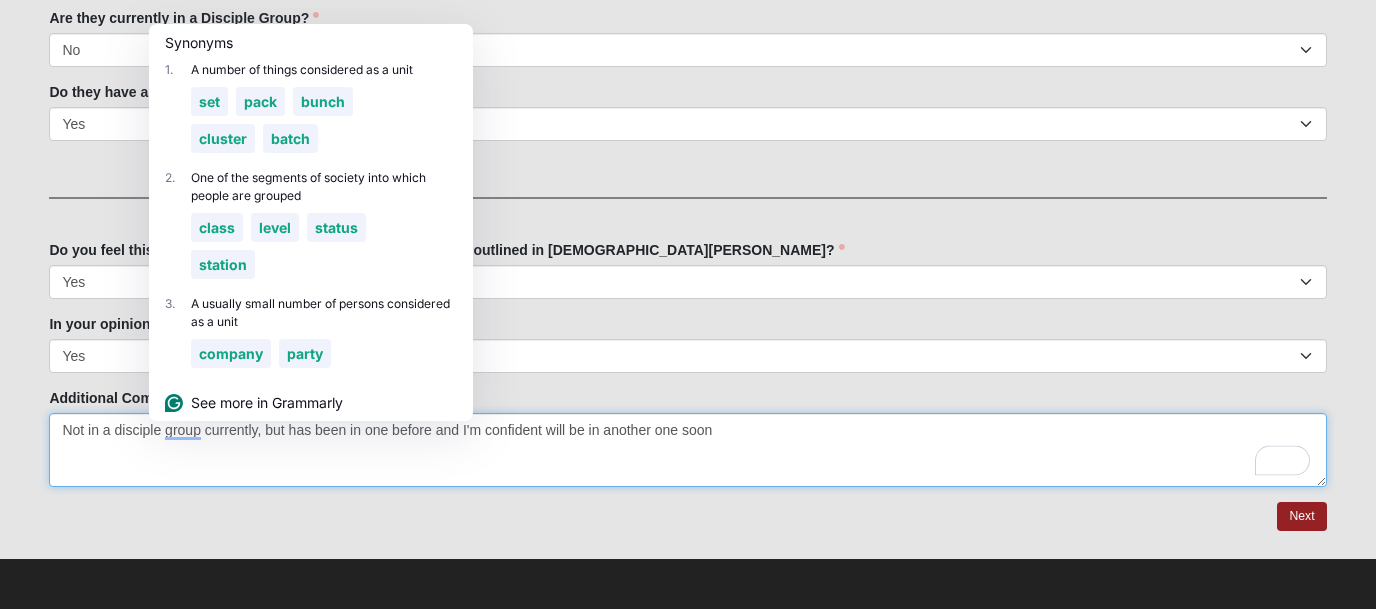 click on "Not in a disciple group currently, but has been in one before and I'm confident will be in another one soon" at bounding box center (687, 450) 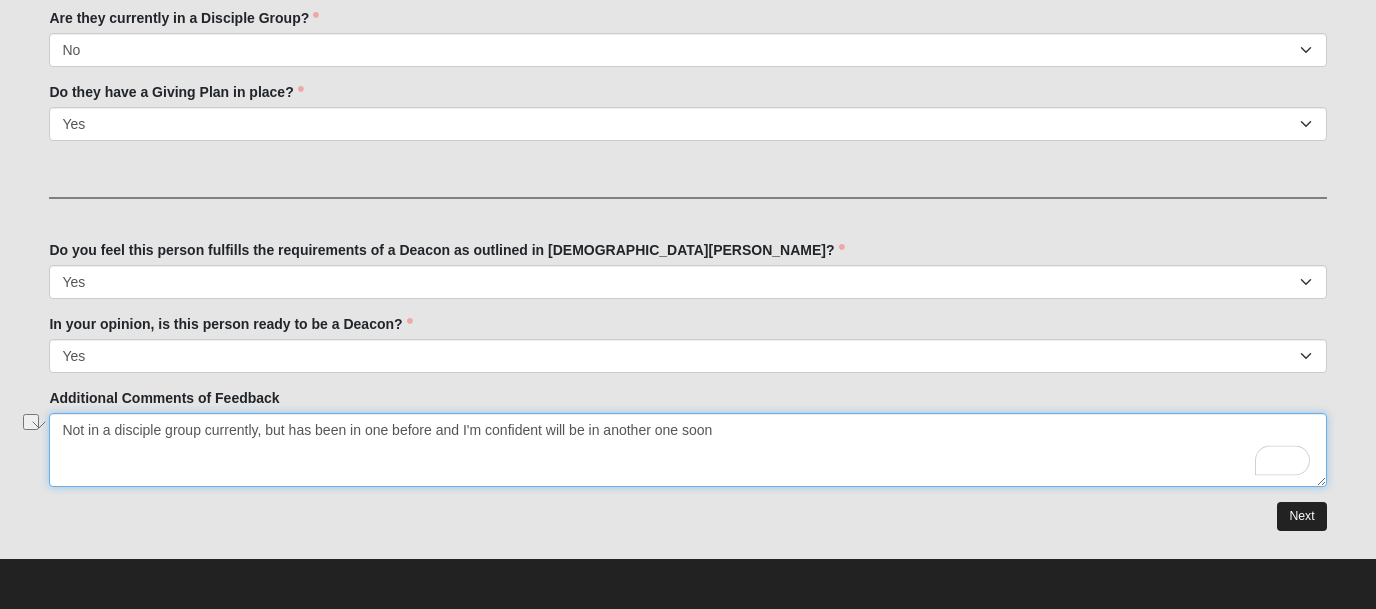 type on "Not in a disciple group currently, but has been in one before and I'm confident will be in another one soon" 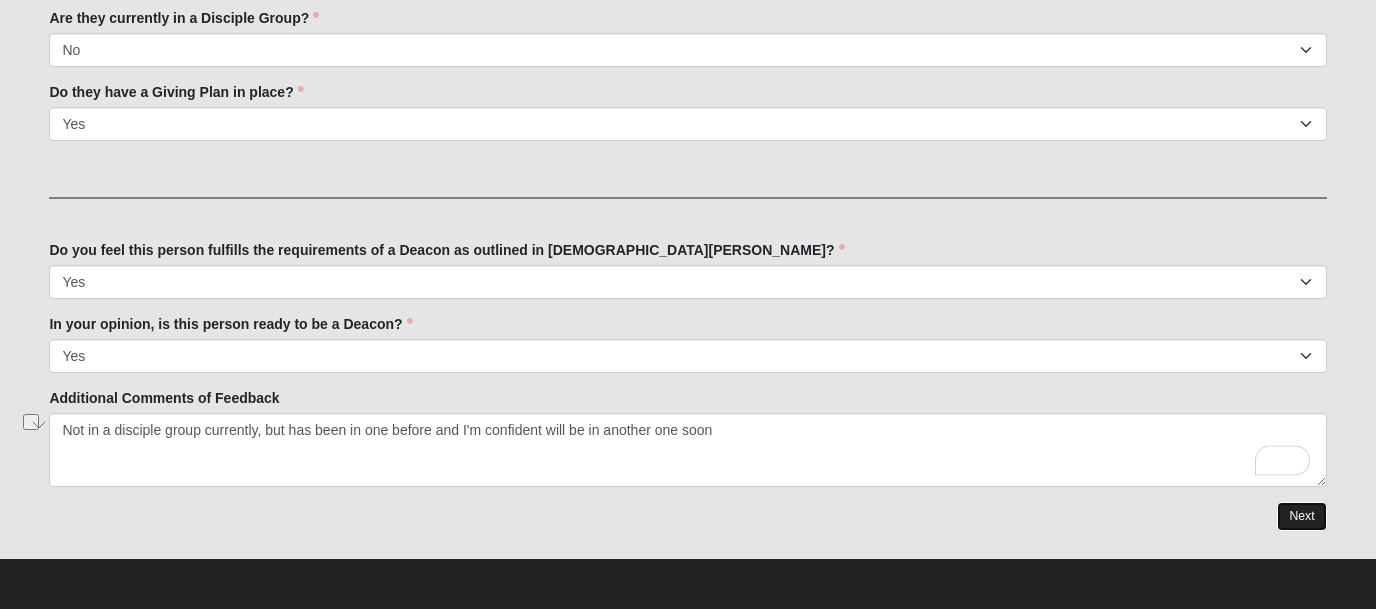 click on "Next" at bounding box center (1301, 516) 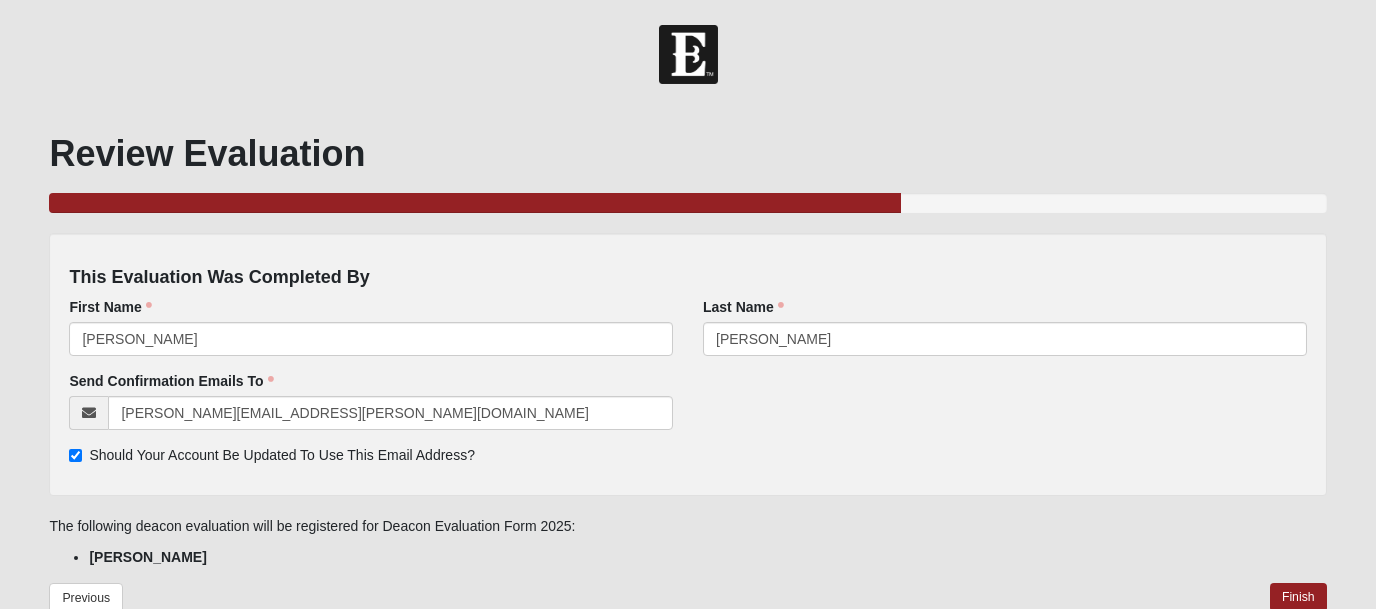 scroll, scrollTop: 27, scrollLeft: 0, axis: vertical 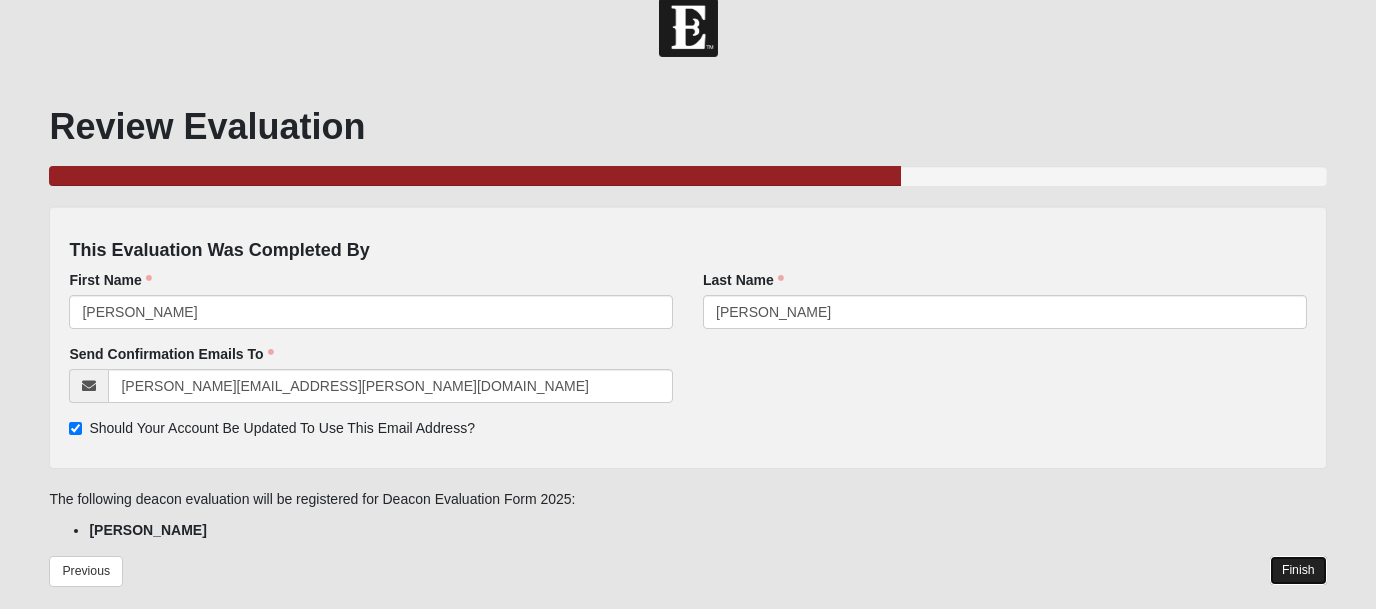 click on "Finish" at bounding box center [1298, 570] 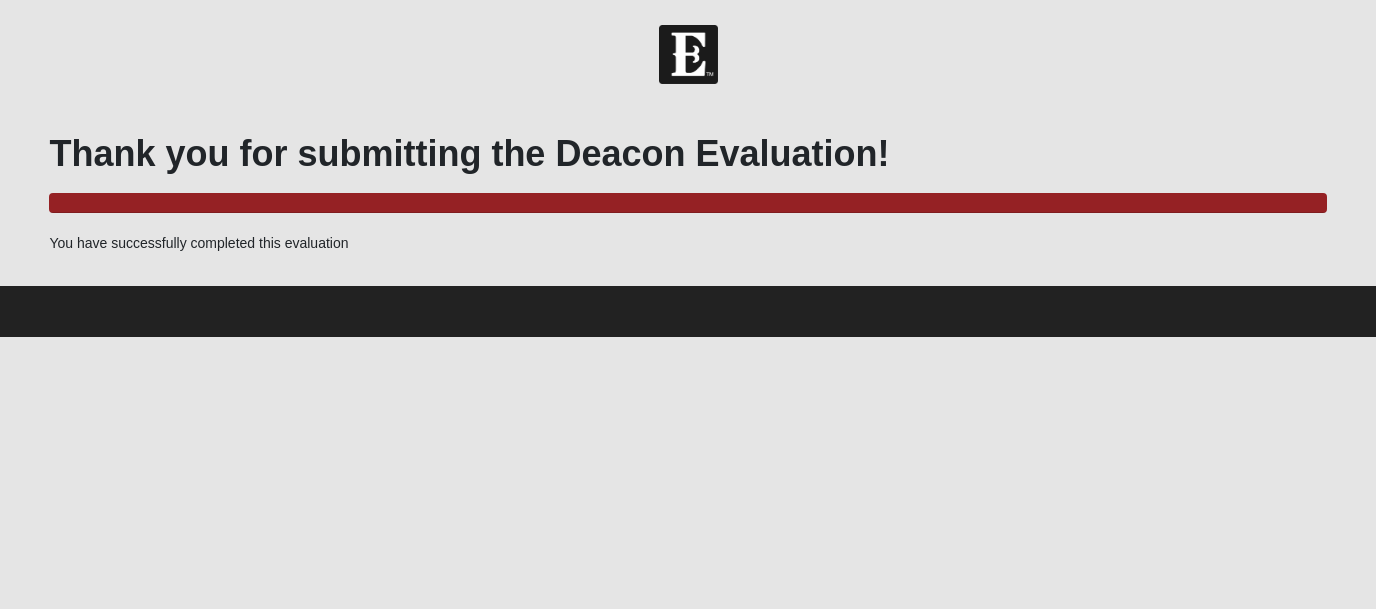 scroll, scrollTop: 0, scrollLeft: 0, axis: both 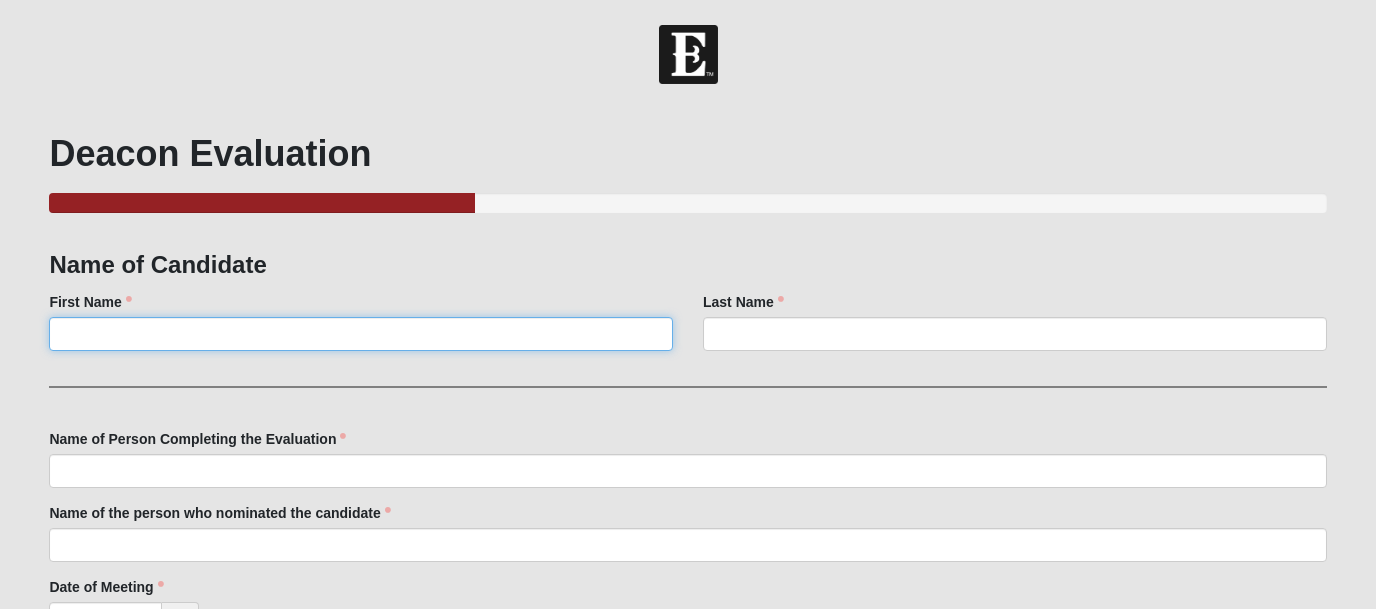 click on "First Name" at bounding box center [361, 334] 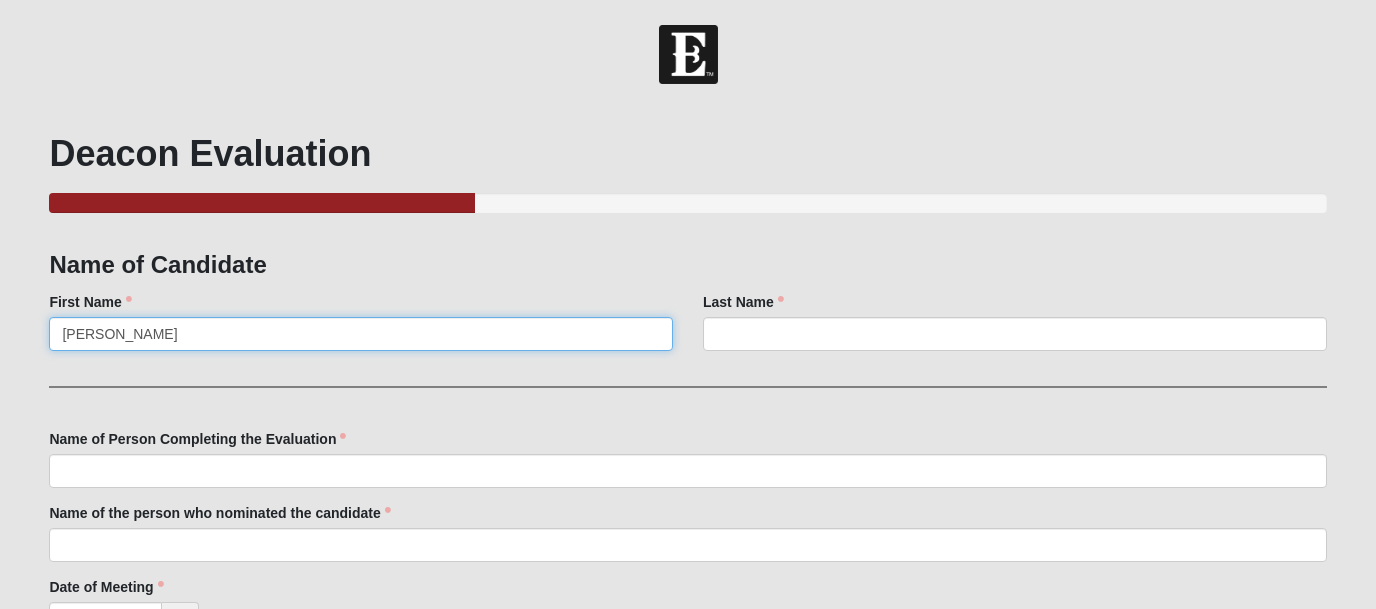 click on "Richard Mailloux" at bounding box center [361, 334] 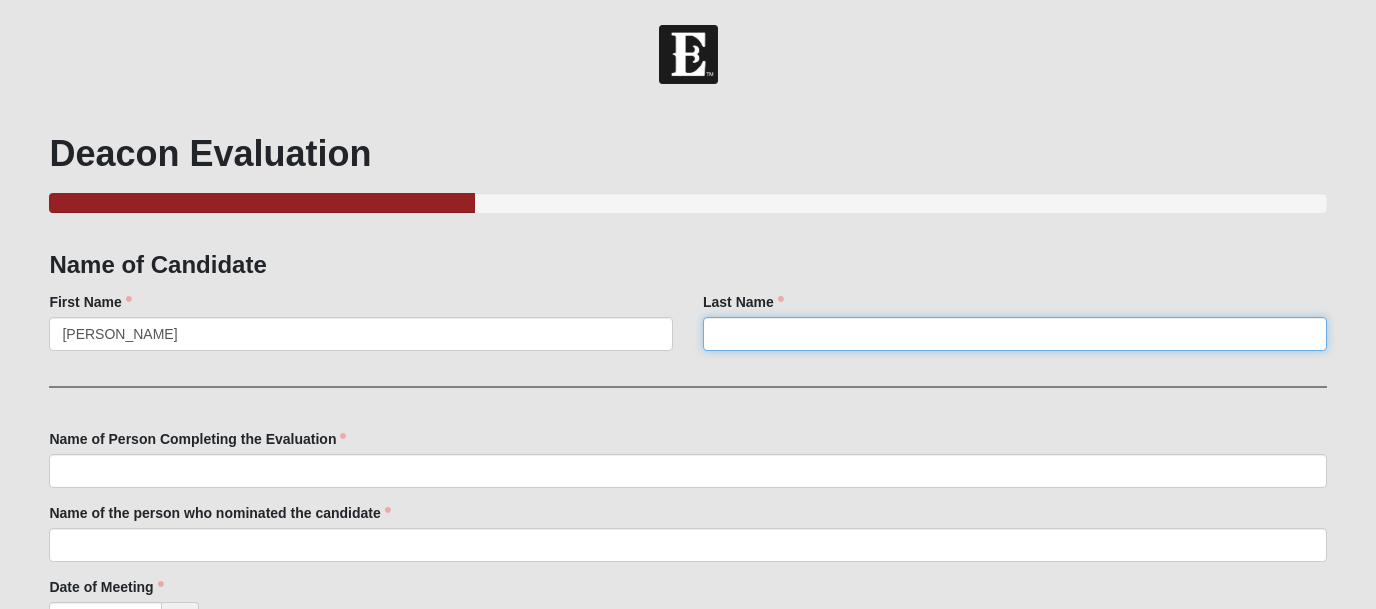 paste on "Mailloux" 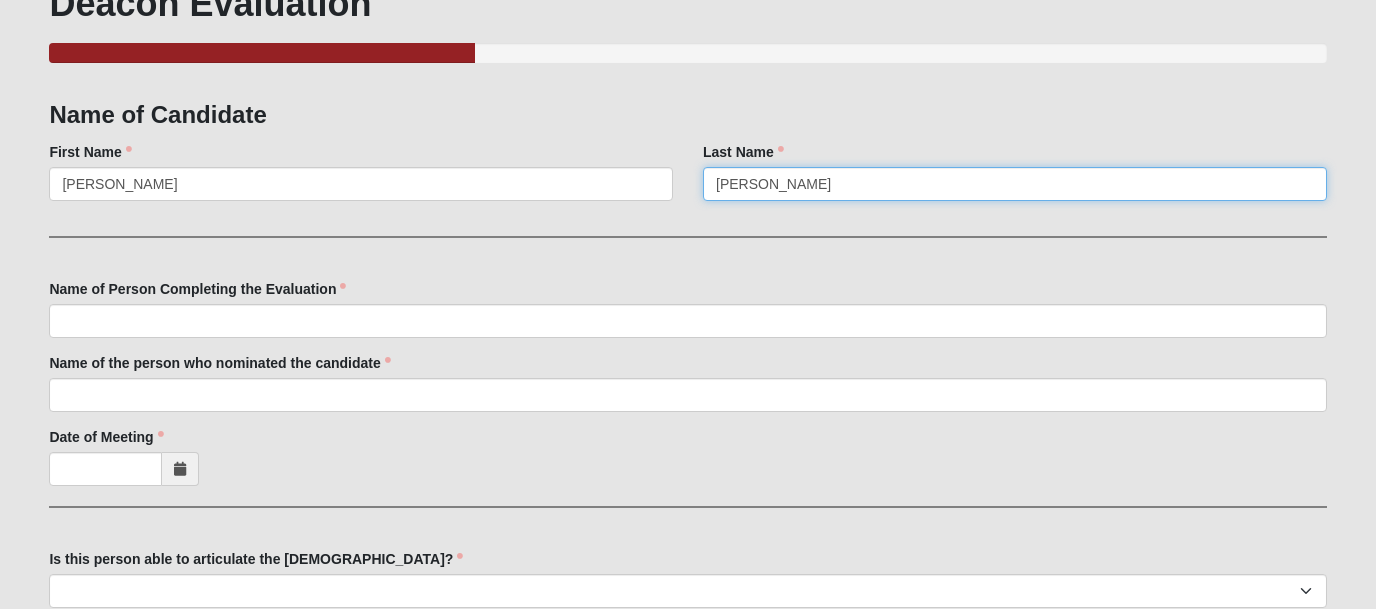 scroll, scrollTop: 151, scrollLeft: 0, axis: vertical 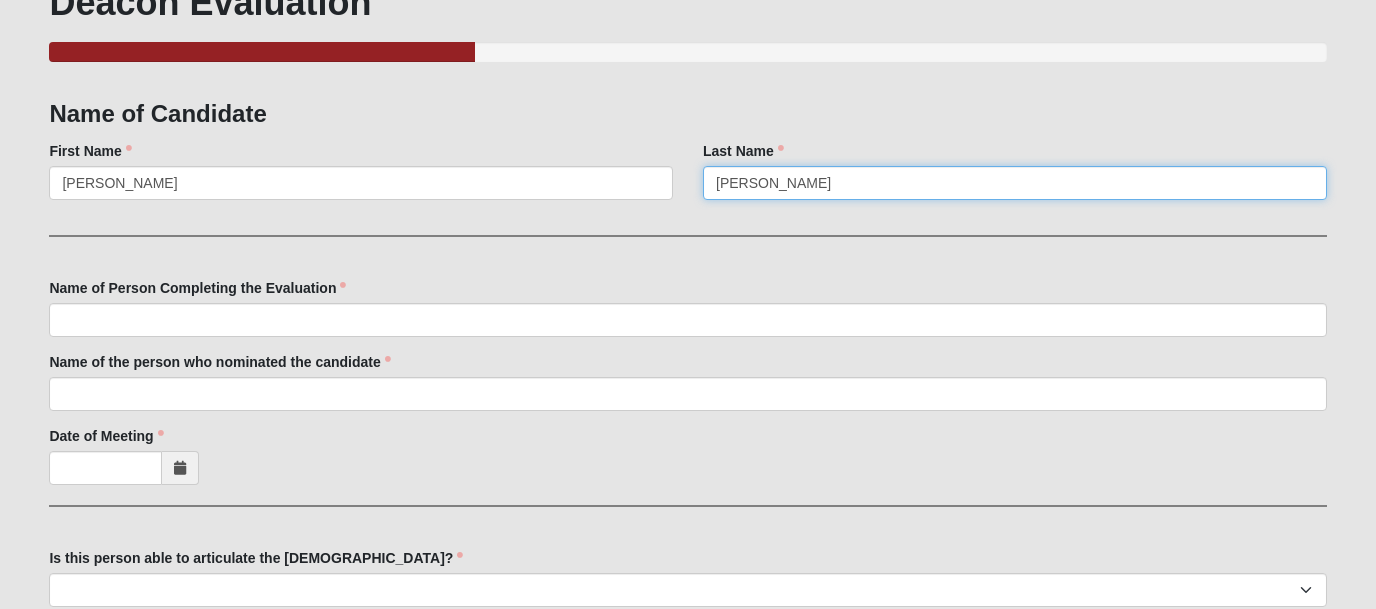 type on "Mailloux" 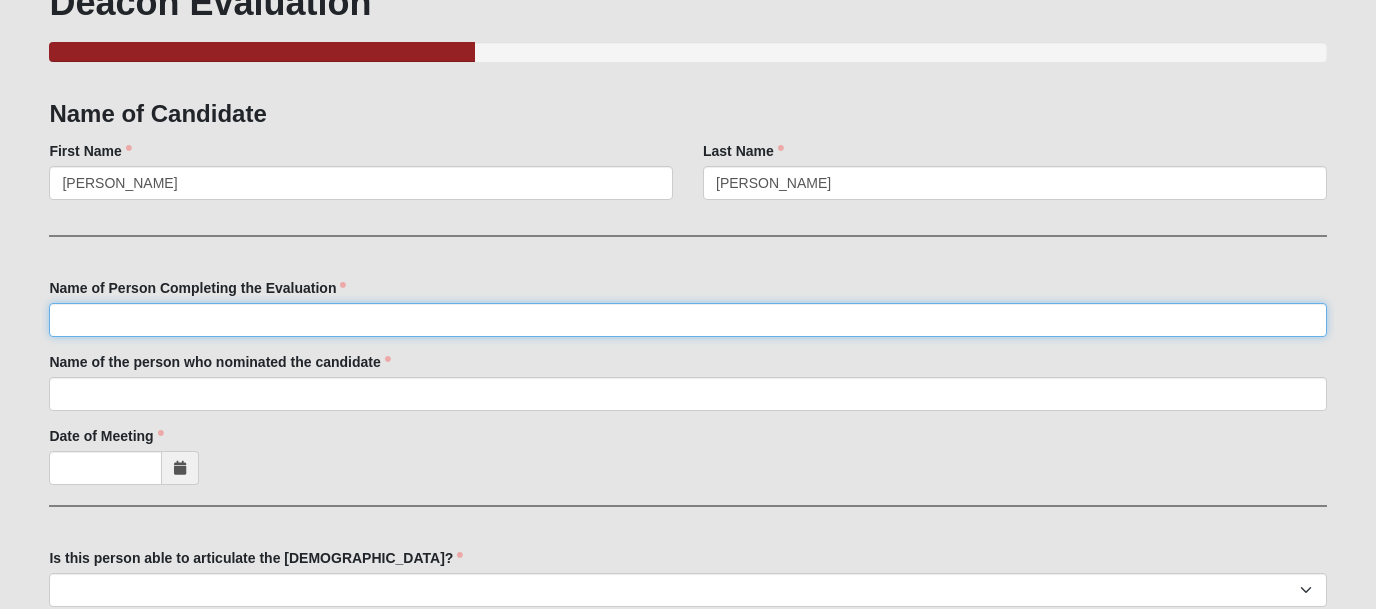 click on "Name of Person Completing the Evaluation" at bounding box center (687, 320) 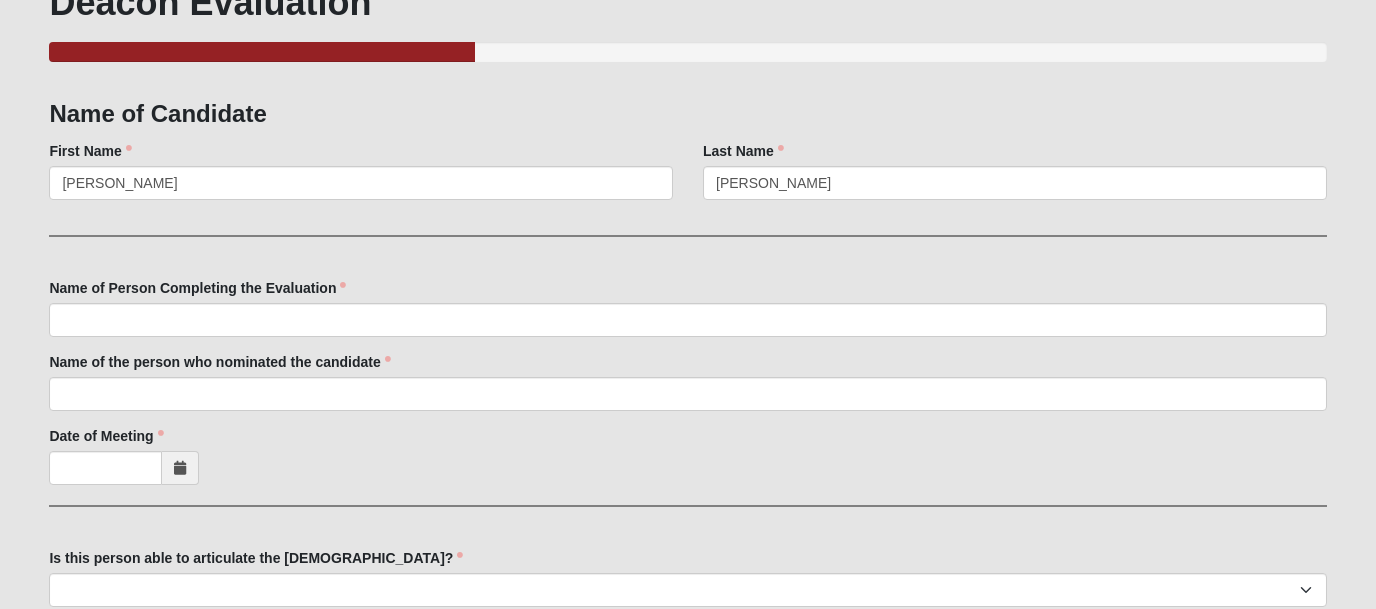 click on "Name of Person Completing the Evaluation
Name of Person Completing the Evaluation is required." at bounding box center (687, 307) 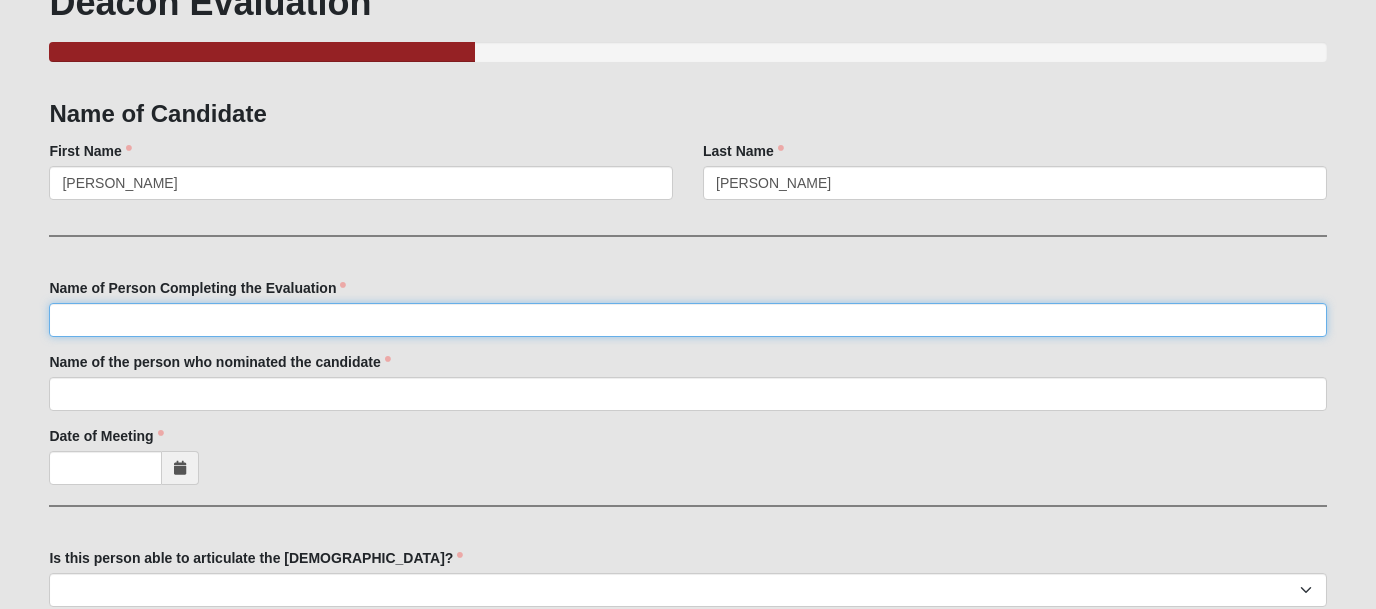 click on "Name of Person Completing the Evaluation" at bounding box center [687, 320] 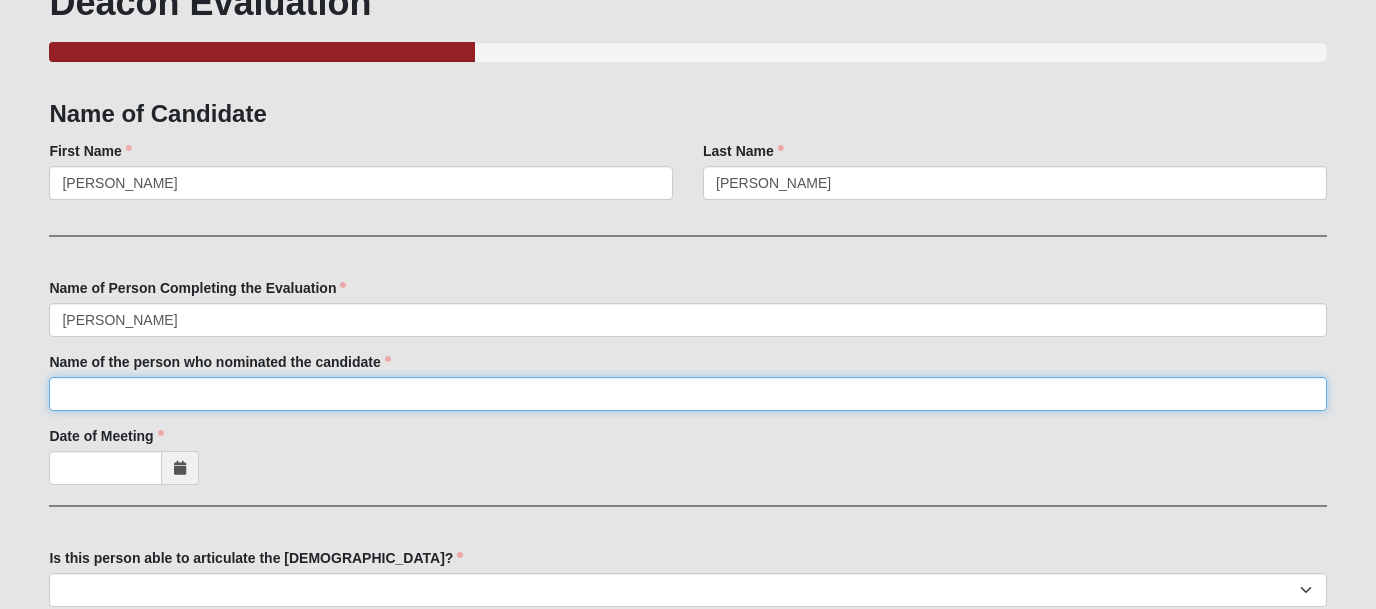 type on "[PERSON_NAME]" 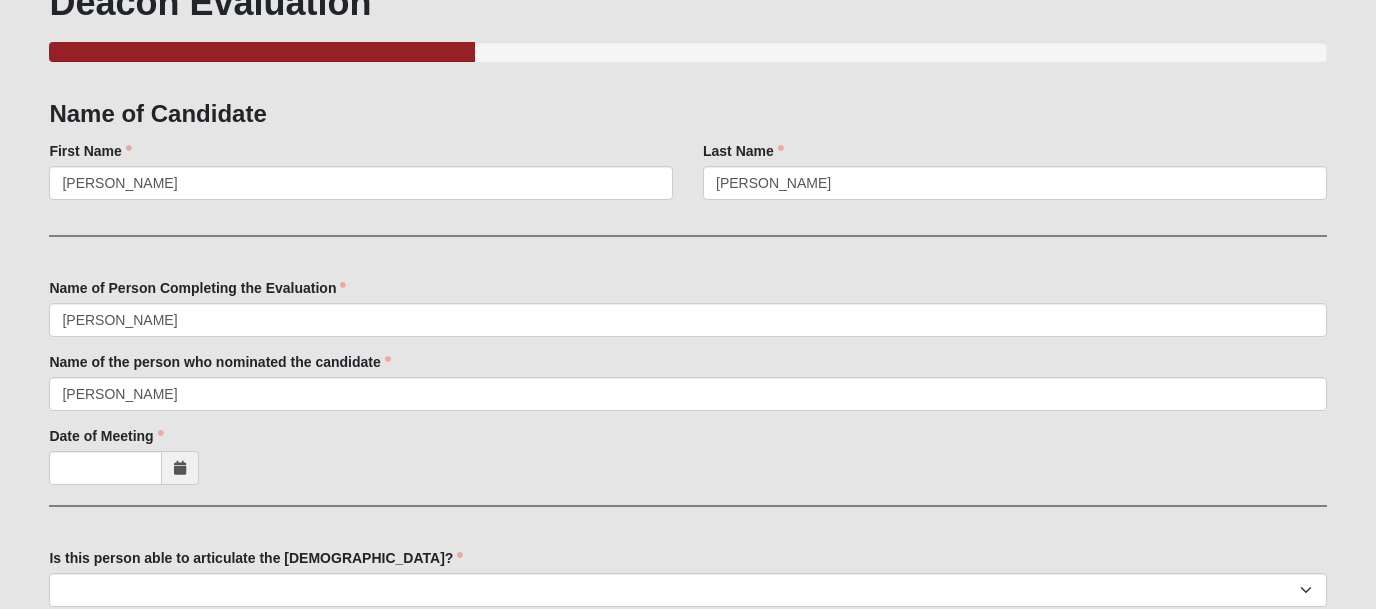 click at bounding box center [180, 468] 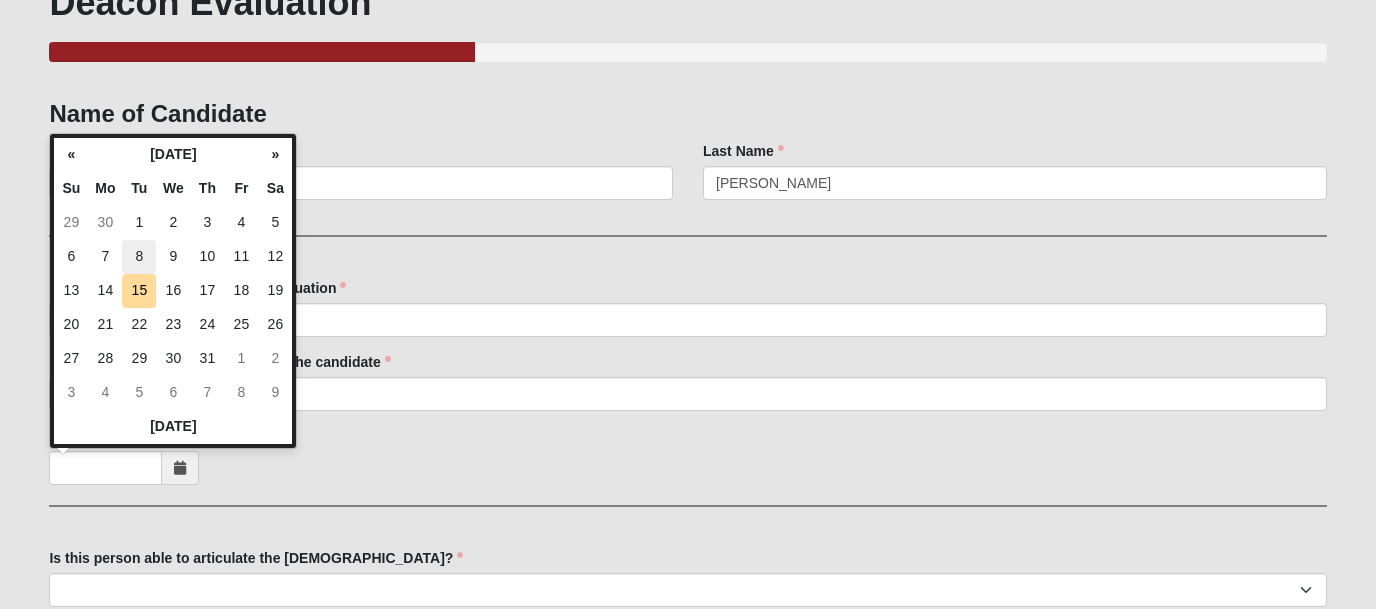 click on "8" at bounding box center [139, 257] 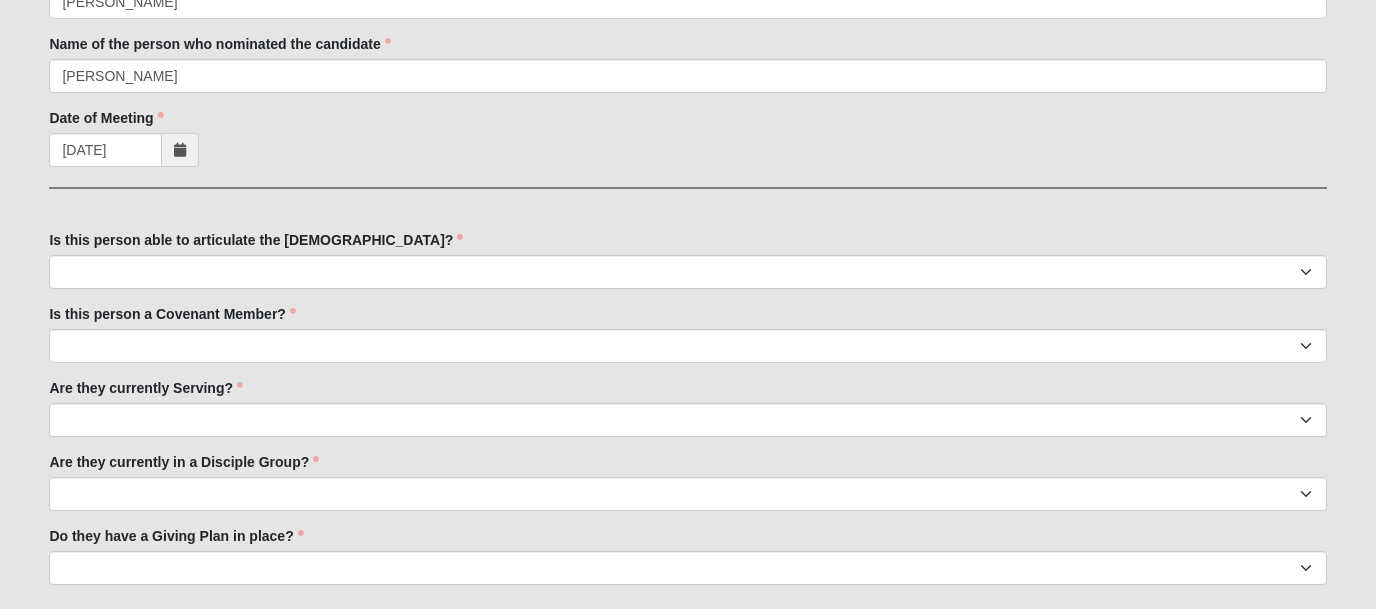 scroll, scrollTop: 473, scrollLeft: 0, axis: vertical 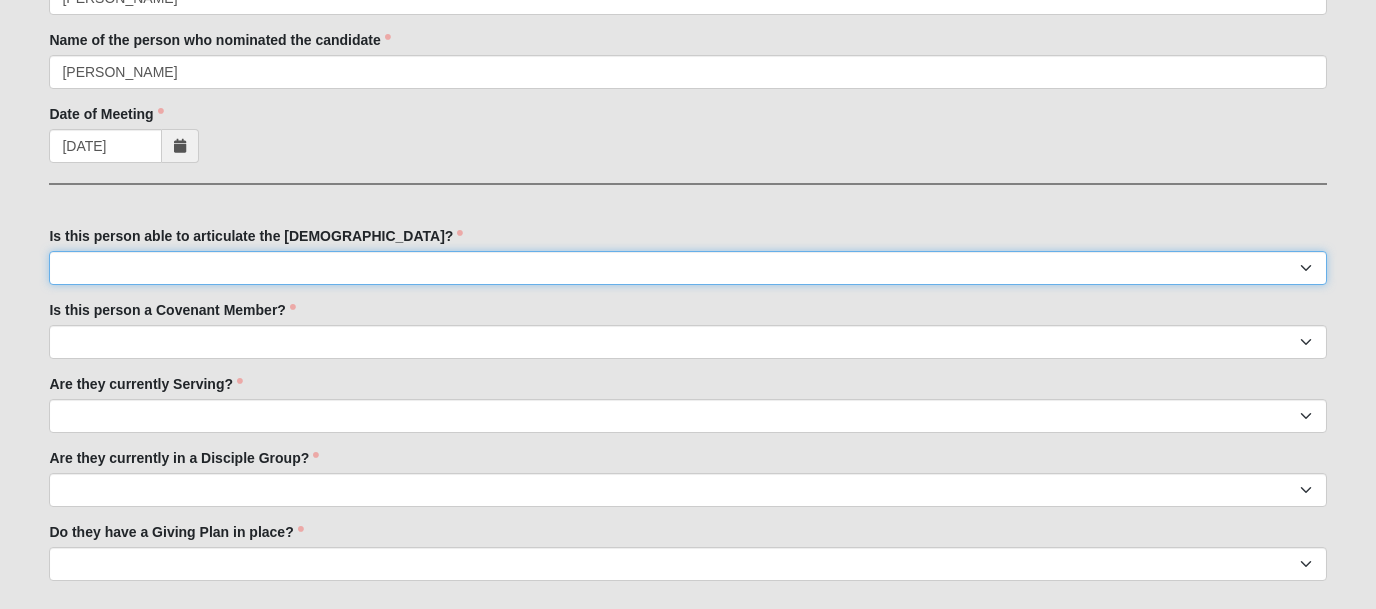 click on "No
Yes" at bounding box center (687, 268) 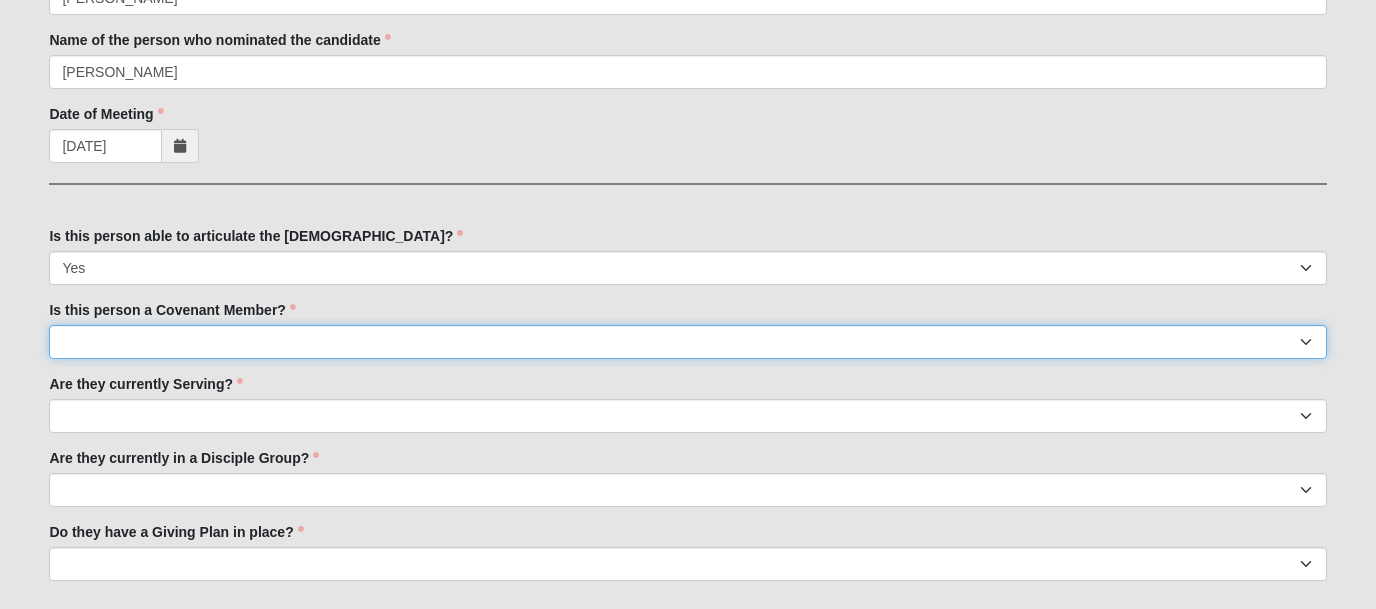 click on "No
Yes" at bounding box center [687, 342] 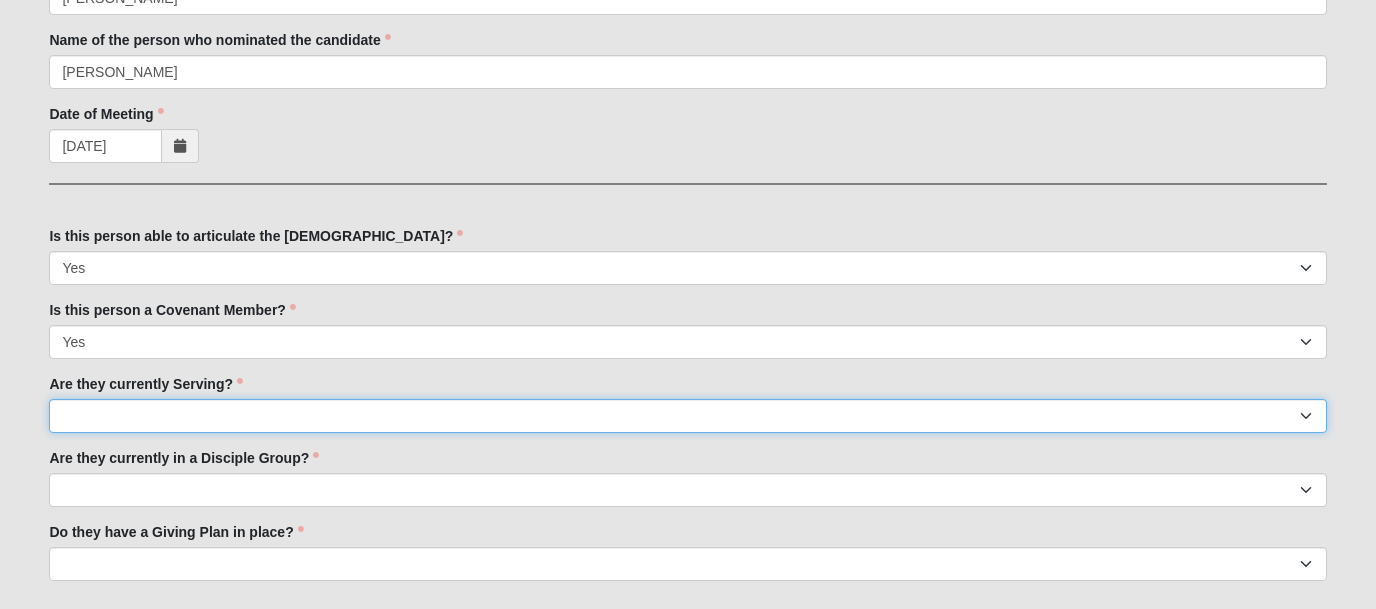 click on "No
Yes" at bounding box center (687, 416) 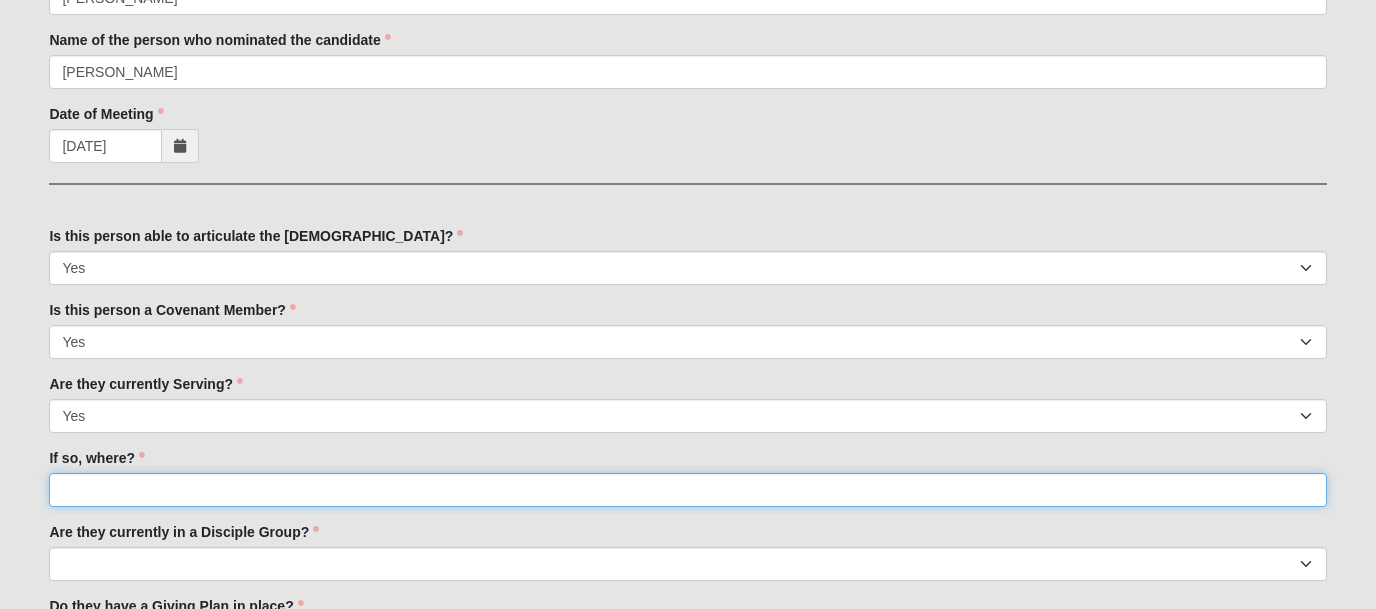 click on "If so, where?" at bounding box center [687, 490] 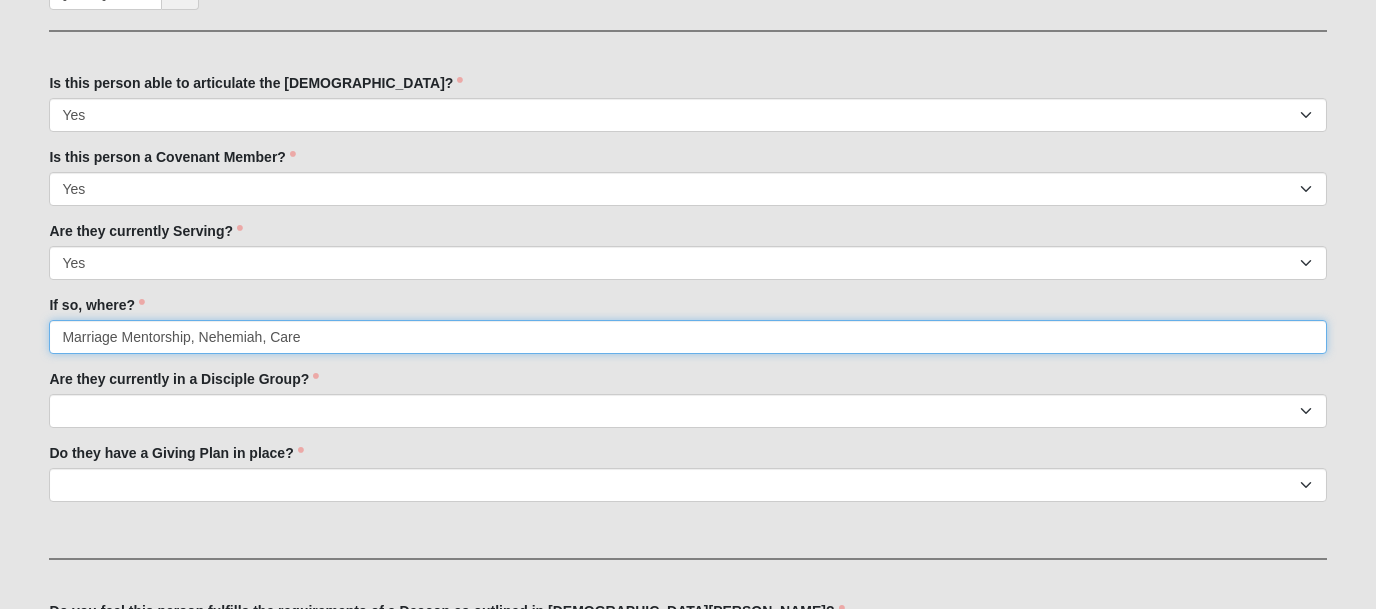 scroll, scrollTop: 664, scrollLeft: 0, axis: vertical 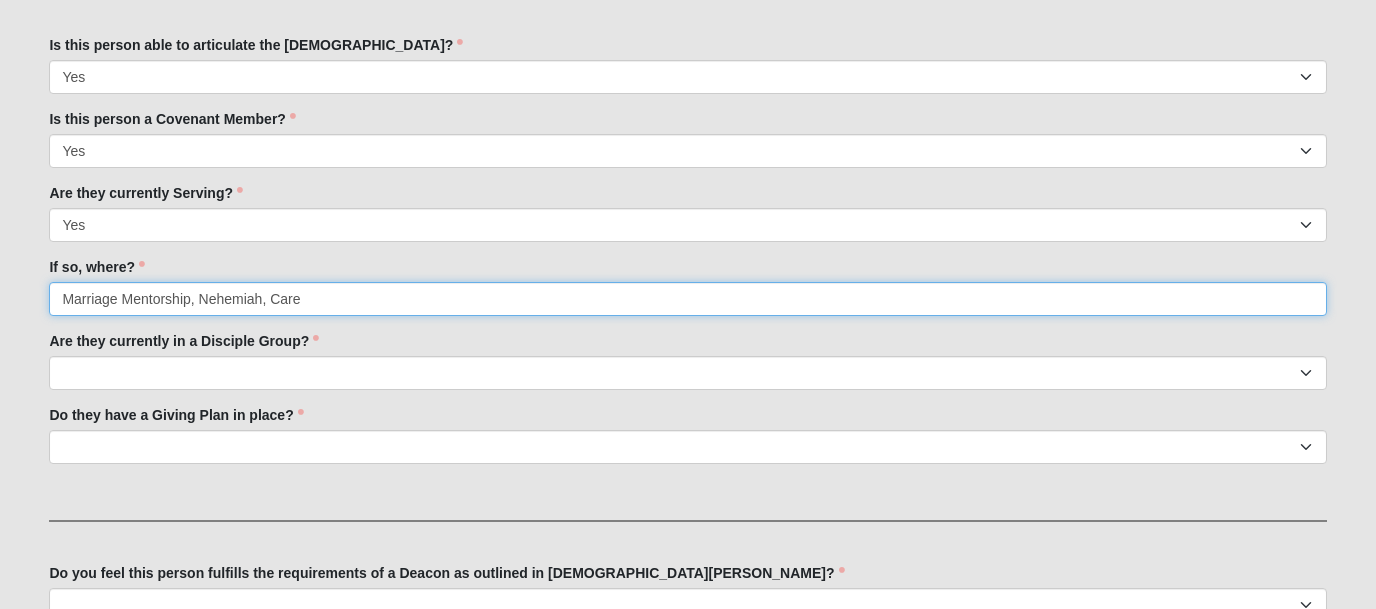 type on "Marriage Mentorship, Nehemiah, Care" 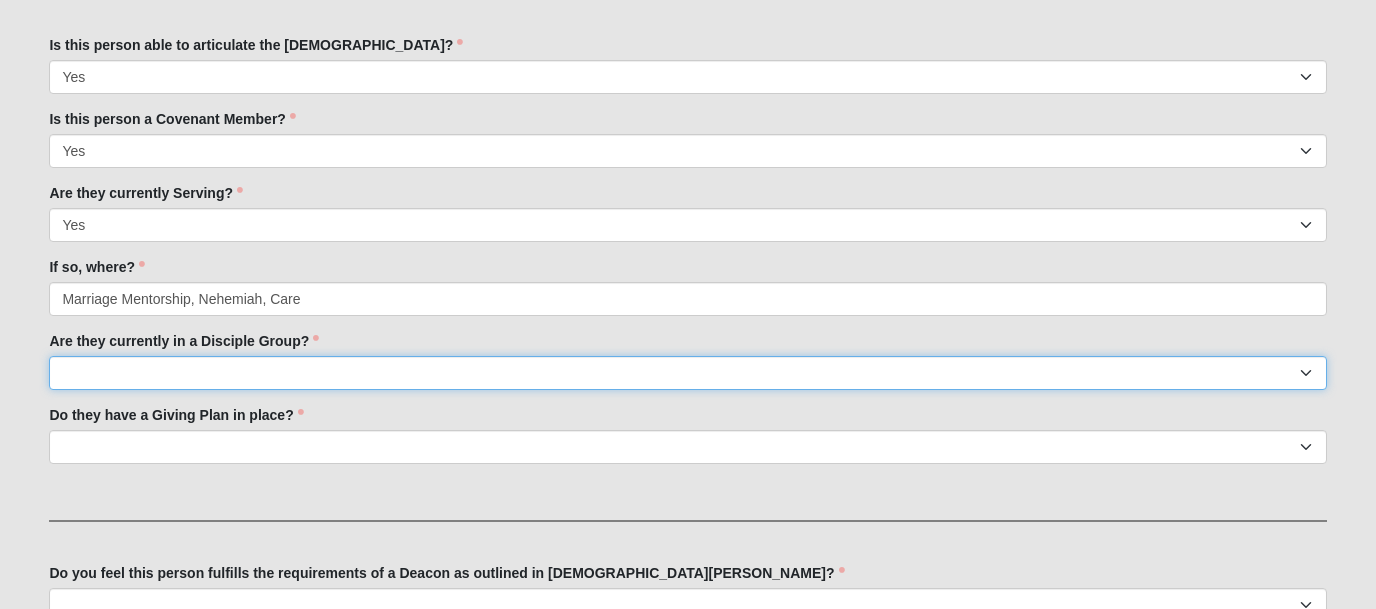 click on "No
Yes" at bounding box center [687, 373] 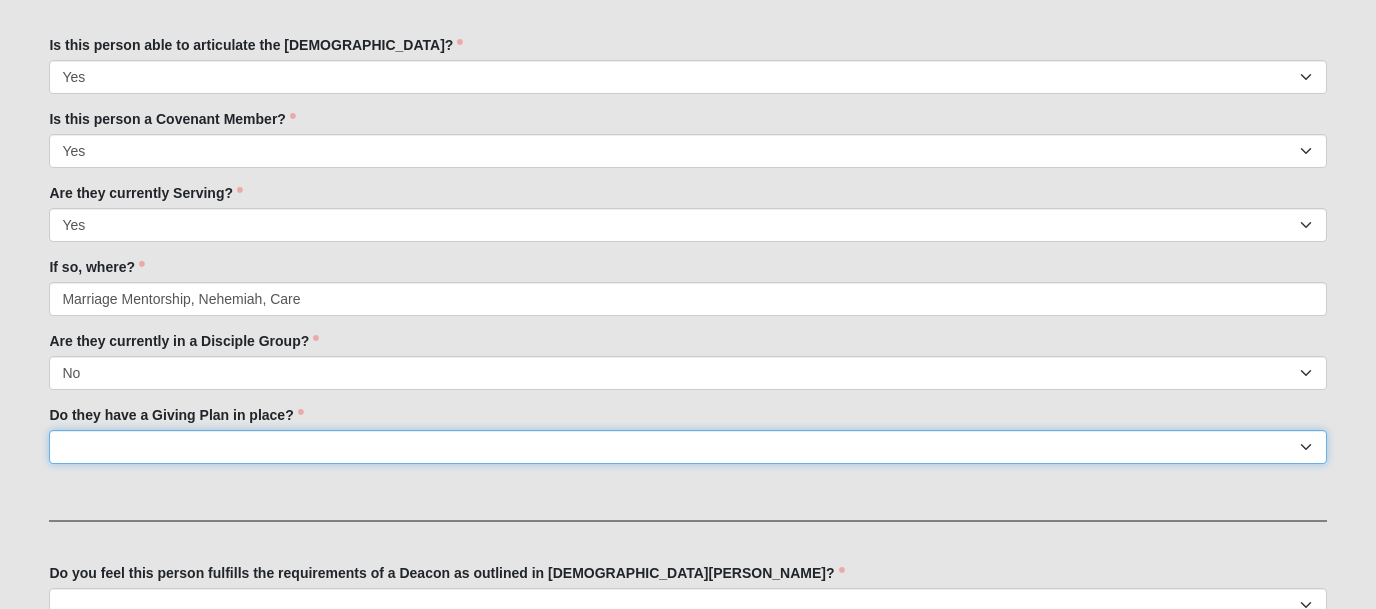 click on "No
Yes" at bounding box center [687, 447] 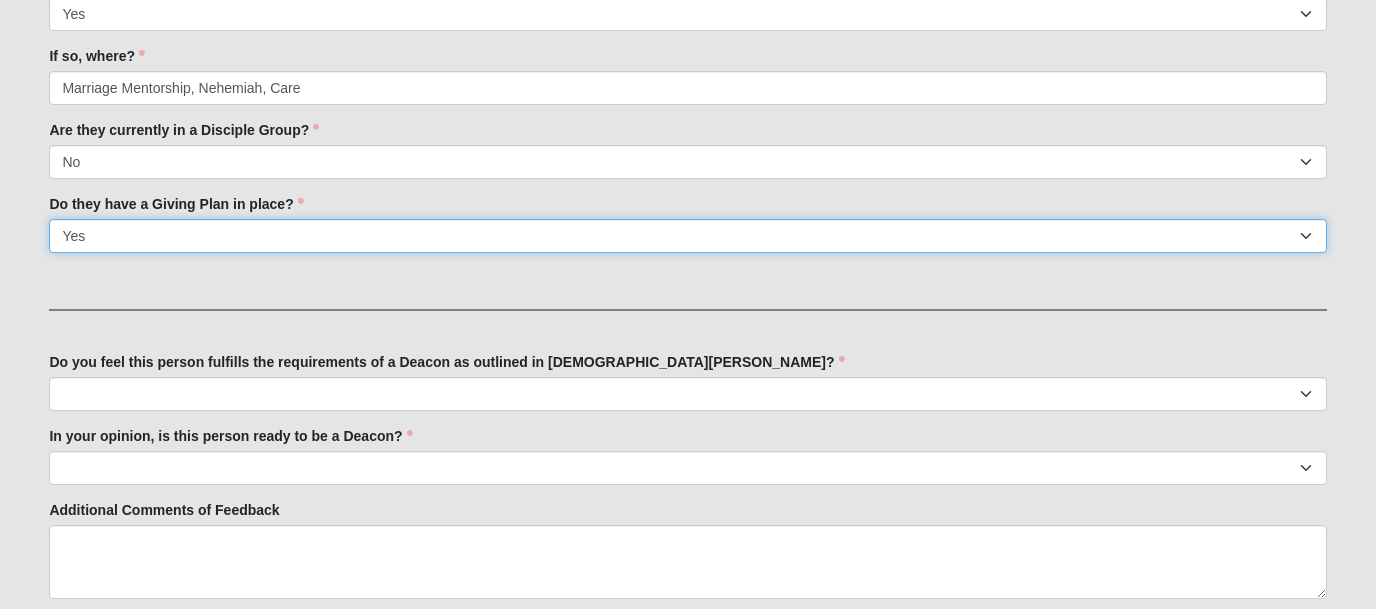 scroll, scrollTop: 876, scrollLeft: 0, axis: vertical 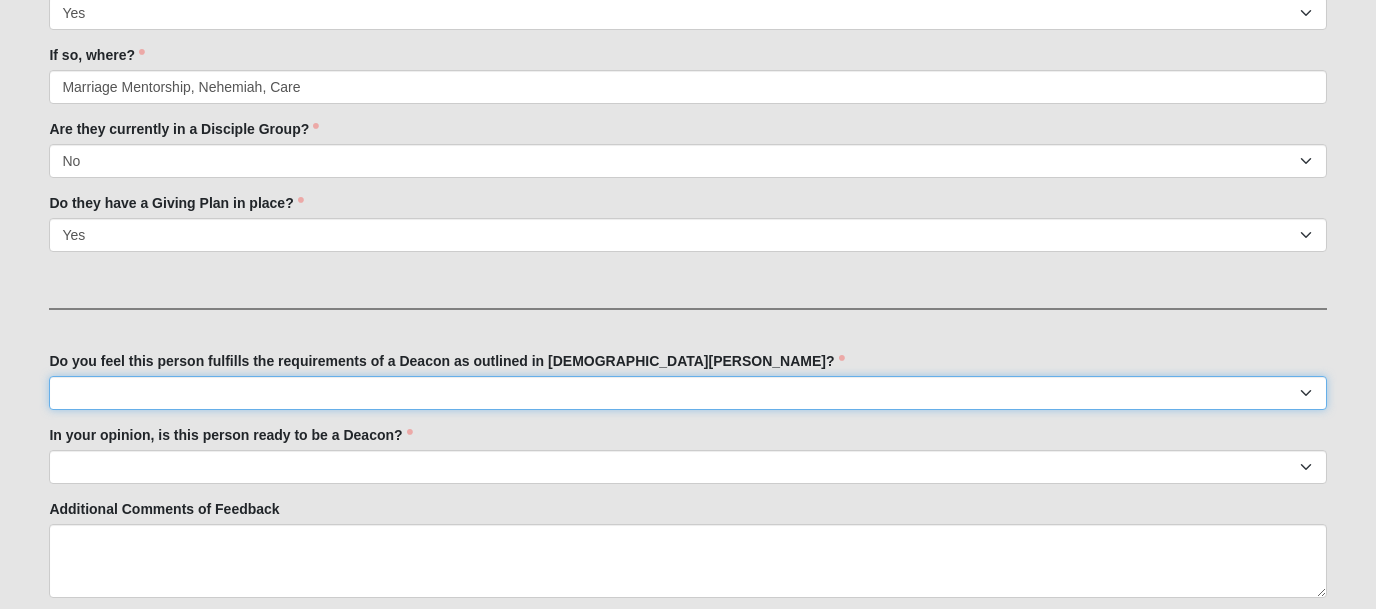click on "No
Yes" at bounding box center (687, 393) 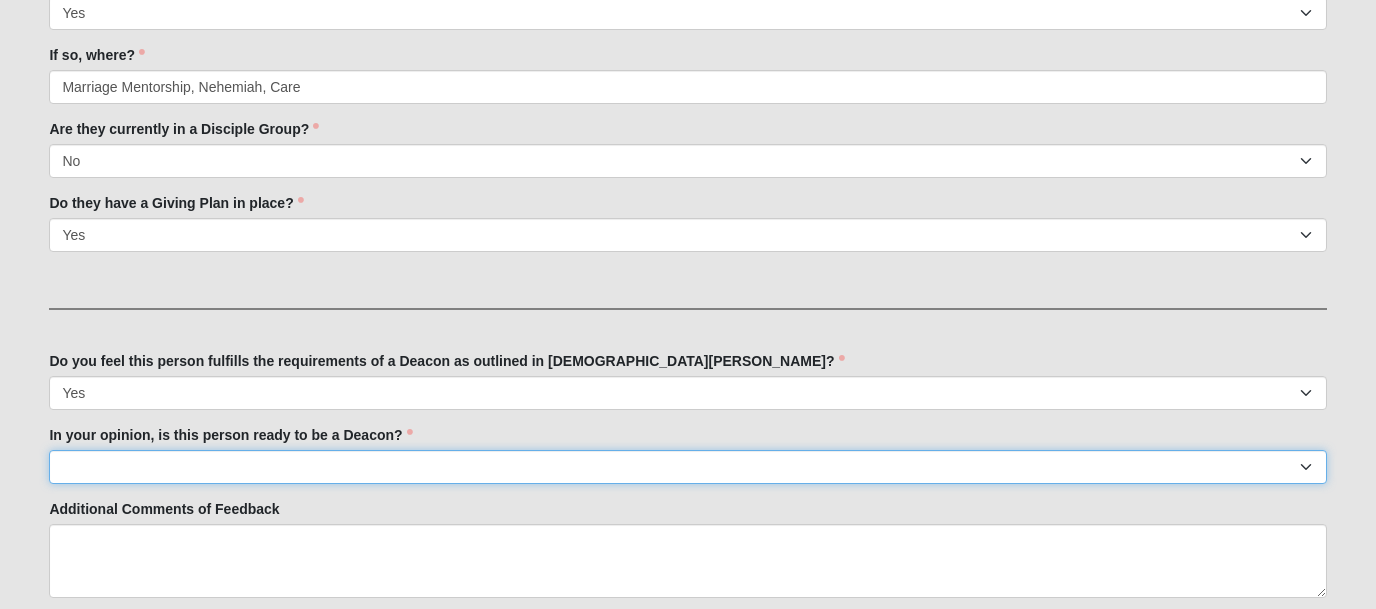 click on "Yes
No
Unsure" at bounding box center [687, 467] 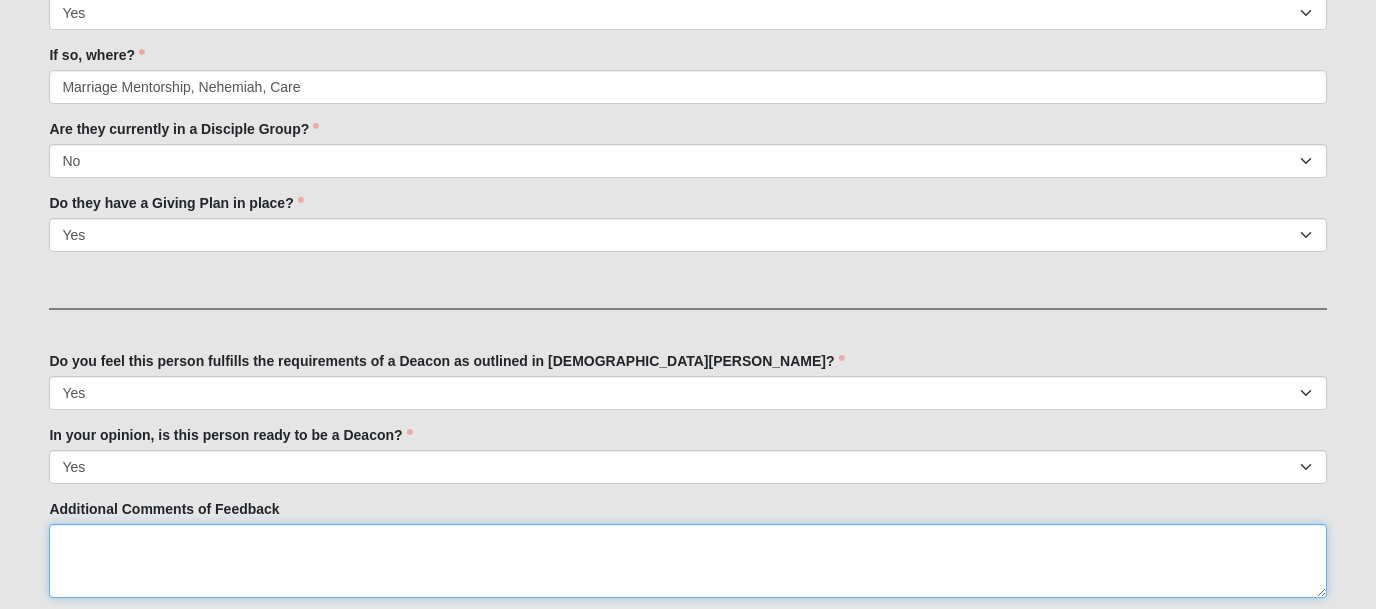 click on "Additional Comments of Feedback" at bounding box center (687, 561) 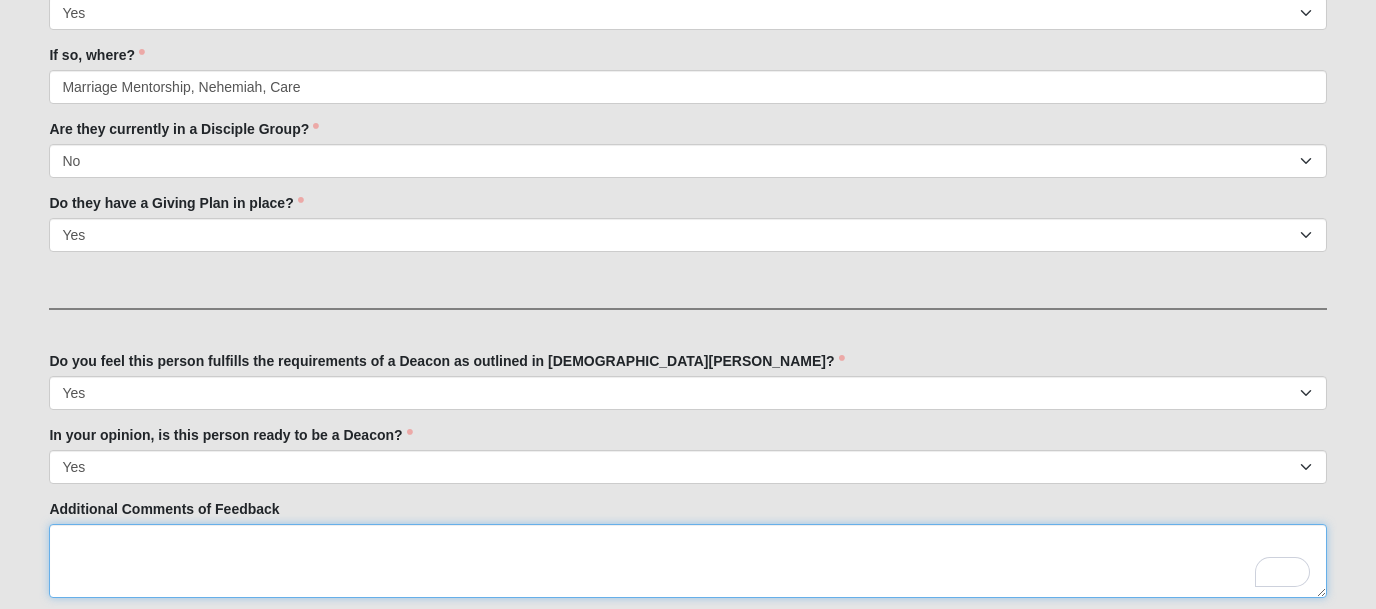 paste on "Mailloux" 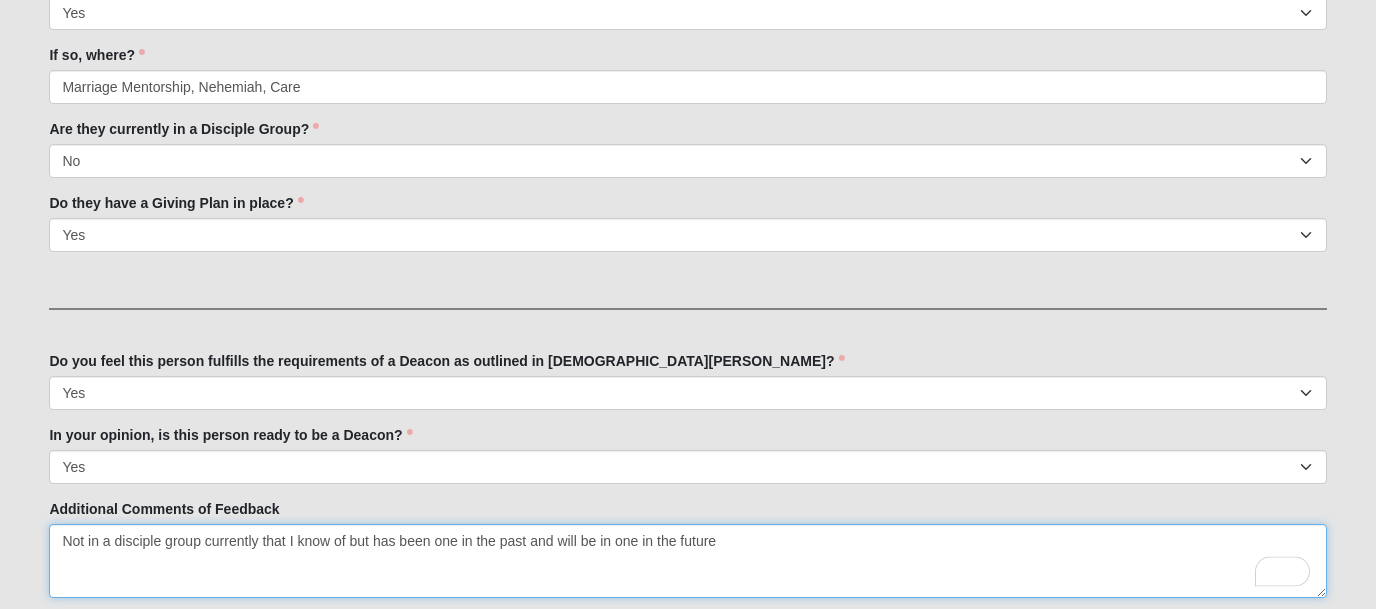 click on "Not in a disciple group currently that I know of but has been one in the past and will be in one in the future" at bounding box center (687, 561) 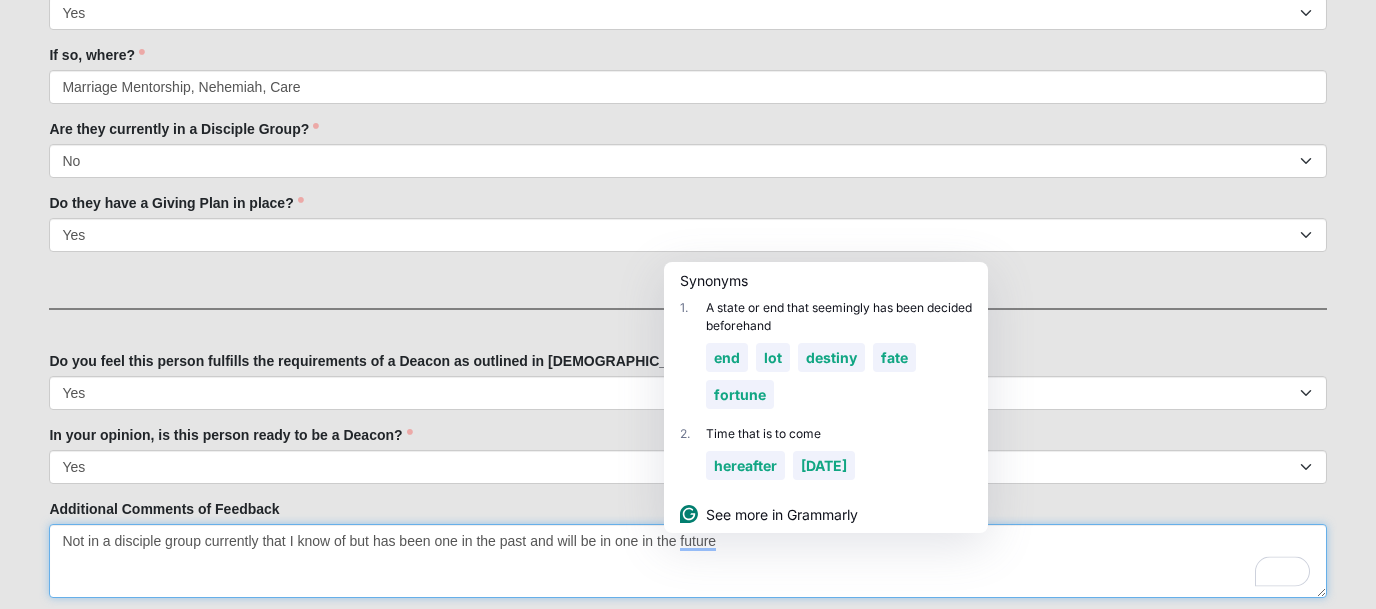 click on "Not in a disciple group currently that I know of but has been one in the past and will be in one in the future" at bounding box center (687, 561) 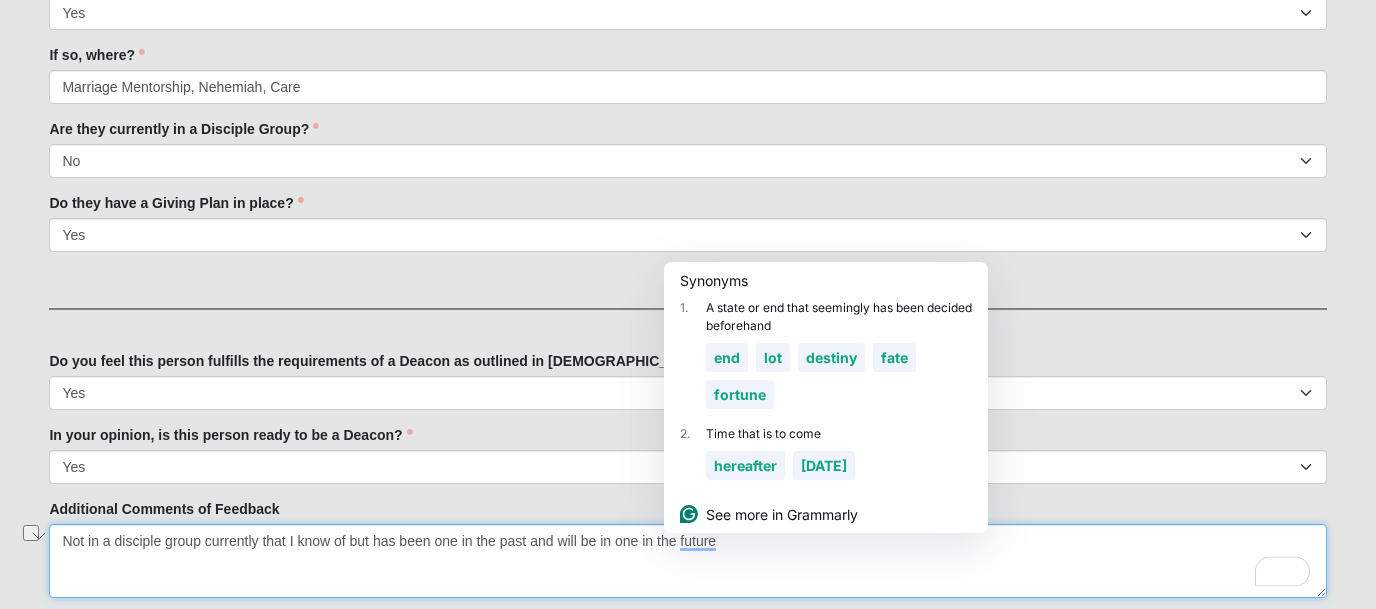 type on "Not in a disciple group currently that I know of but has been one in the past and will be in one in the future" 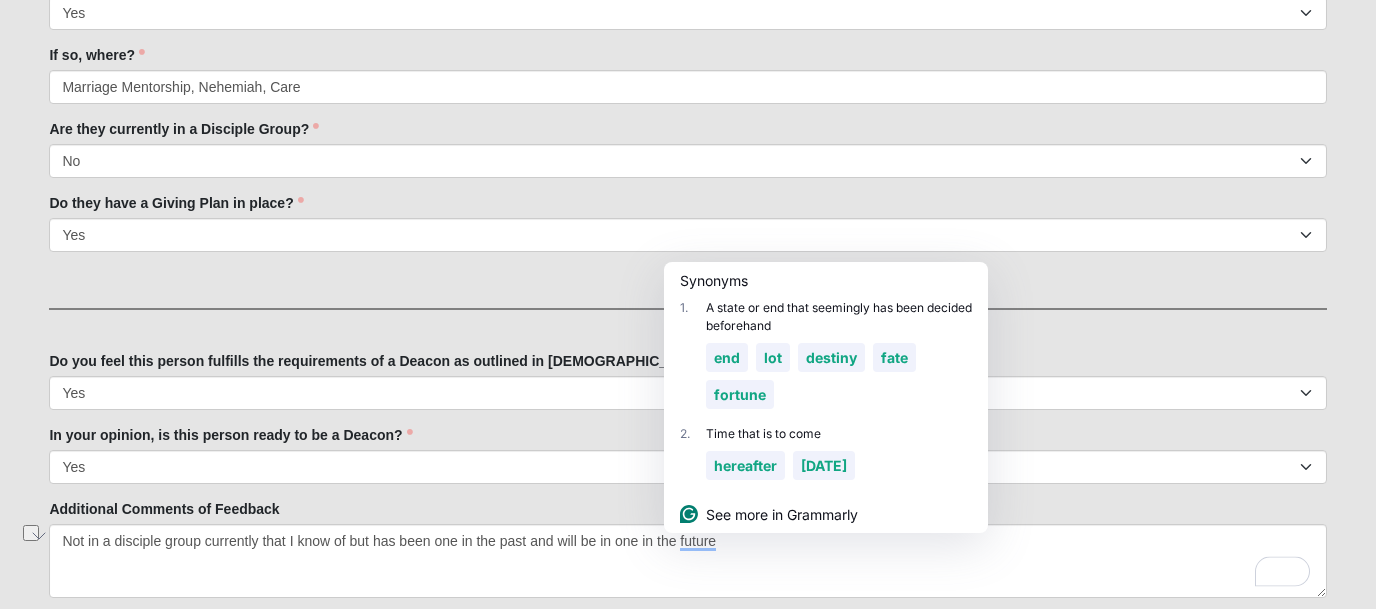 click on "Additional Comments of Feedback
Not in a disciple group currently that I know of but has been one in the past and will be in one in the future" at bounding box center (687, 548) 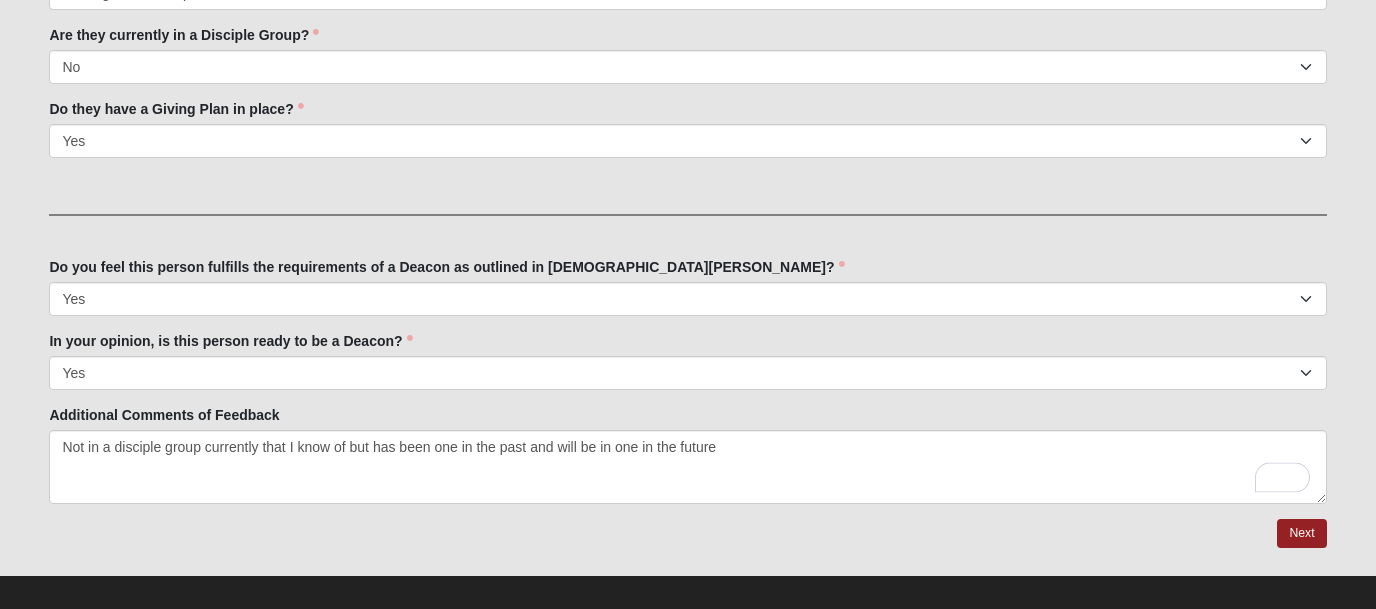scroll, scrollTop: 987, scrollLeft: 0, axis: vertical 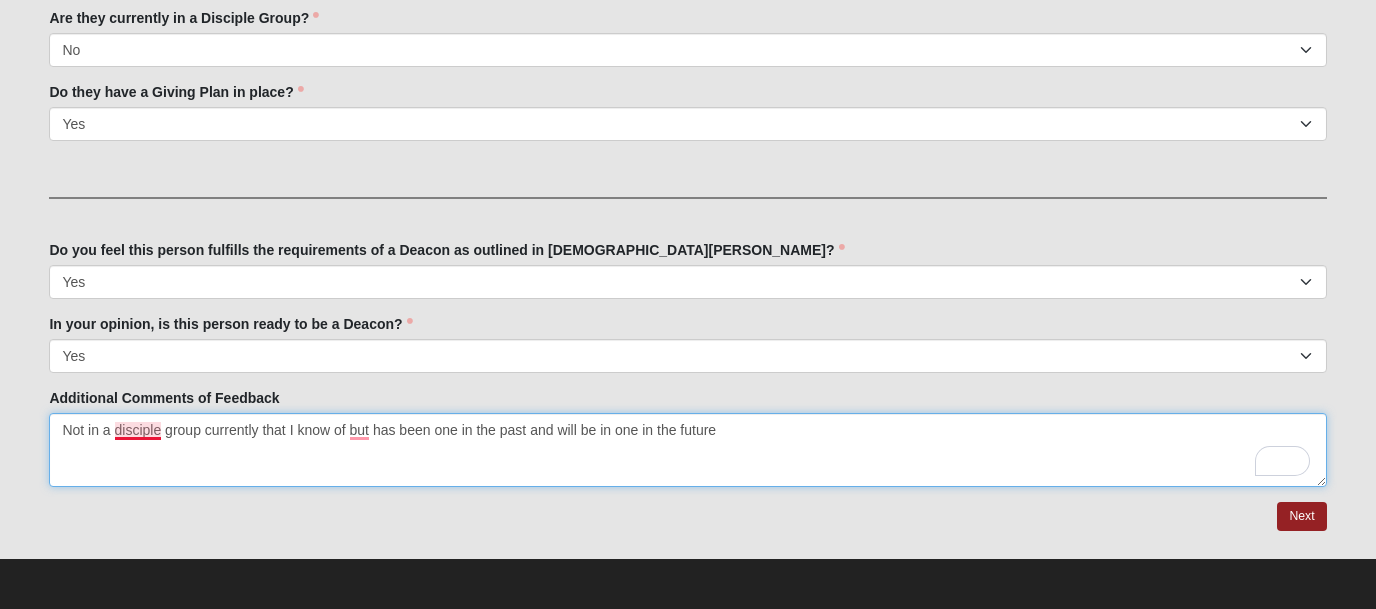 click on "Not in a disciple group currently that I know of but has been one in the past and will be in one in the future" at bounding box center [687, 450] 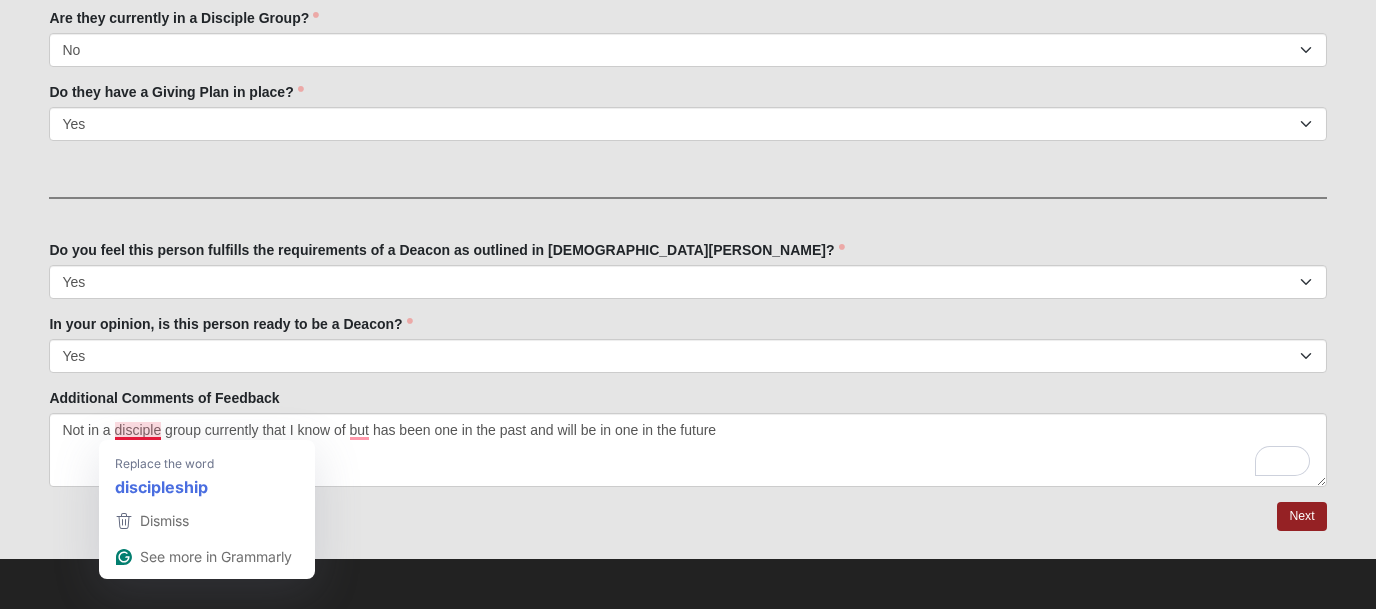 click on "Additional Comments of Feedback
Not in a disciple group currently that I know of but has been one in the past and will be in one in the future" at bounding box center [687, 437] 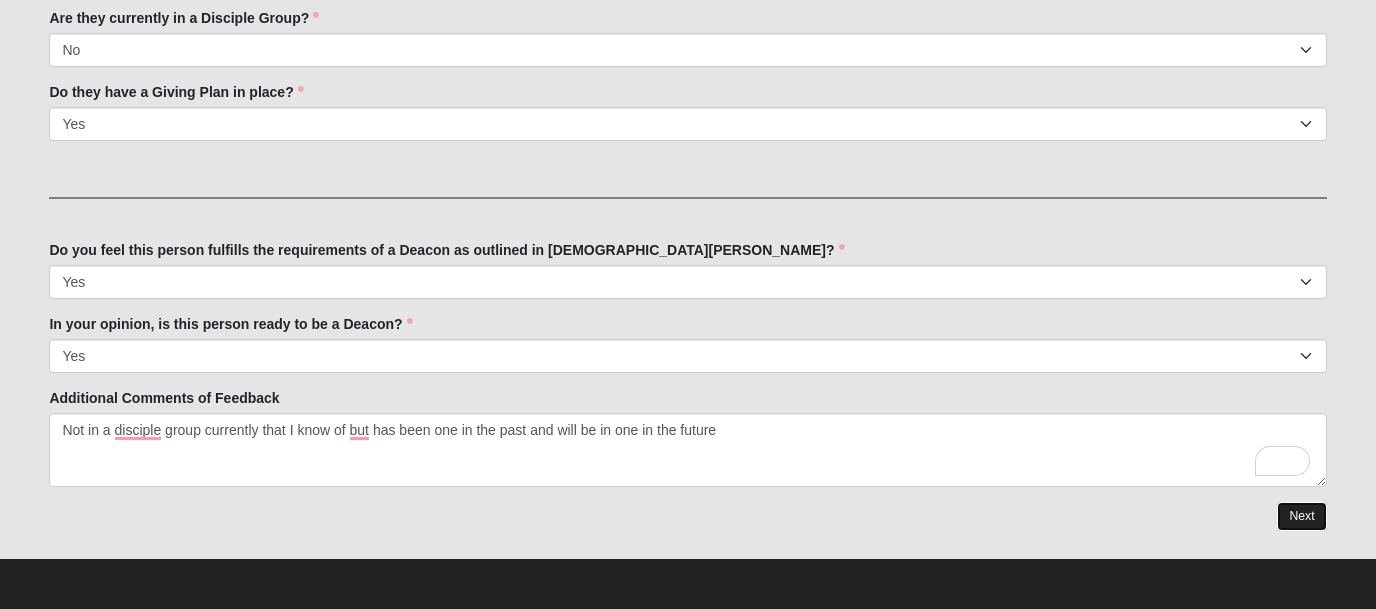 click on "Next" at bounding box center [1301, 516] 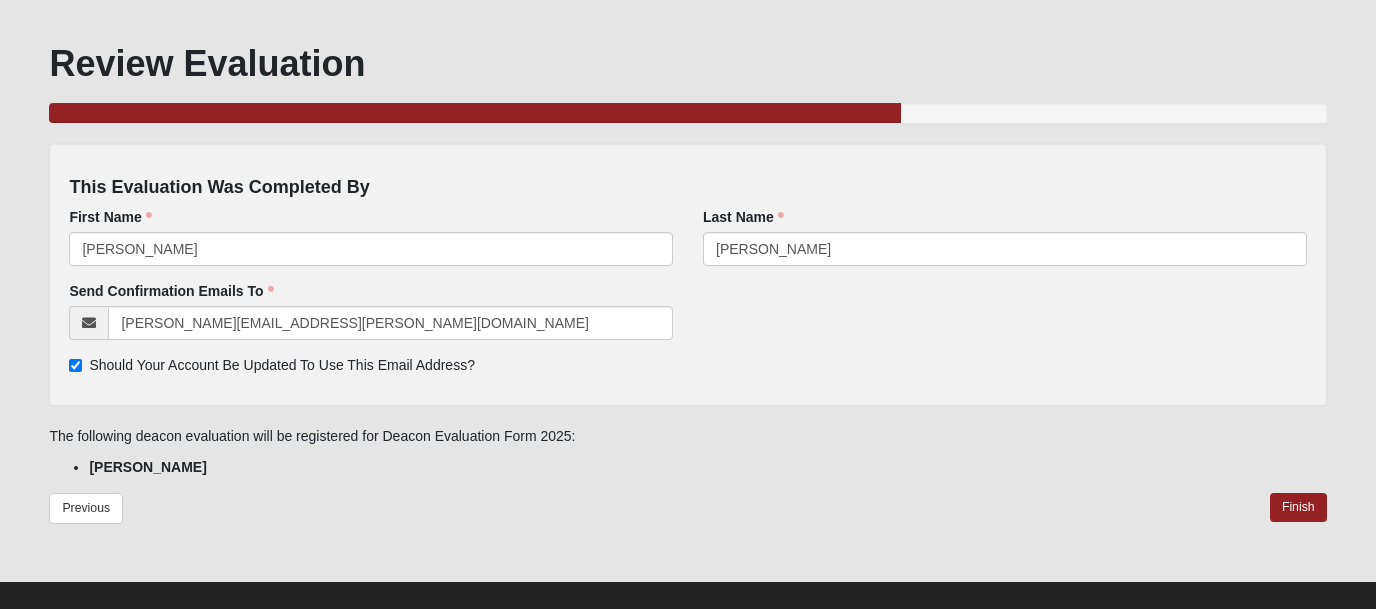 scroll, scrollTop: 114, scrollLeft: 0, axis: vertical 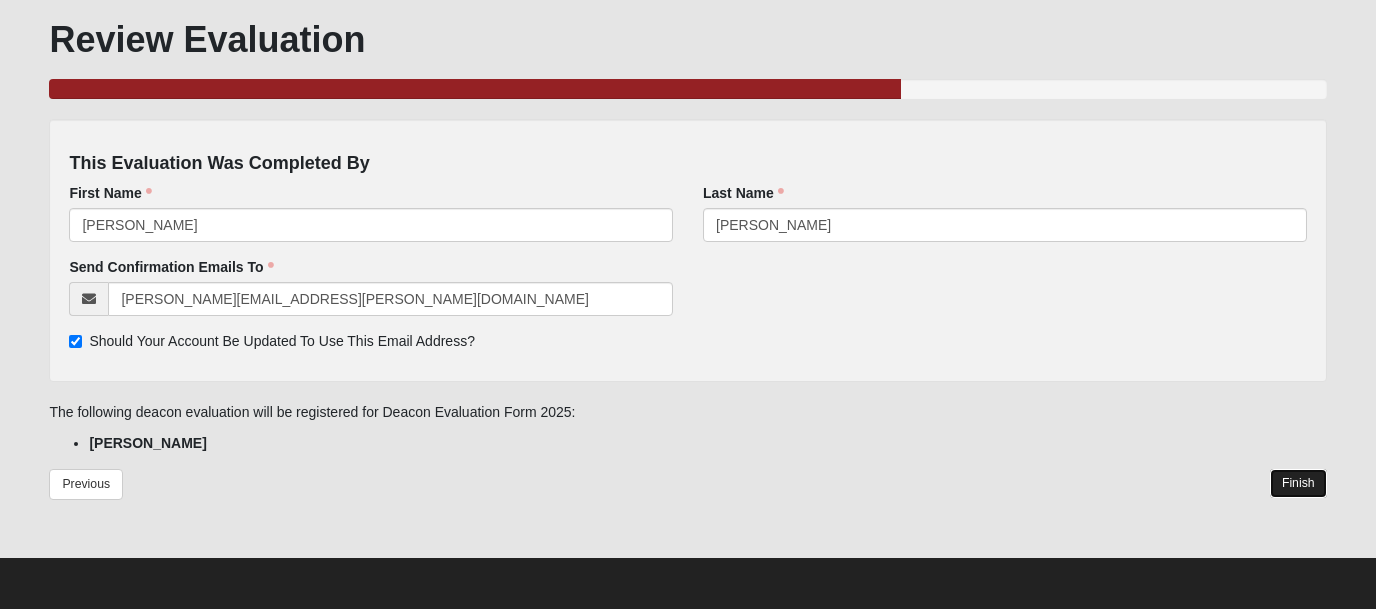 click on "Finish" at bounding box center [1298, 483] 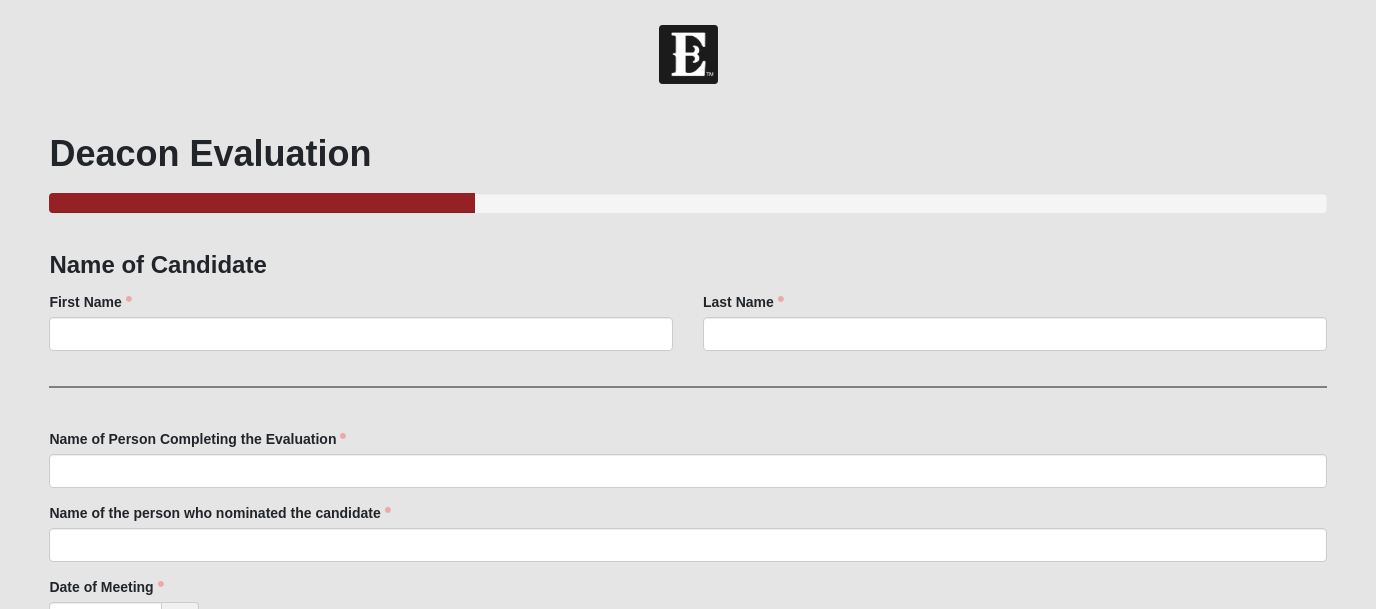 scroll, scrollTop: 0, scrollLeft: 0, axis: both 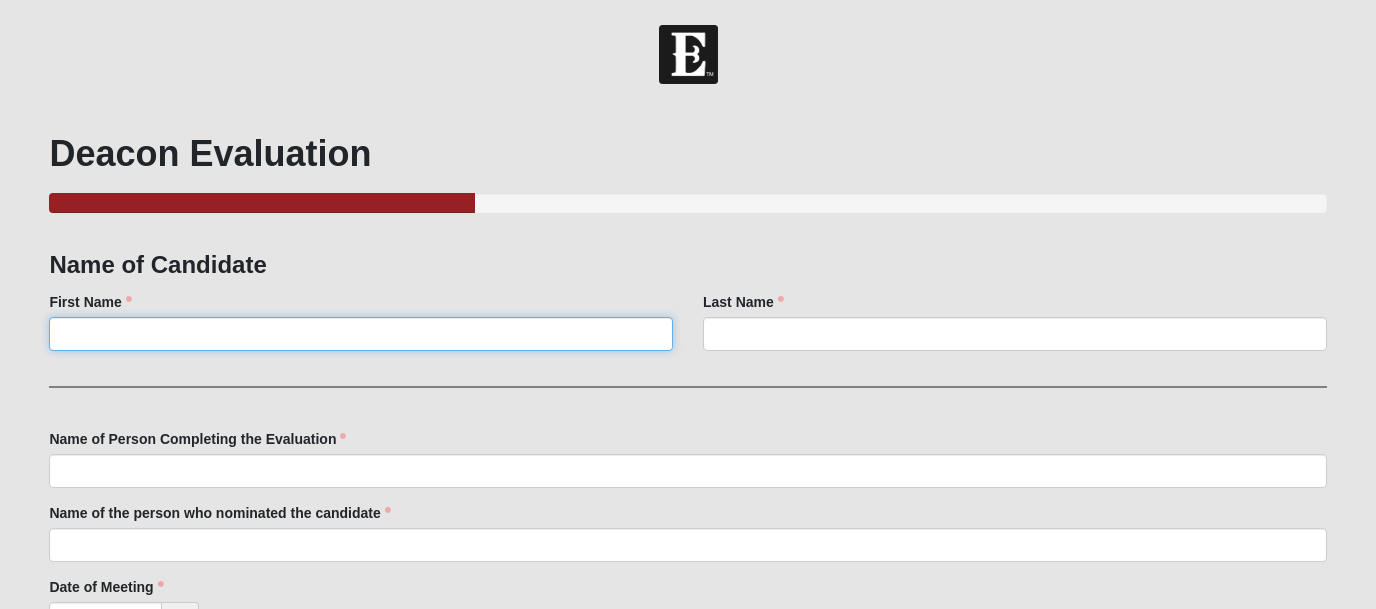 click on "First Name" at bounding box center (361, 334) 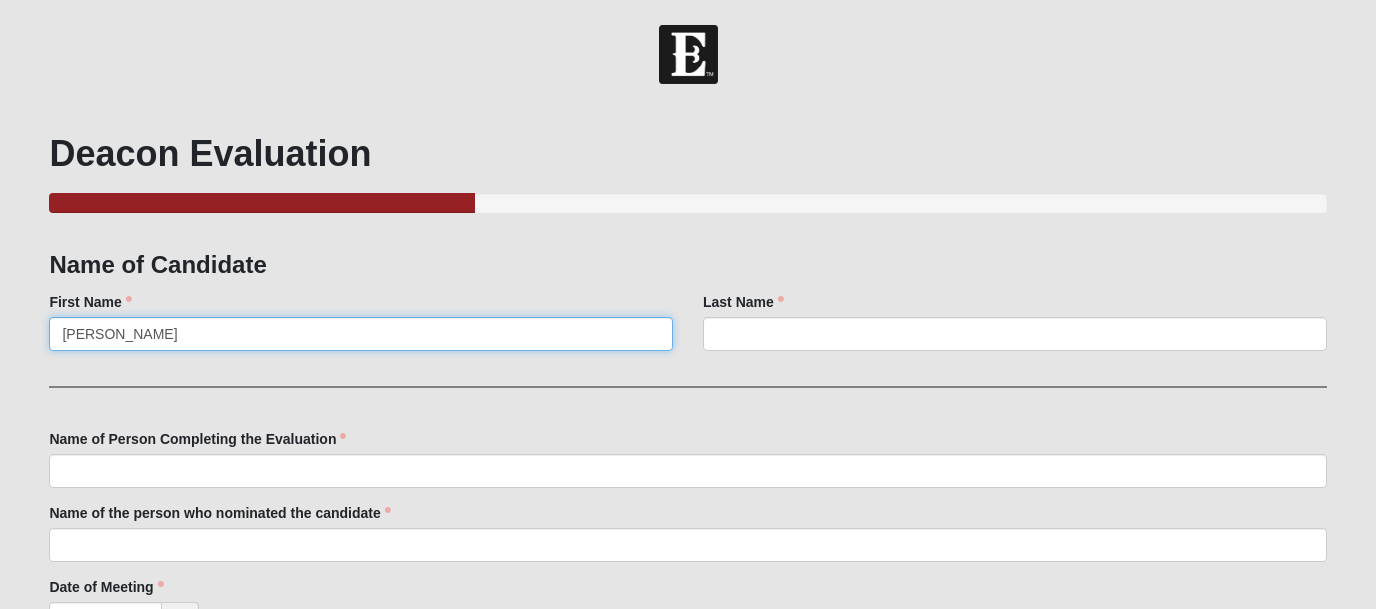 type on "[PERSON_NAME]" 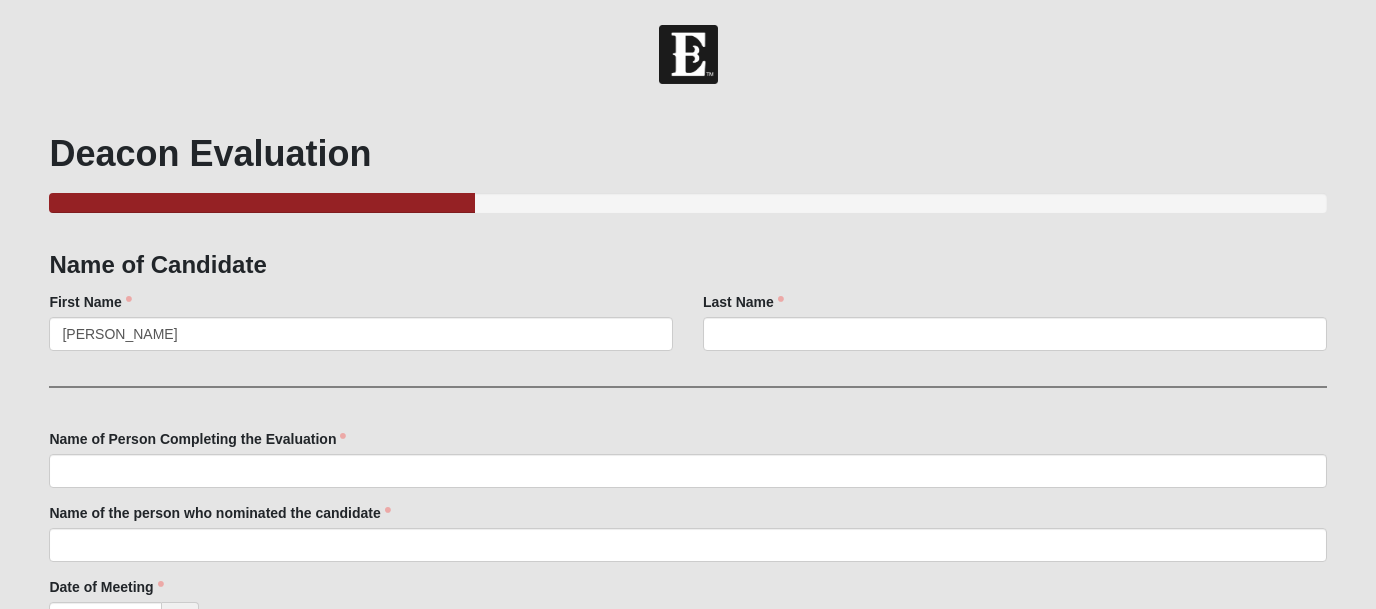 click on "First Name
[PERSON_NAME]
First Name is required." at bounding box center (361, 329) 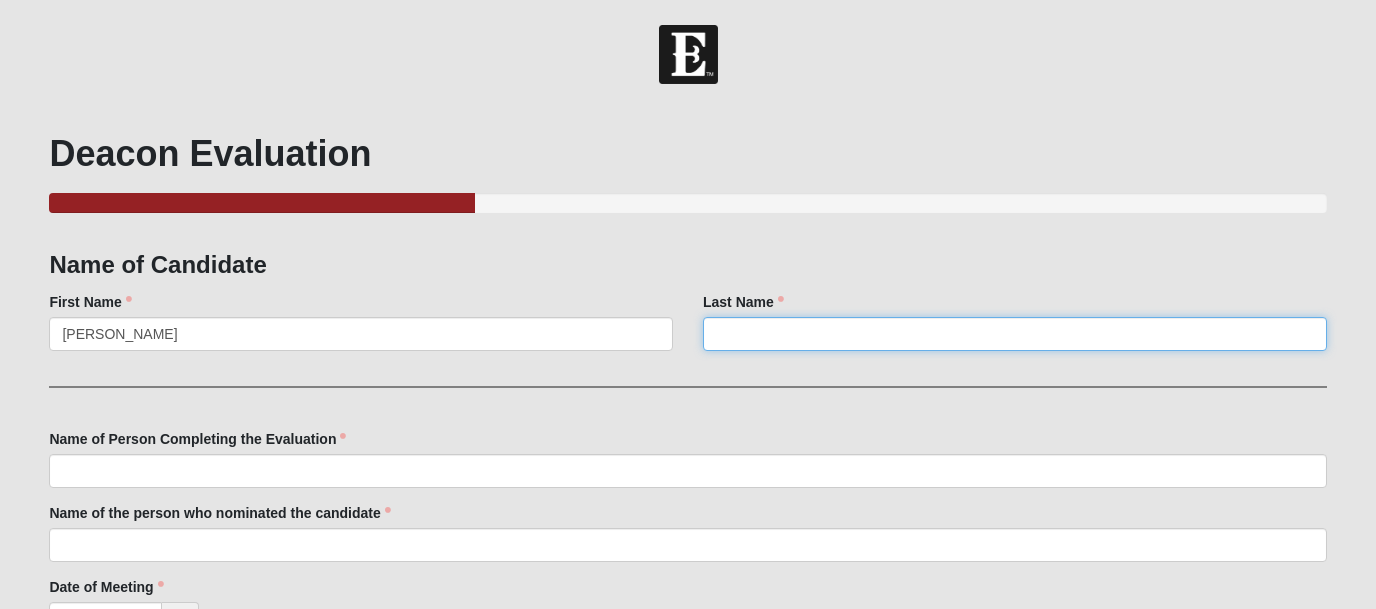 click on "Last Name" at bounding box center [1015, 334] 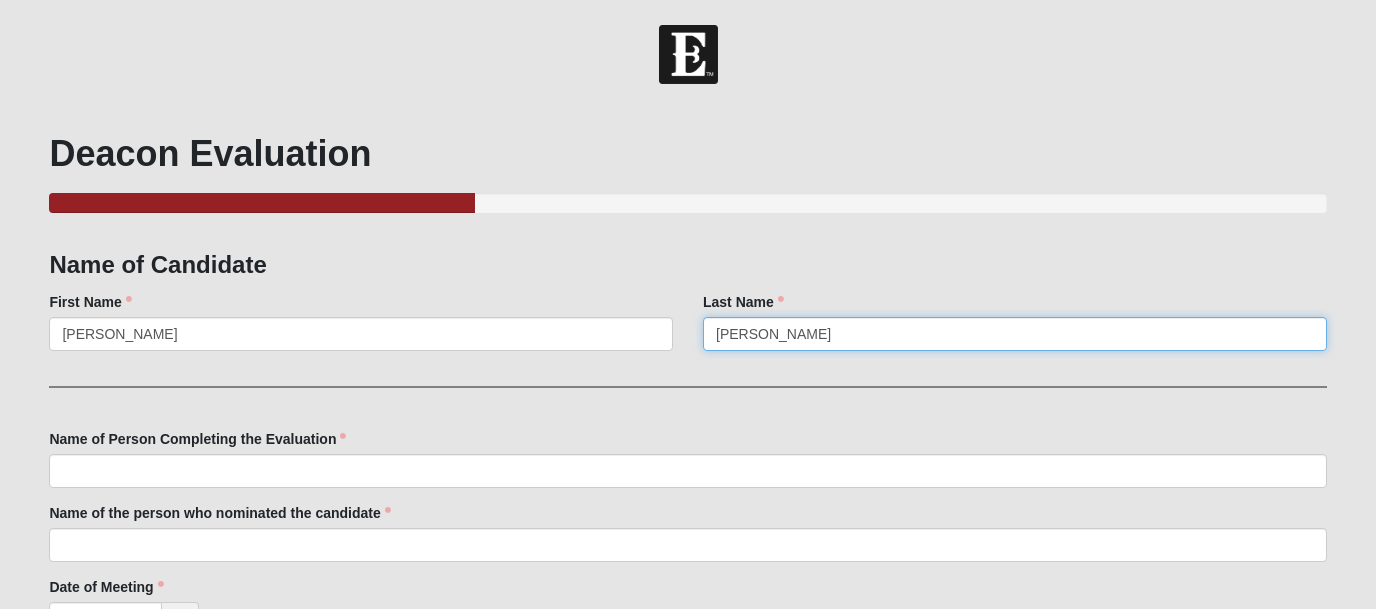 click on "Chad Myers" at bounding box center [1015, 334] 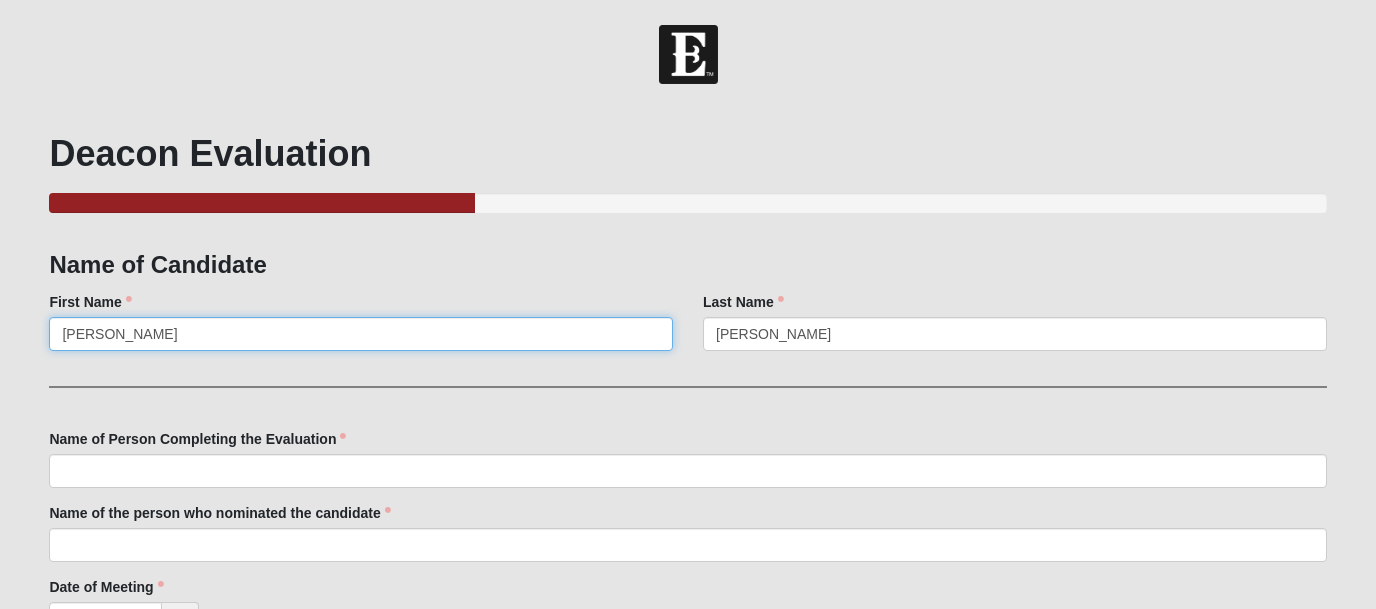 drag, startPoint x: 99, startPoint y: 335, endPoint x: 191, endPoint y: 328, distance: 92.26592 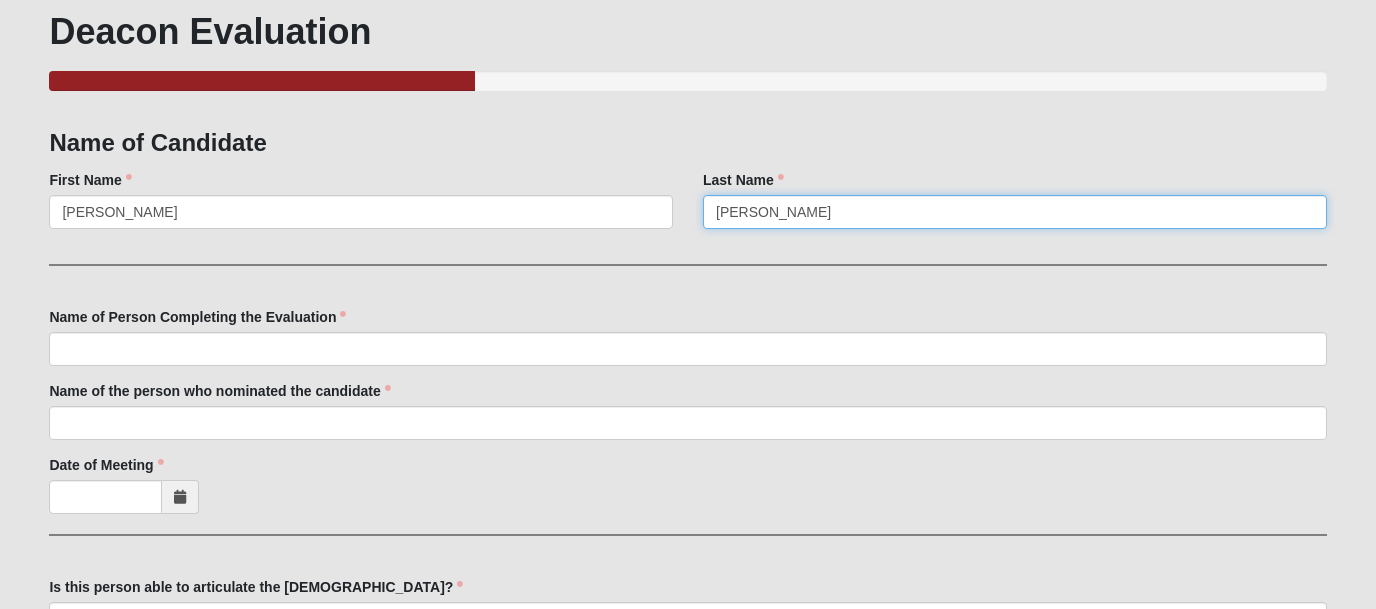scroll, scrollTop: 136, scrollLeft: 0, axis: vertical 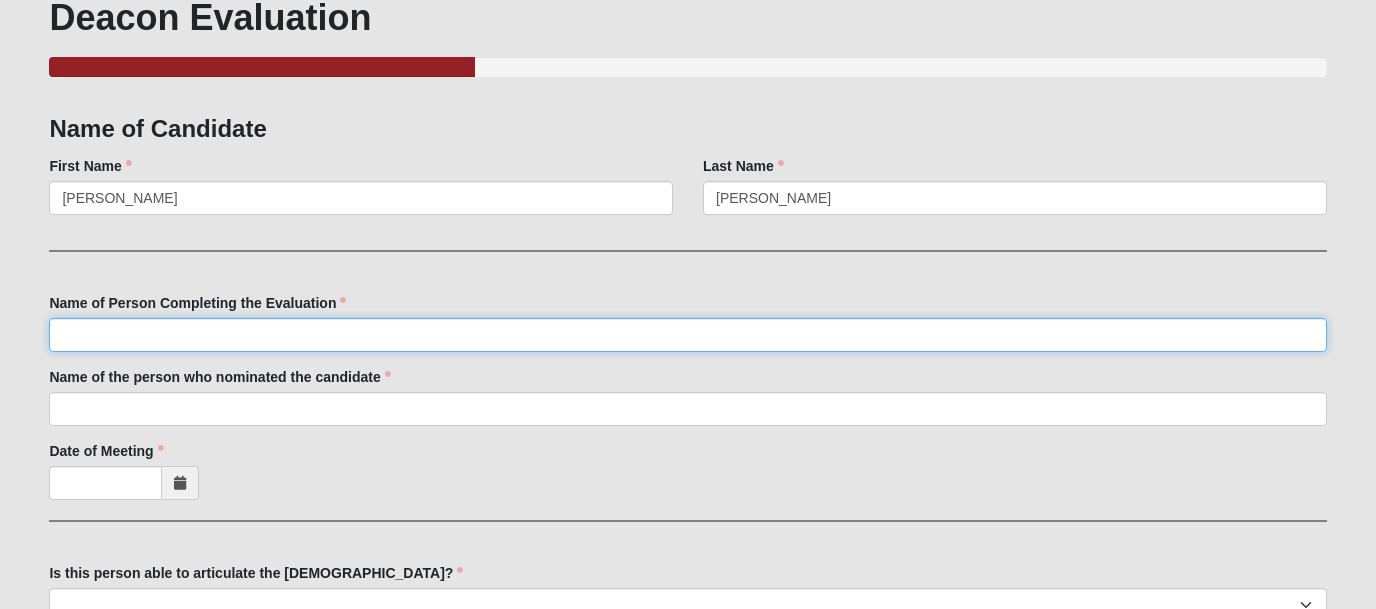 click on "Name of Person Completing the Evaluation" at bounding box center (687, 335) 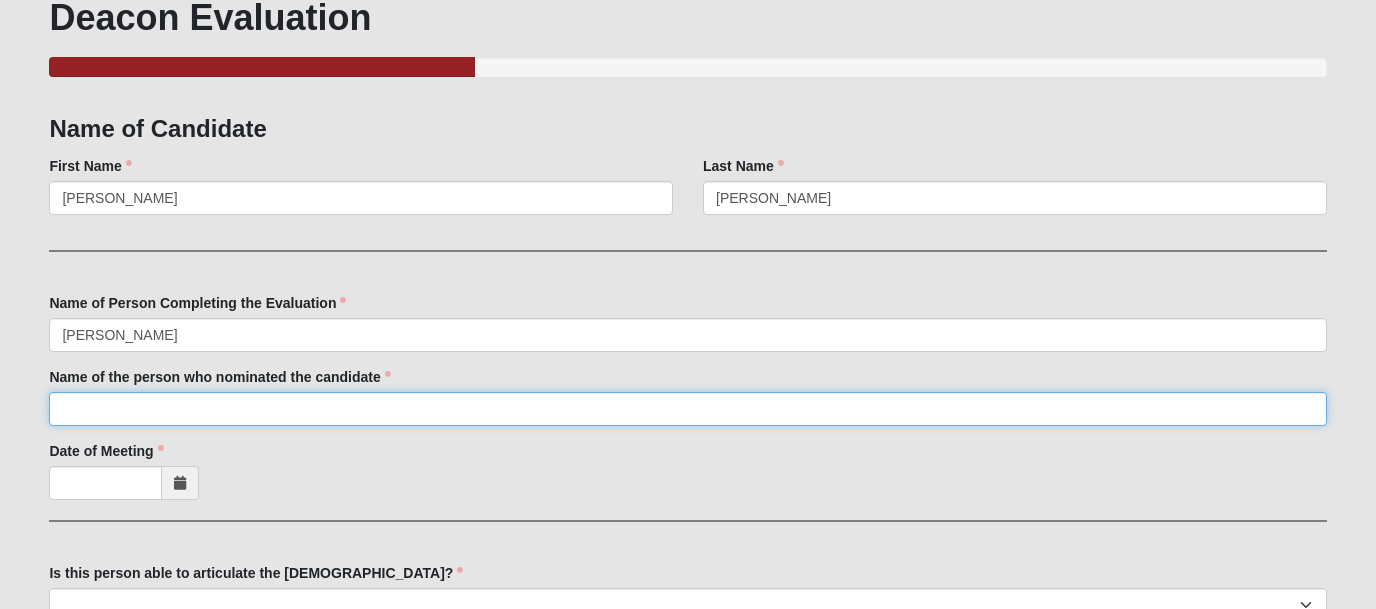 type on "[PERSON_NAME]" 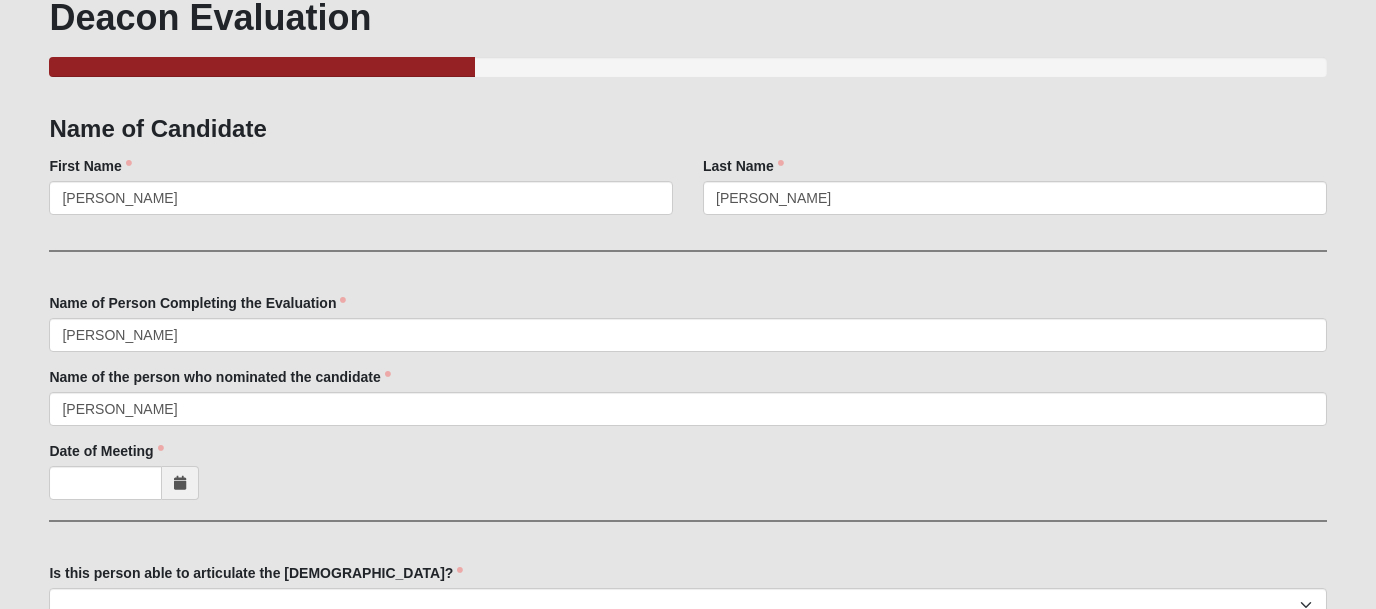 click at bounding box center (180, 483) 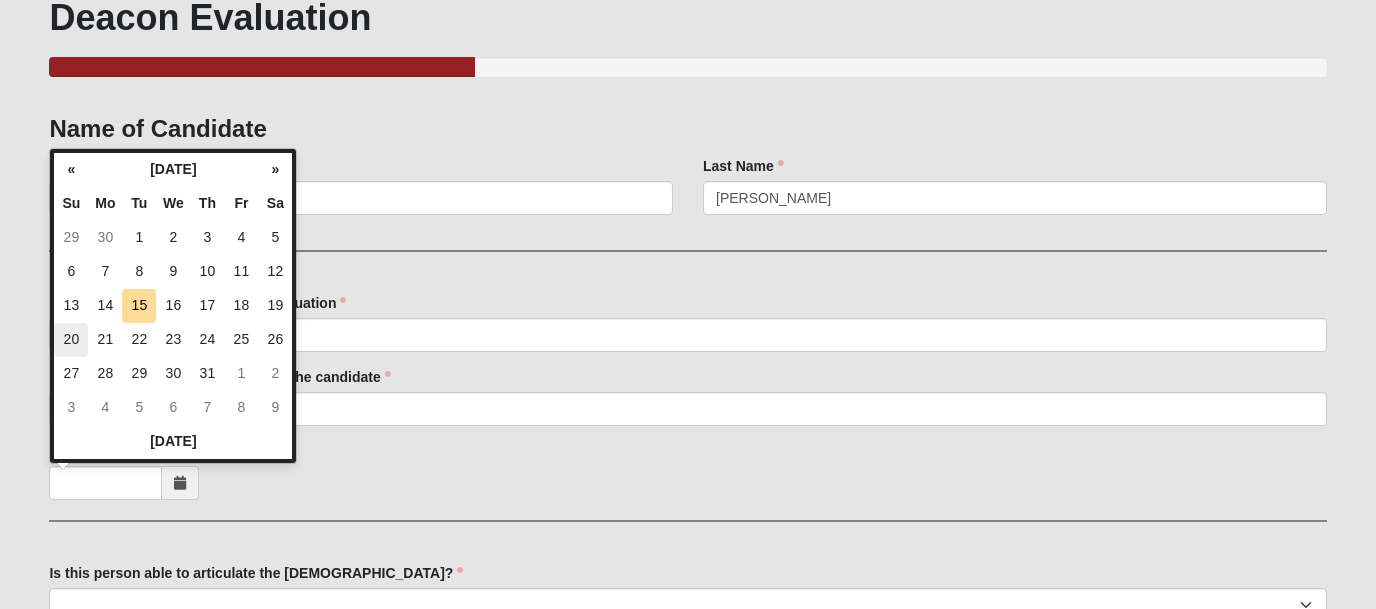 click on "20" at bounding box center (71, 340) 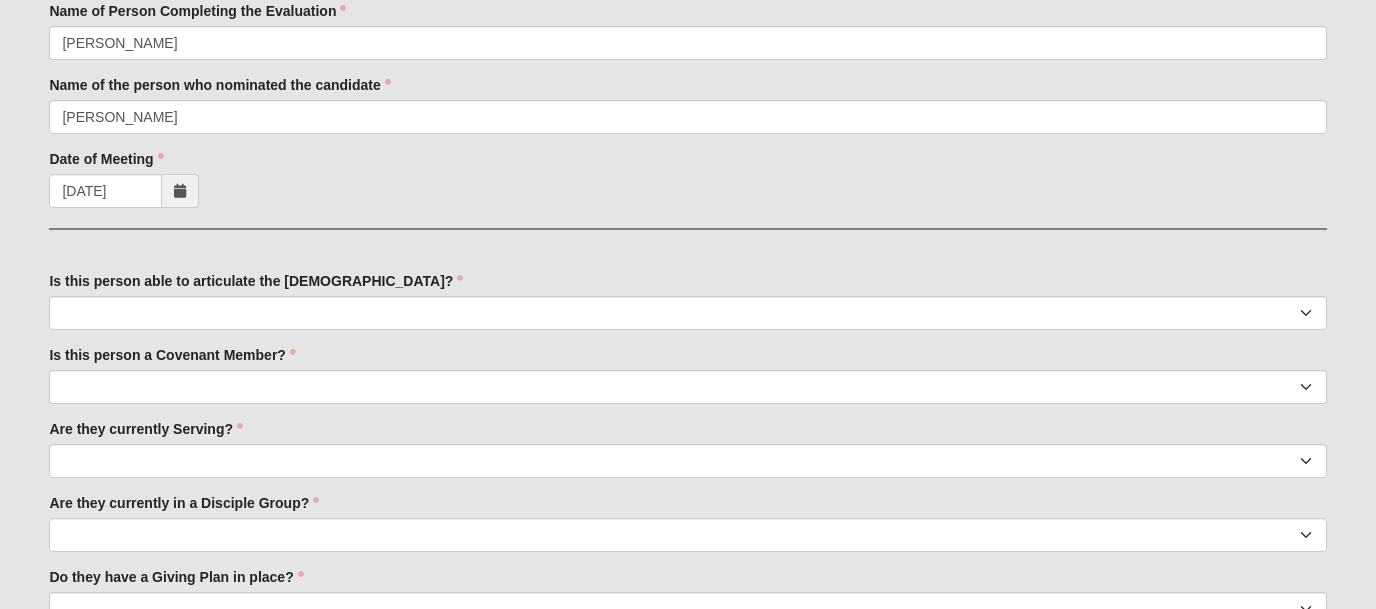 scroll, scrollTop: 432, scrollLeft: 0, axis: vertical 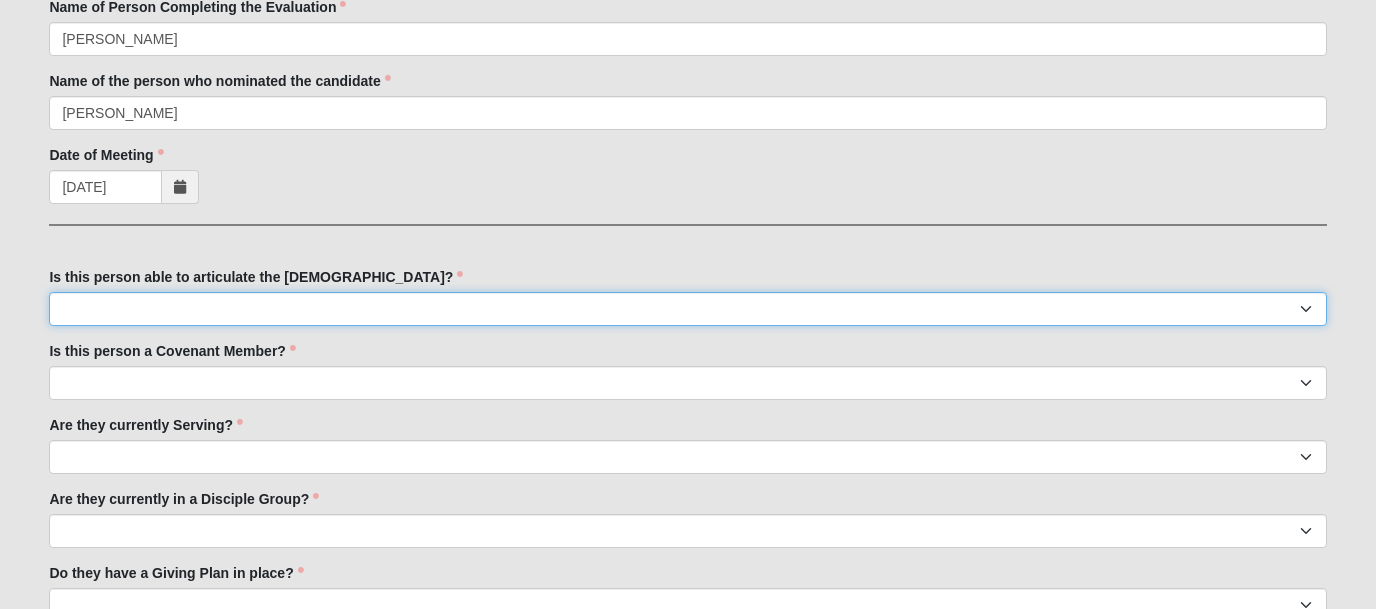 click on "No
Yes" at bounding box center (687, 309) 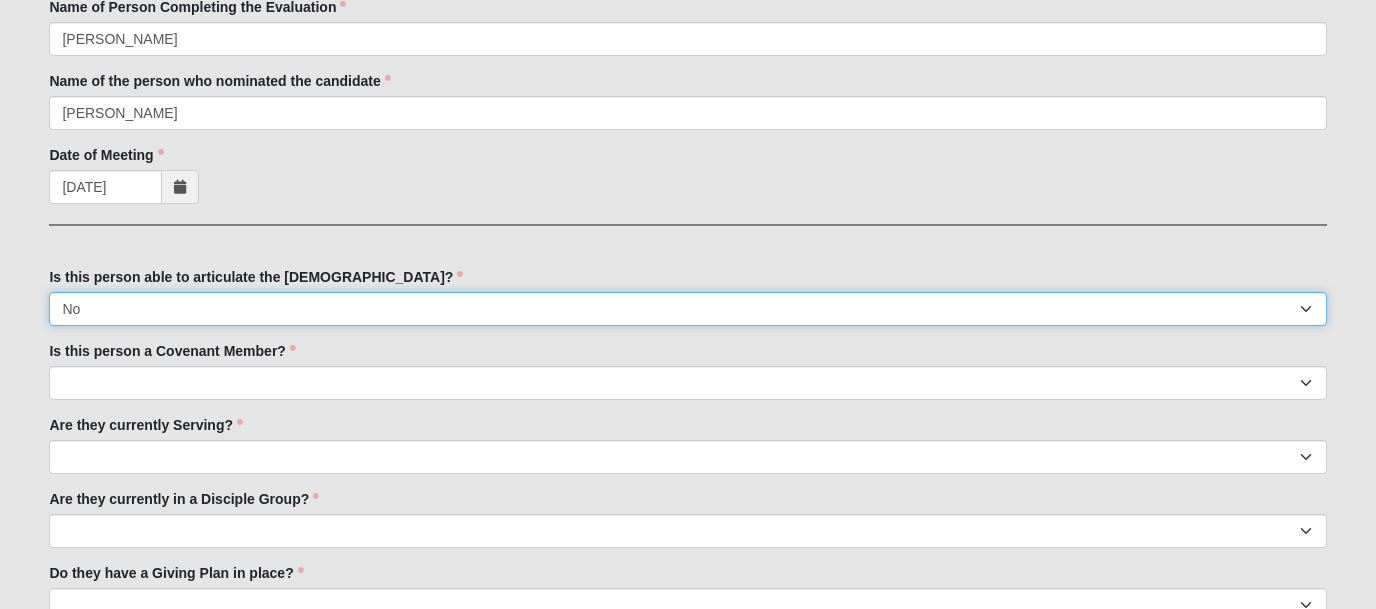 click on "No
Yes" at bounding box center (687, 309) 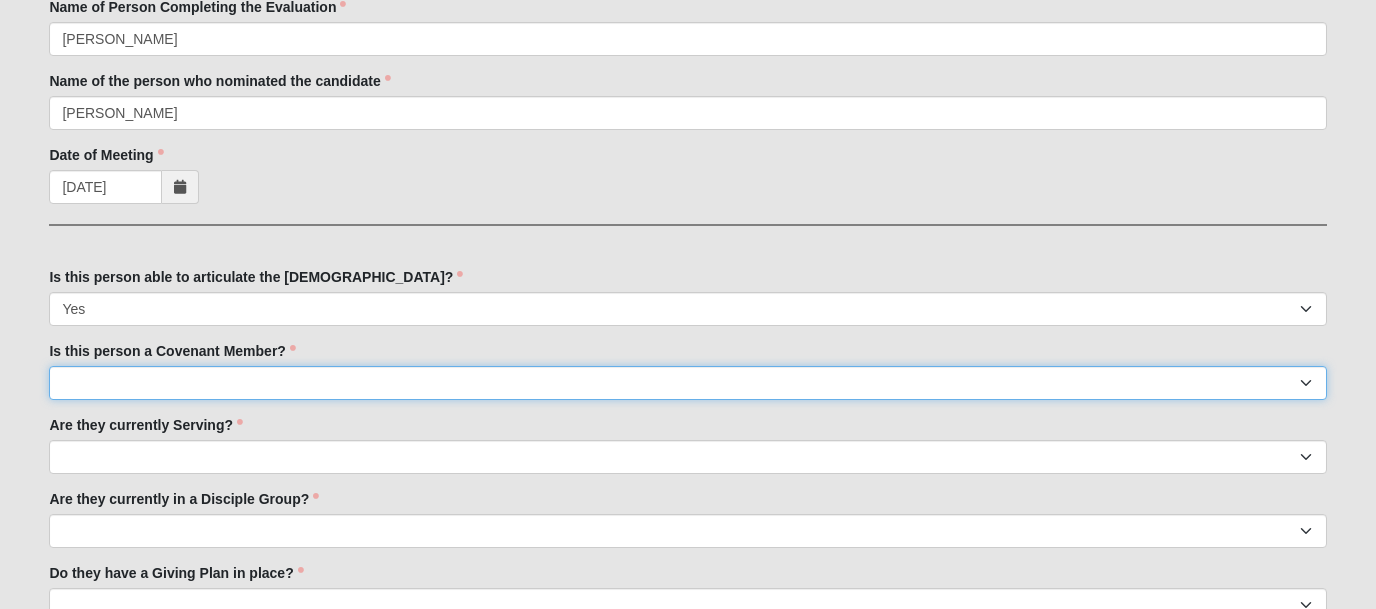 click on "No
Yes" at bounding box center [687, 383] 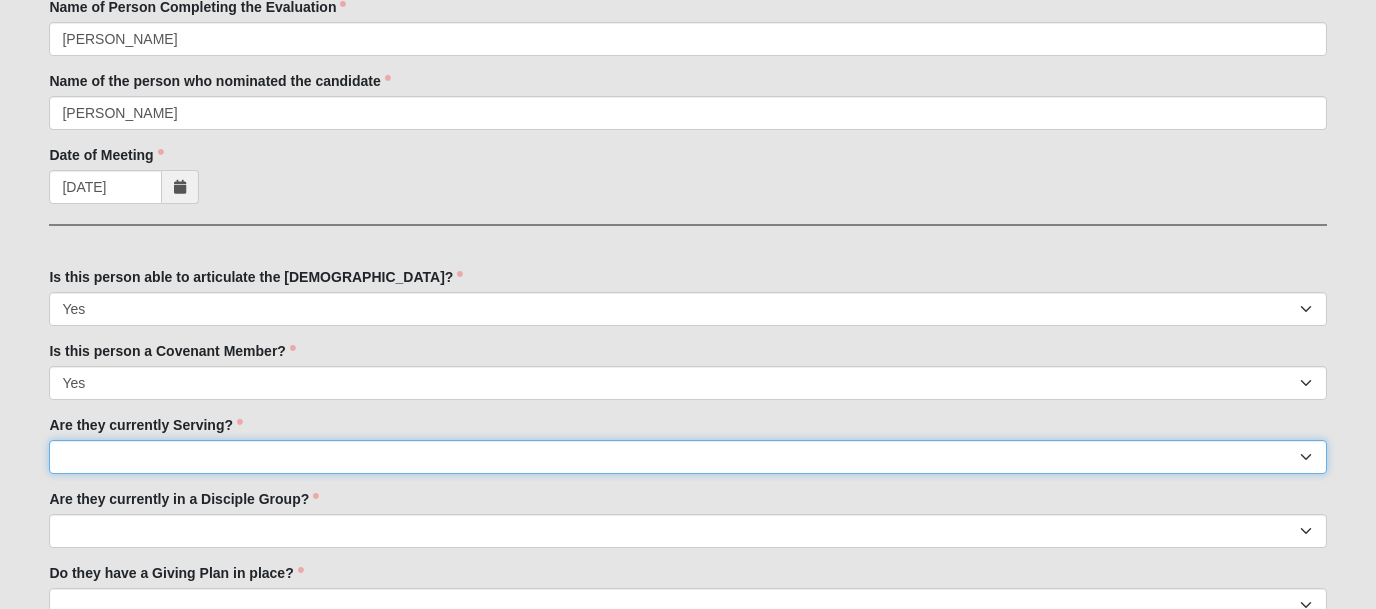 click on "No
Yes" at bounding box center [687, 457] 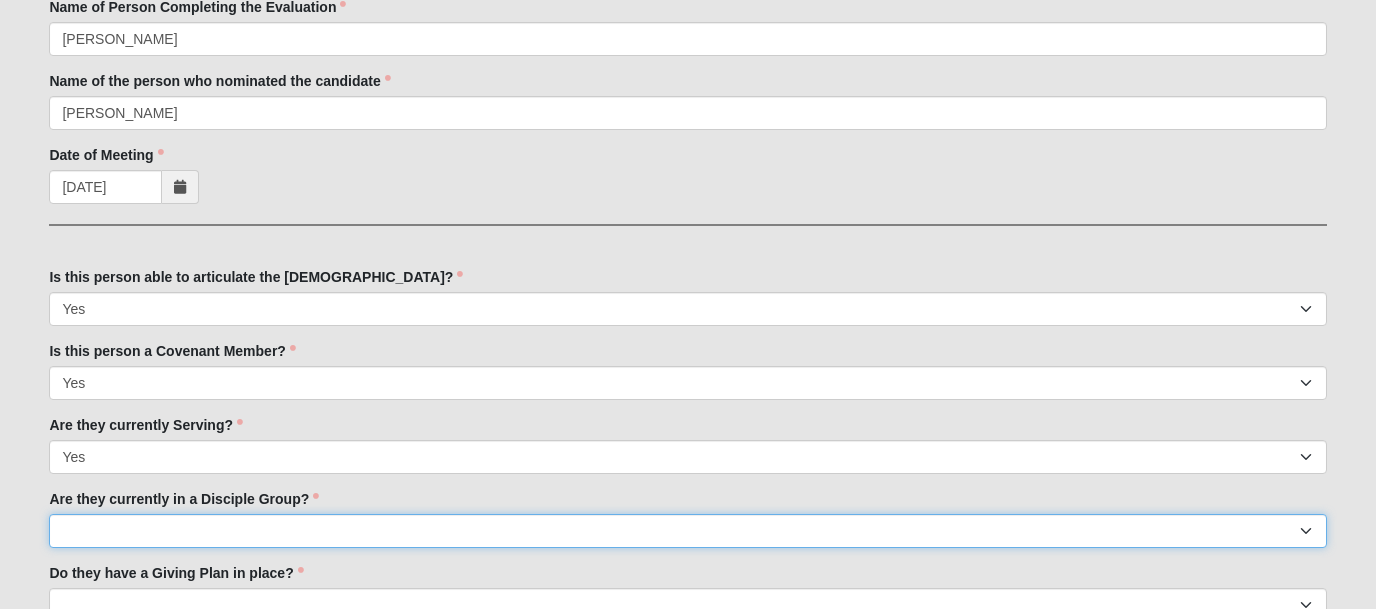 click on "No
Yes" at bounding box center (687, 531) 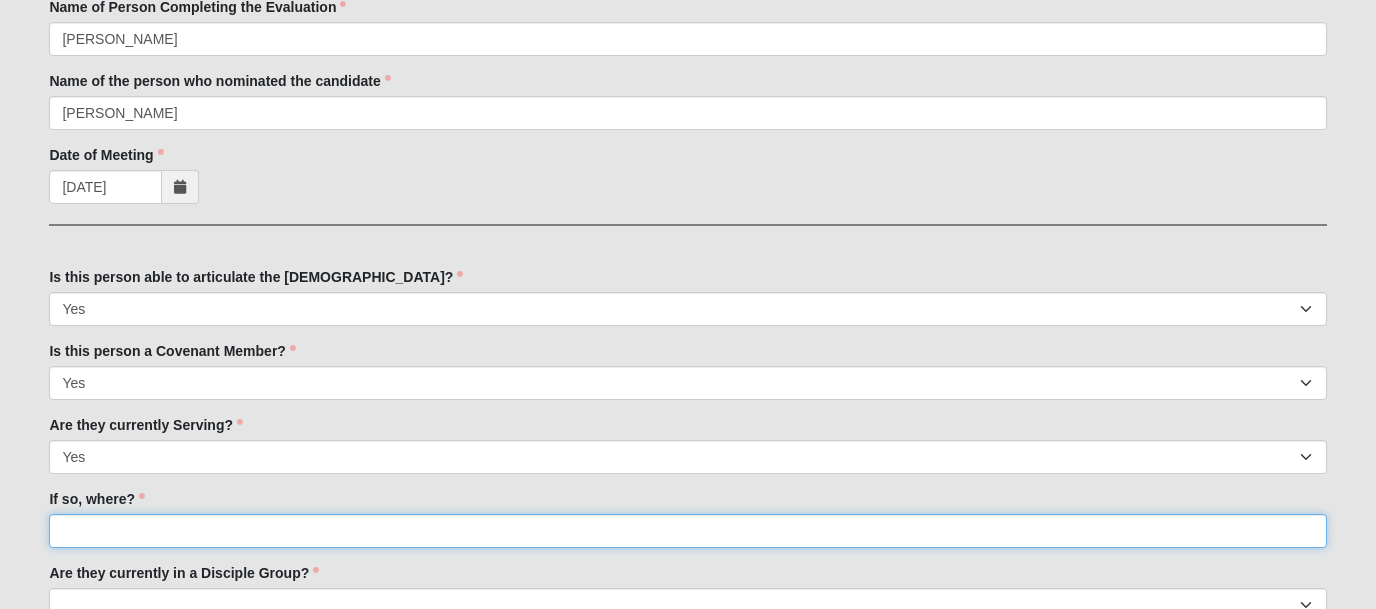 click on "If so, where?" at bounding box center [687, 531] 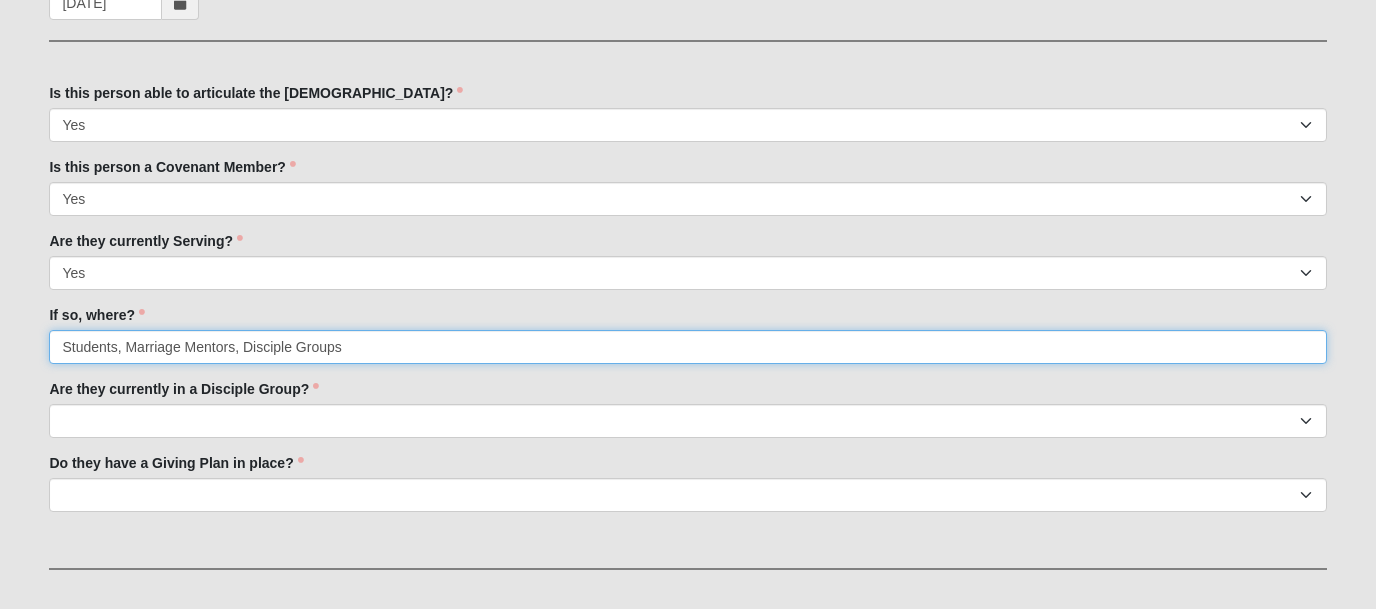 scroll, scrollTop: 658, scrollLeft: 0, axis: vertical 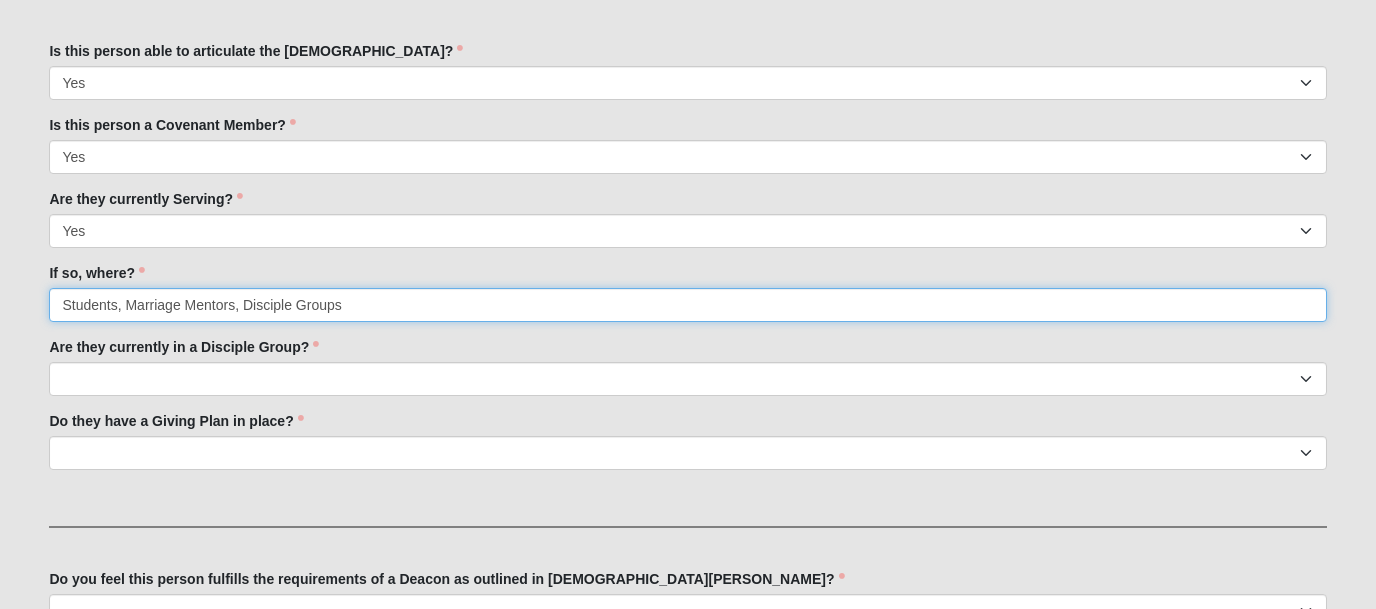type on "Students, Marriage Mentors, Disciple Groups" 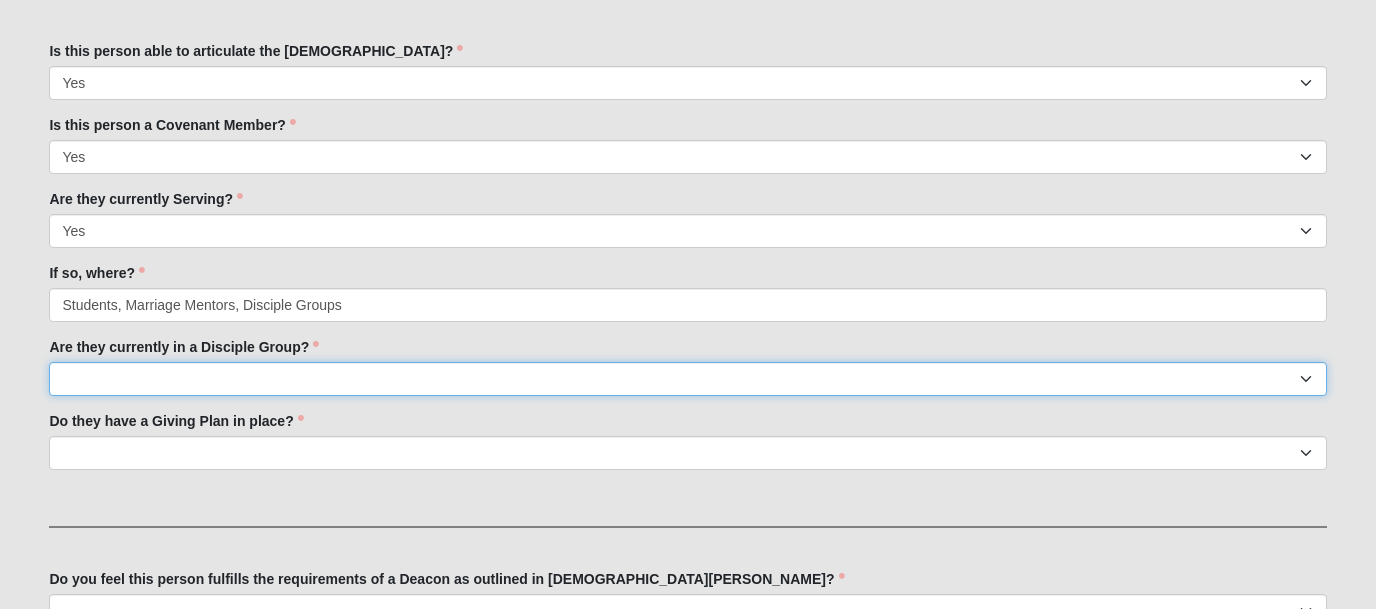 click on "No
Yes" at bounding box center (687, 379) 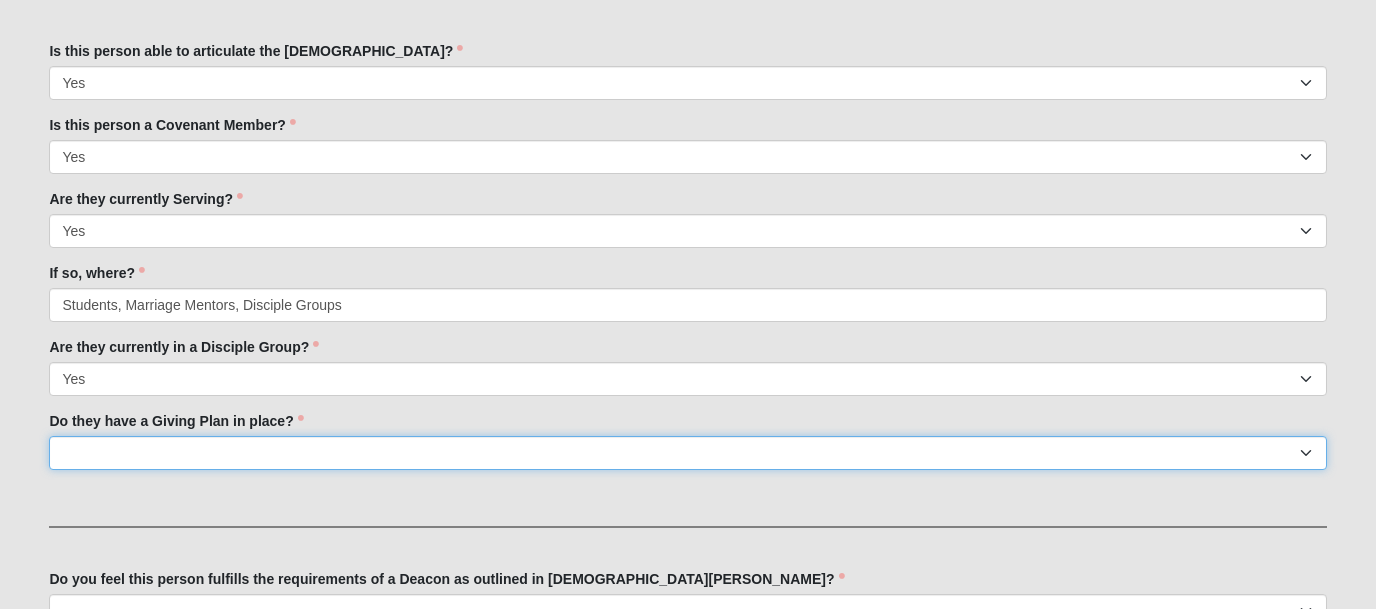 click on "No
Yes" at bounding box center (687, 453) 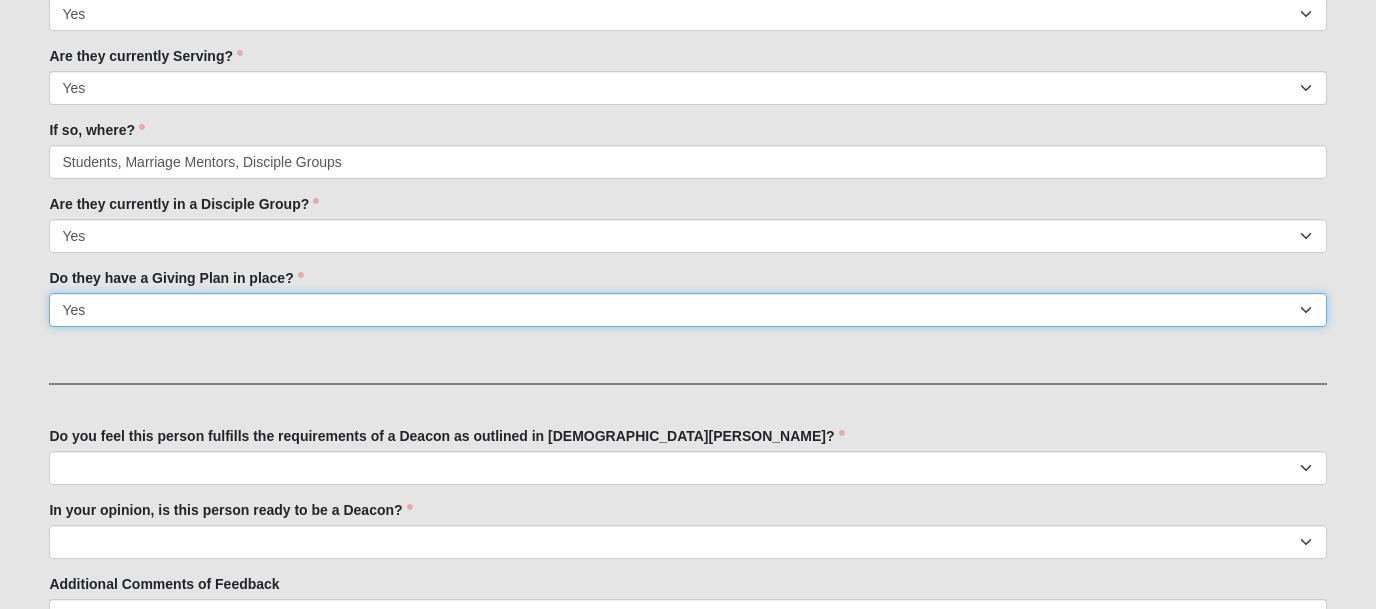 scroll, scrollTop: 941, scrollLeft: 0, axis: vertical 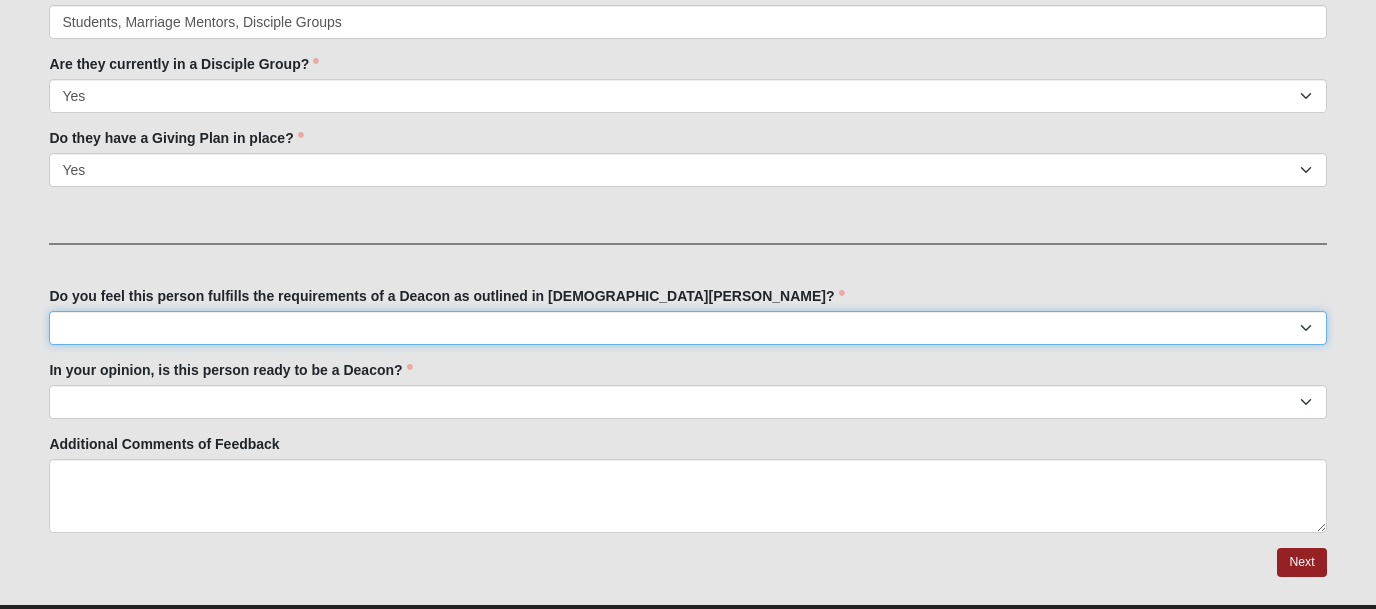click on "No
Yes" at bounding box center [687, 328] 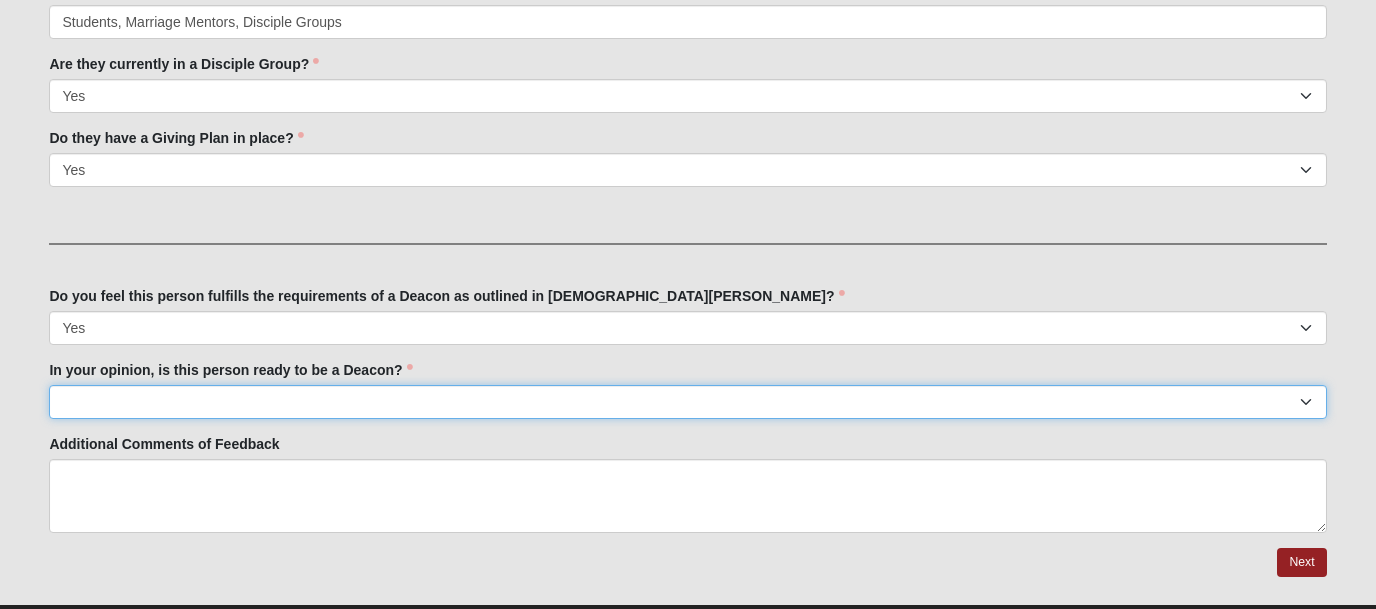 click on "Yes
No
Unsure" at bounding box center [687, 402] 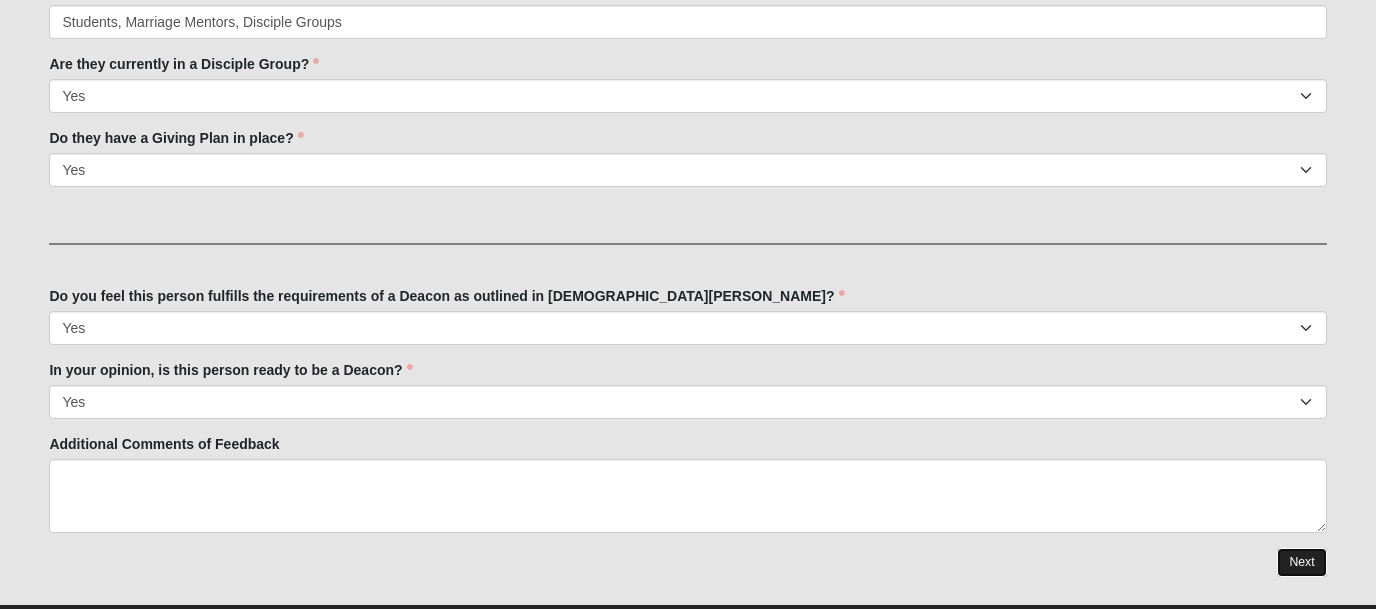 click on "Next" at bounding box center (1301, 562) 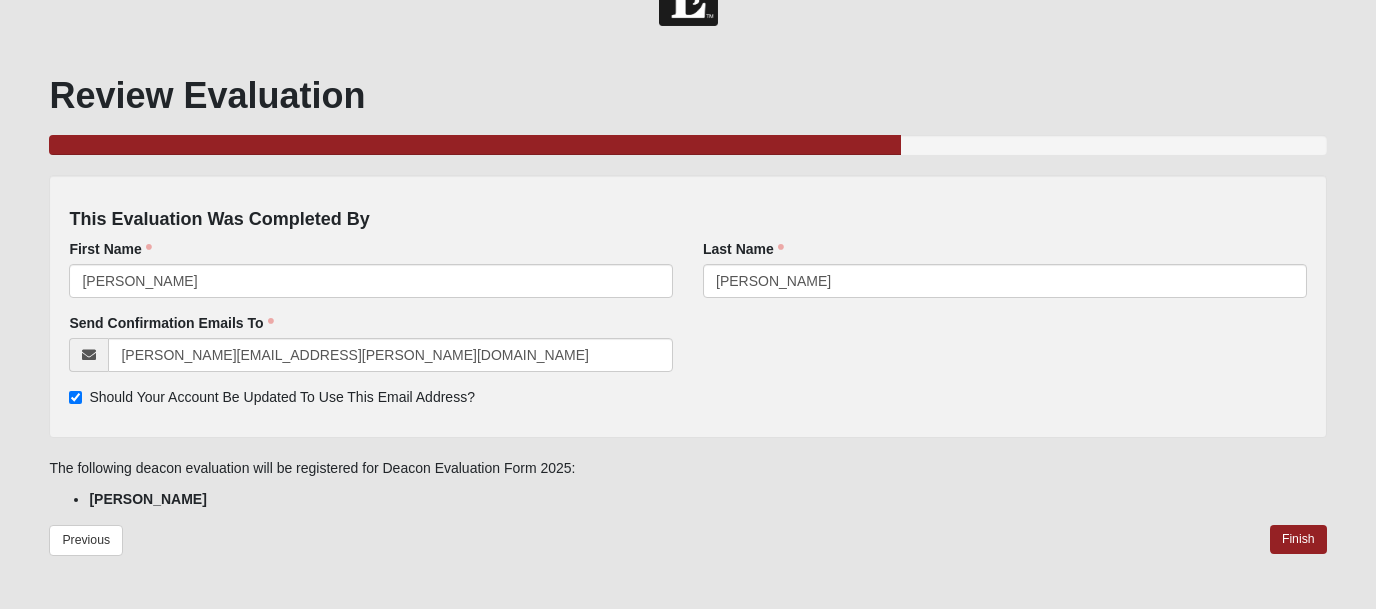 scroll, scrollTop: 73, scrollLeft: 0, axis: vertical 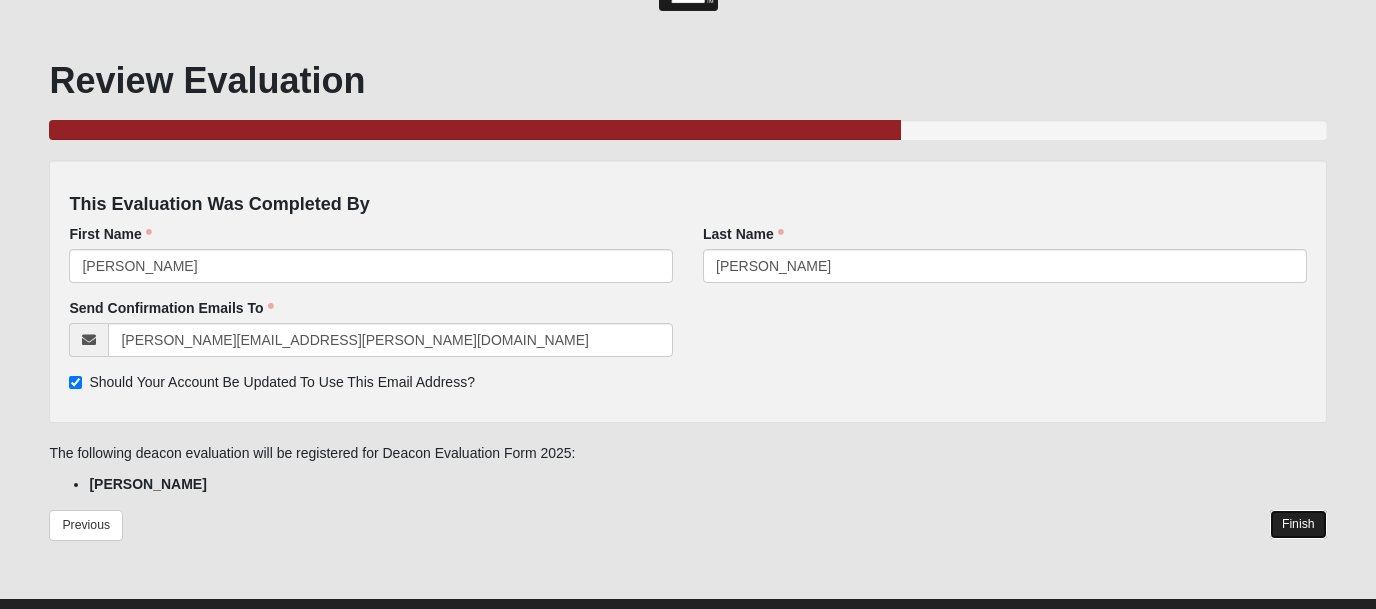 click on "Finish" at bounding box center (1298, 524) 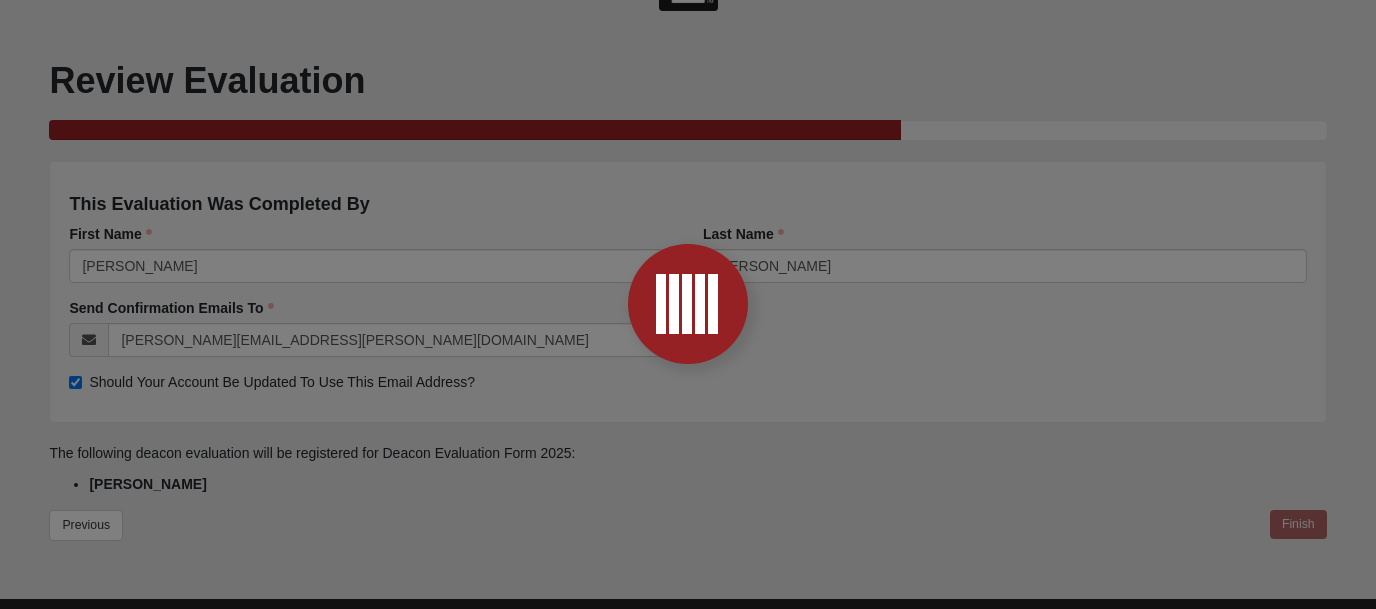 scroll, scrollTop: 0, scrollLeft: 0, axis: both 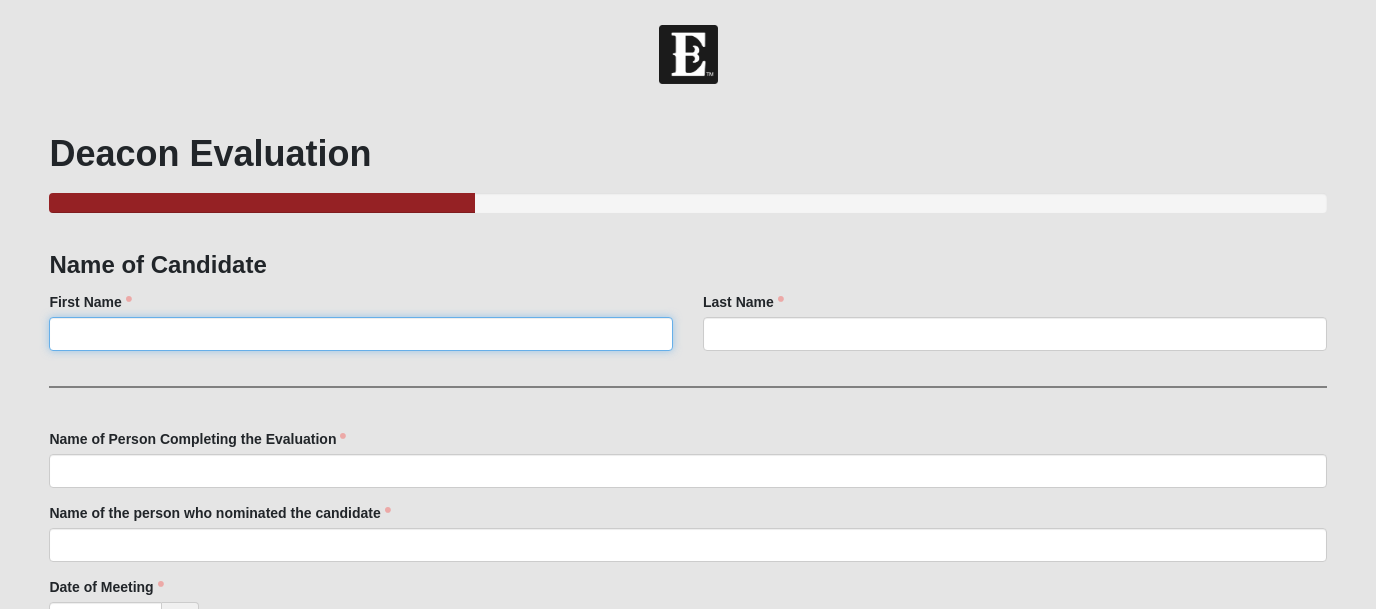 click on "First Name" at bounding box center (361, 334) 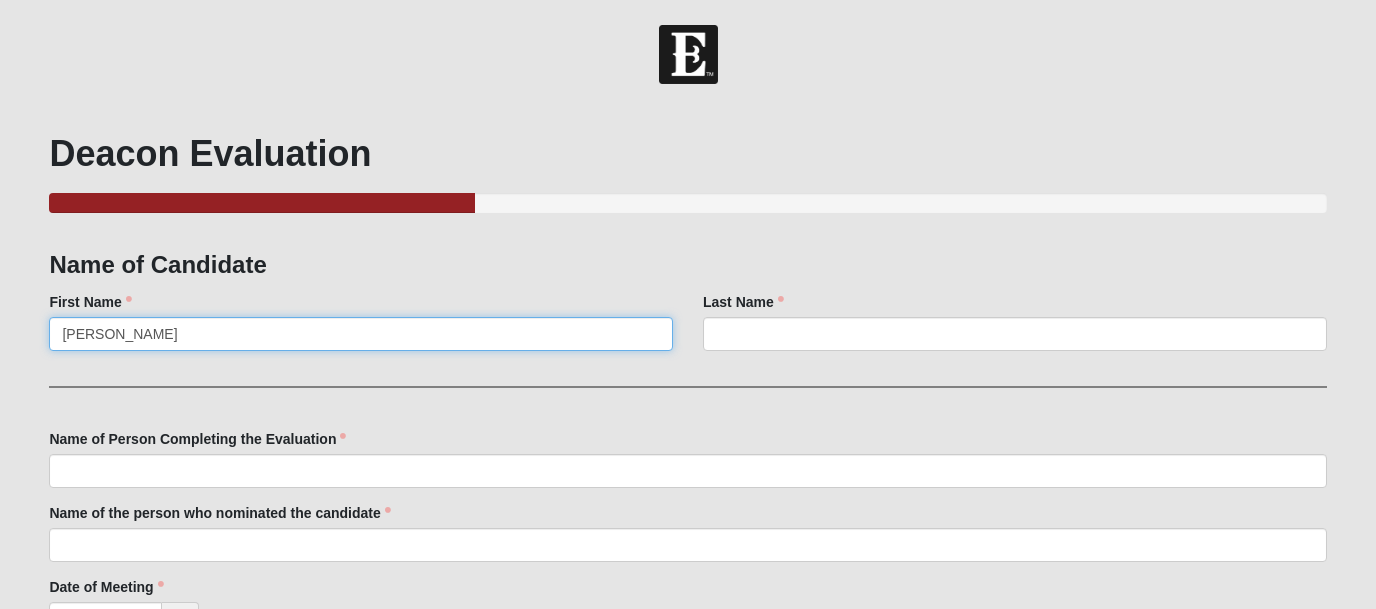 type on "[PERSON_NAME]" 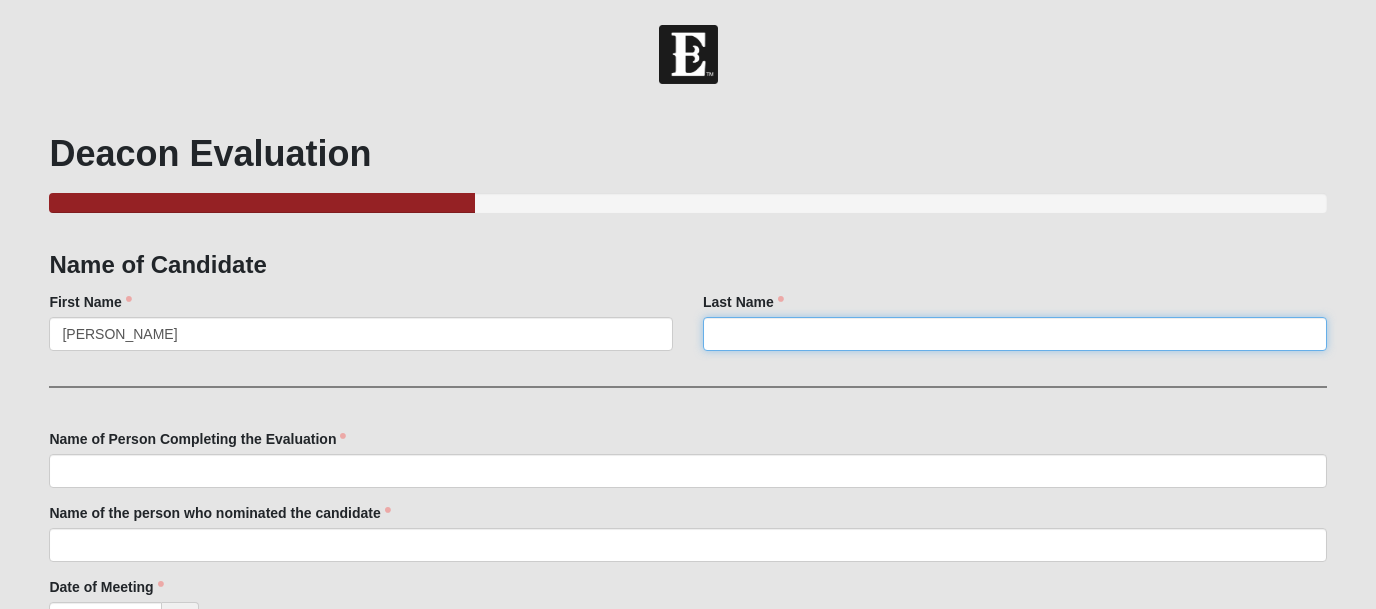 click on "Last Name" at bounding box center [1015, 334] 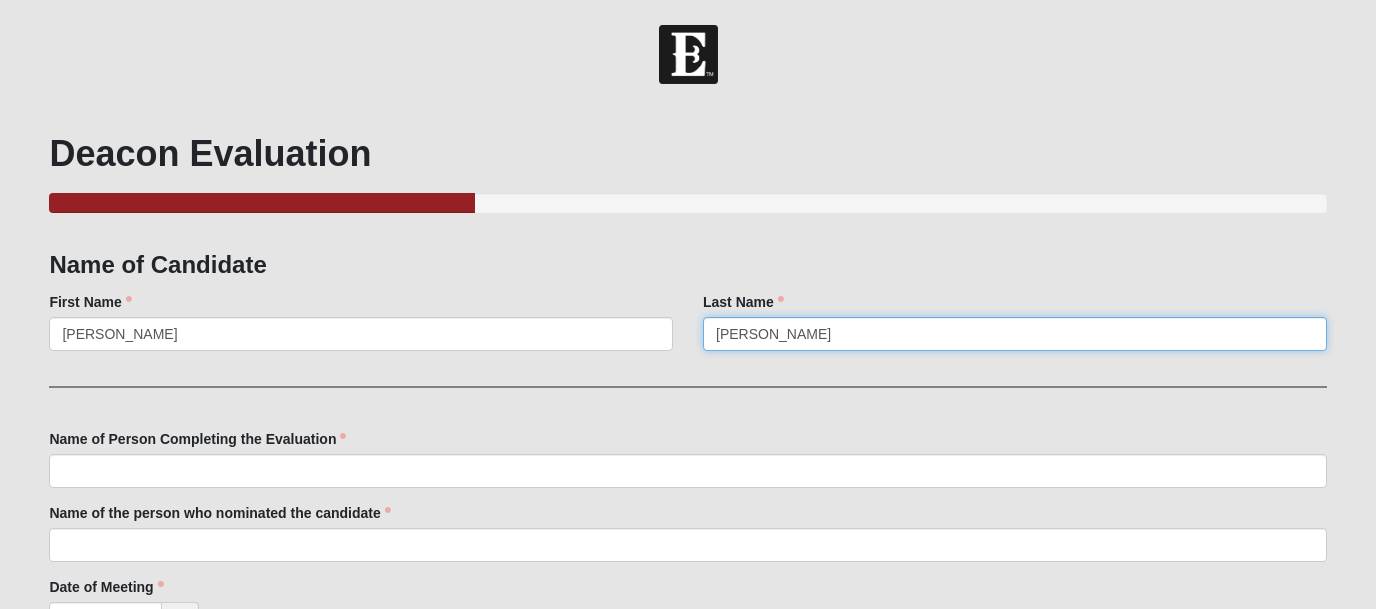 click on "[PERSON_NAME]" at bounding box center [1015, 334] 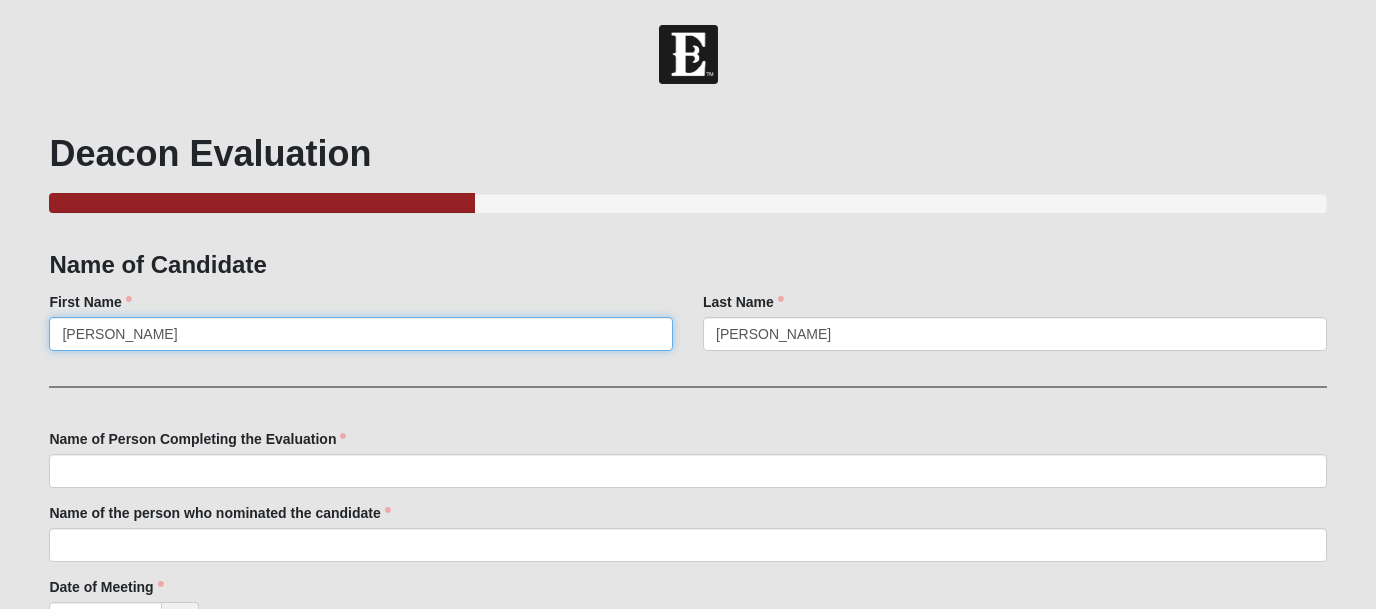 click on "[PERSON_NAME]" at bounding box center (361, 334) 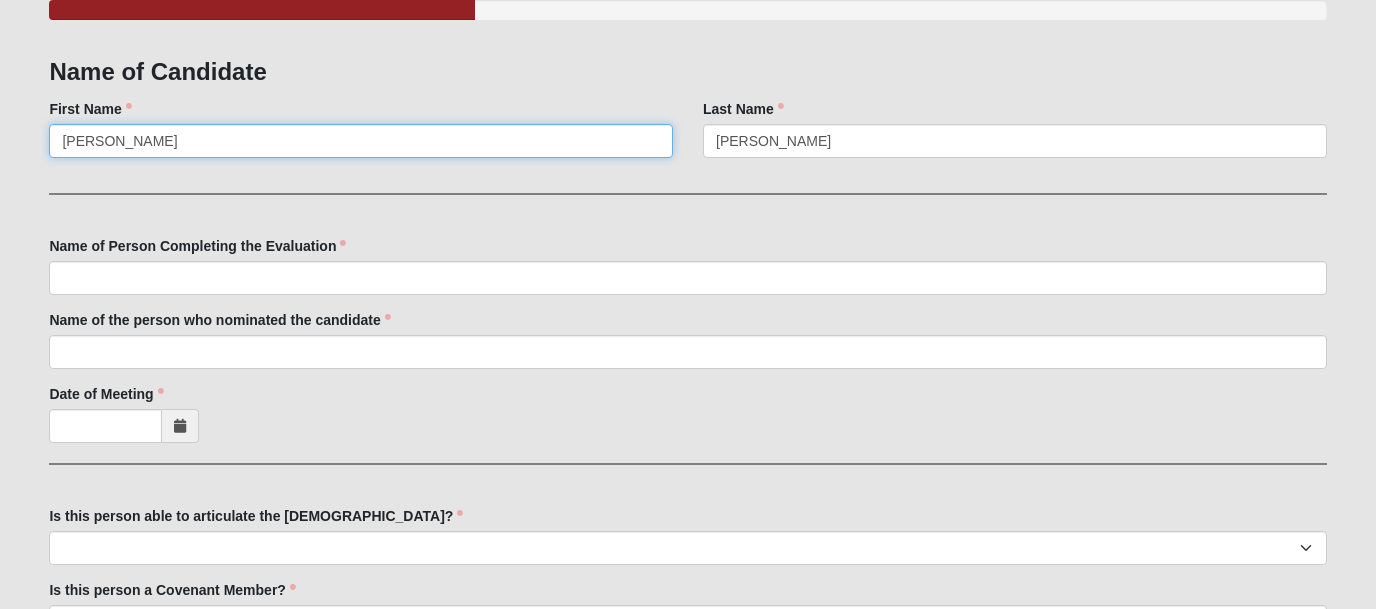 scroll, scrollTop: 235, scrollLeft: 0, axis: vertical 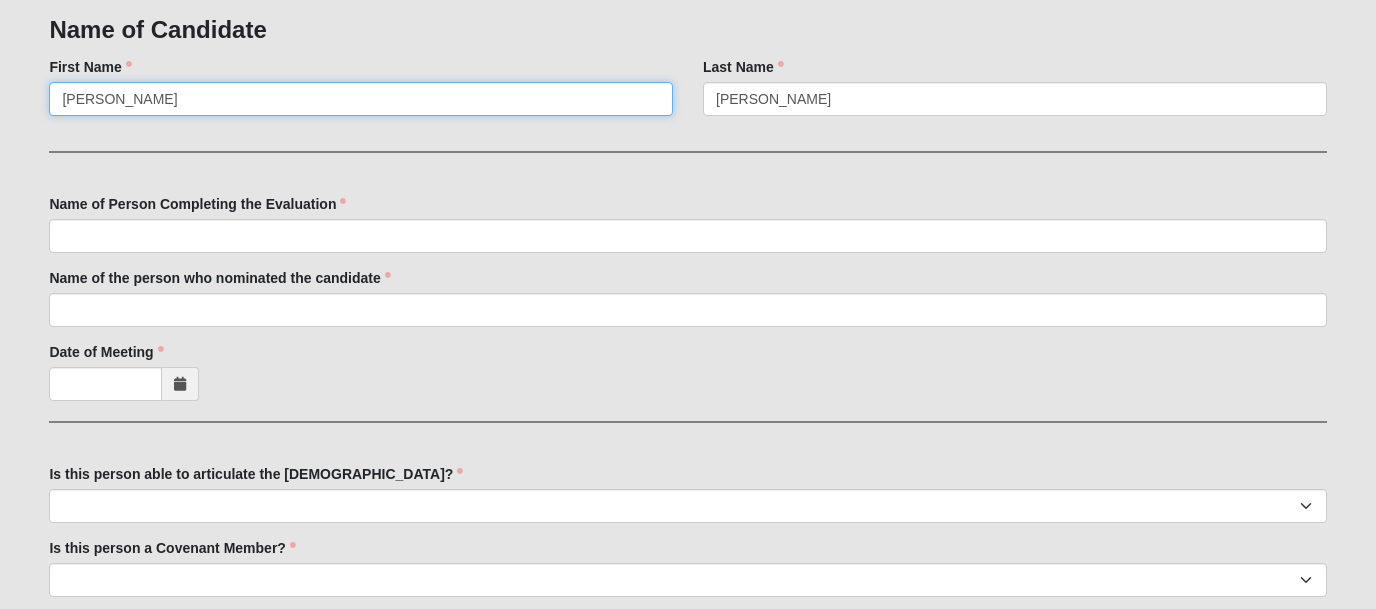 type on "Julie" 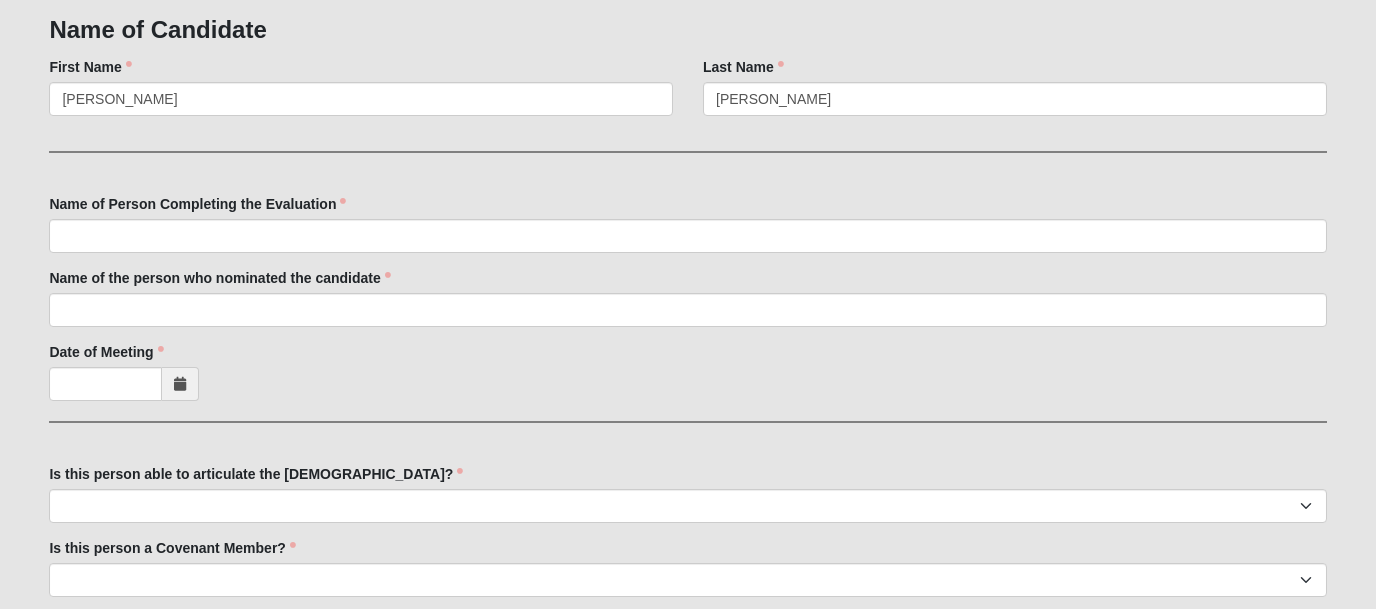 click on "Name of Person Completing the Evaluation
Name of Person Completing the Evaluation is required." at bounding box center (687, 223) 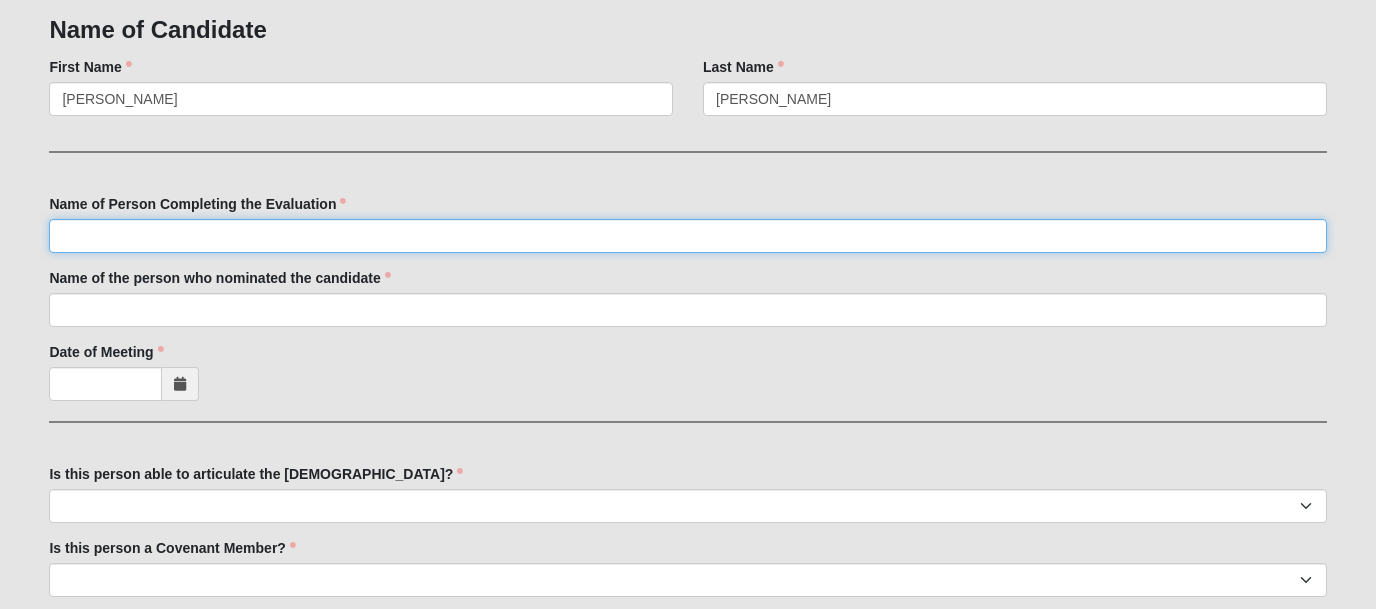 click on "Name of Person Completing the Evaluation" at bounding box center (687, 236) 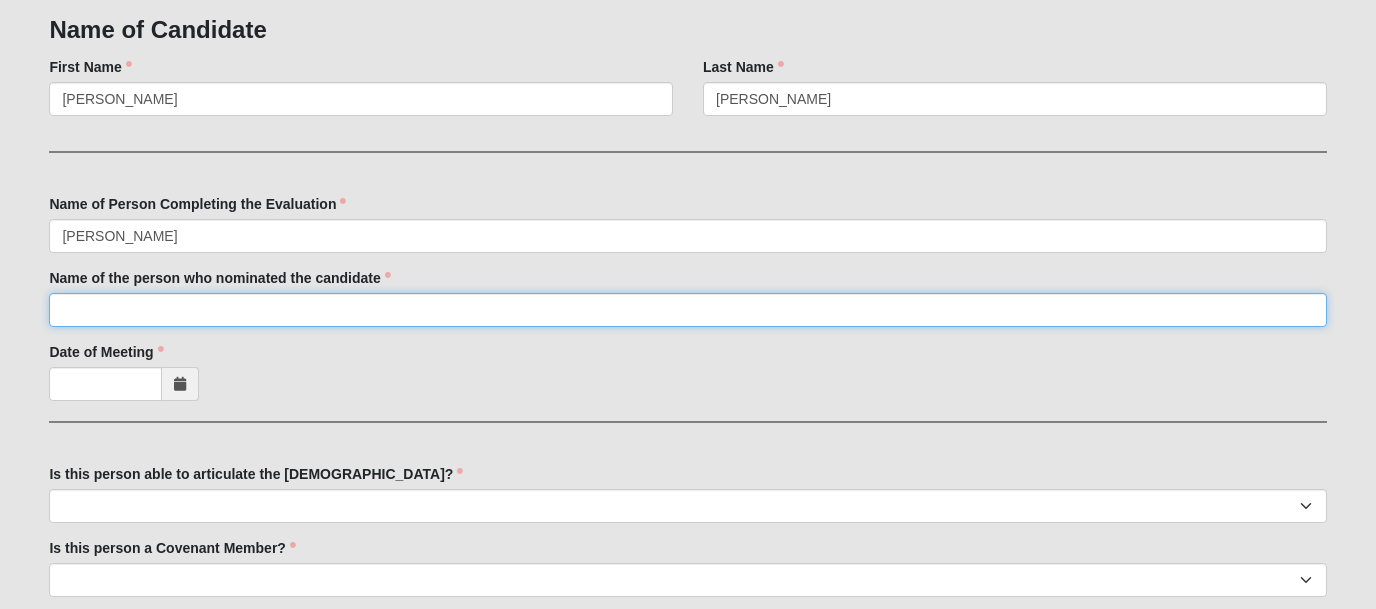 type on "[PERSON_NAME]" 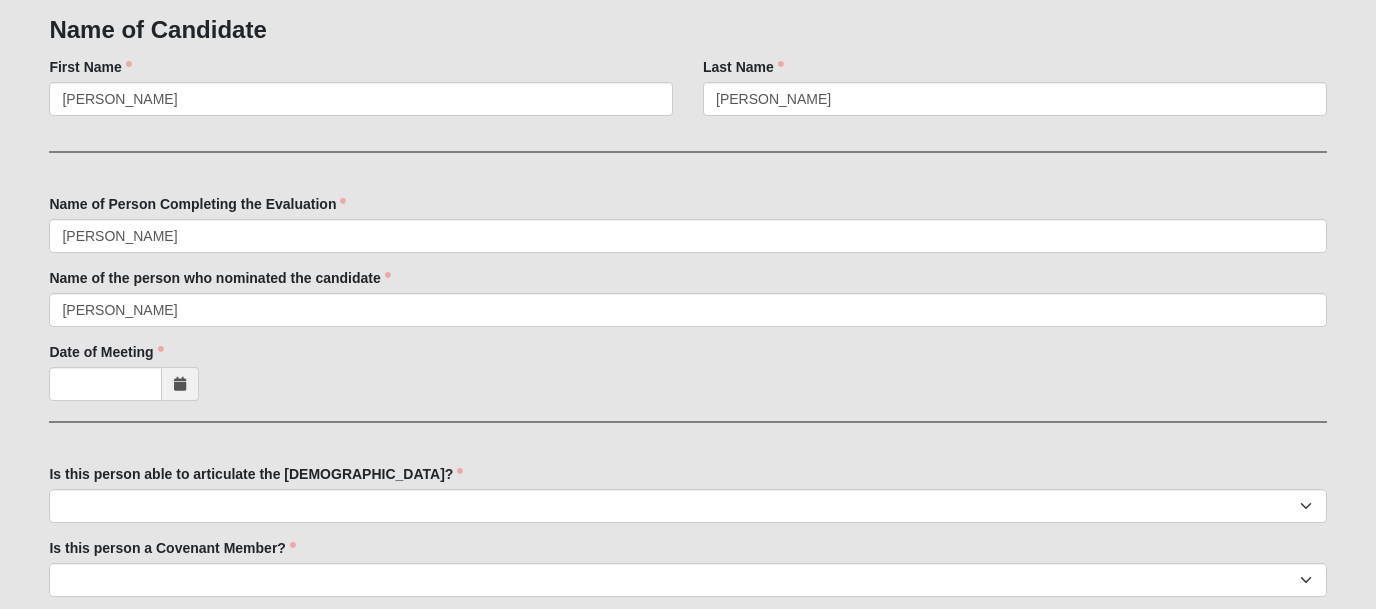 click at bounding box center (180, 384) 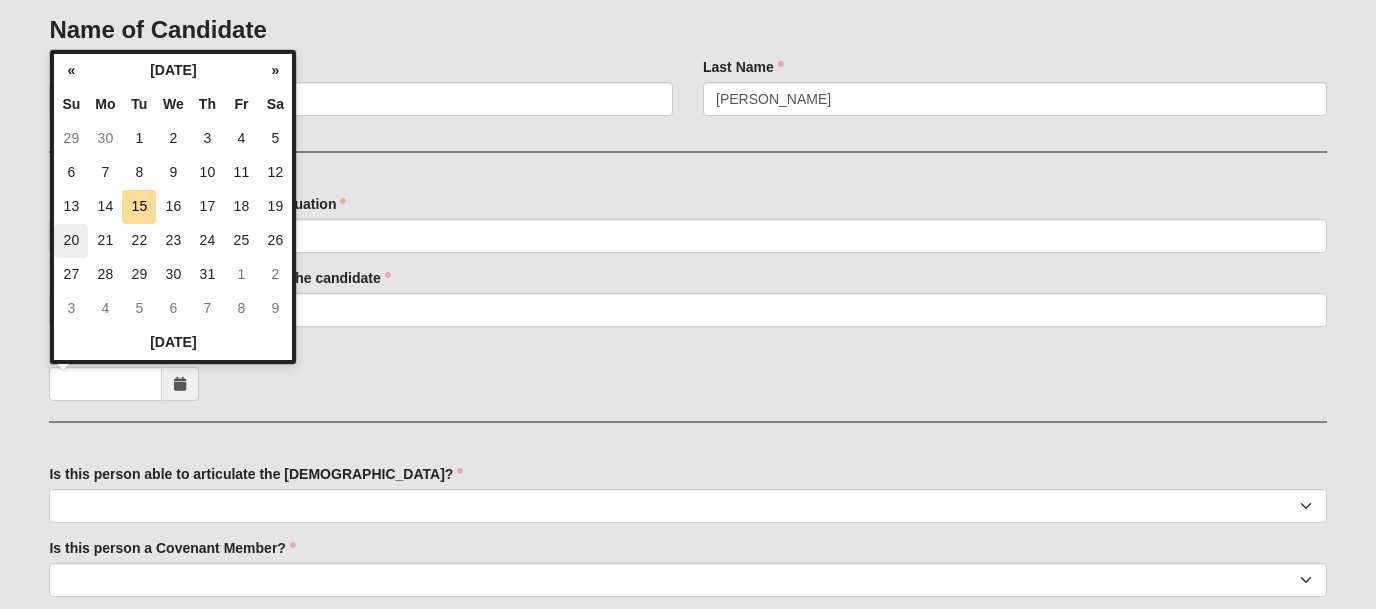 click on "20" at bounding box center [71, 241] 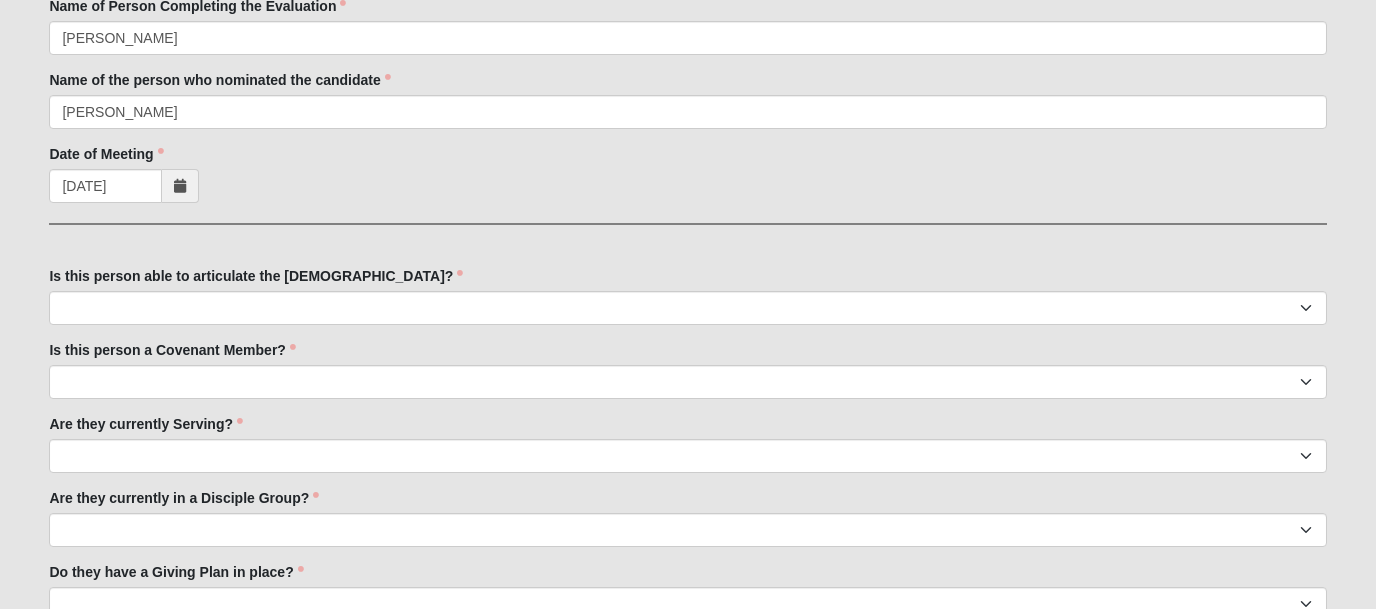 scroll, scrollTop: 457, scrollLeft: 0, axis: vertical 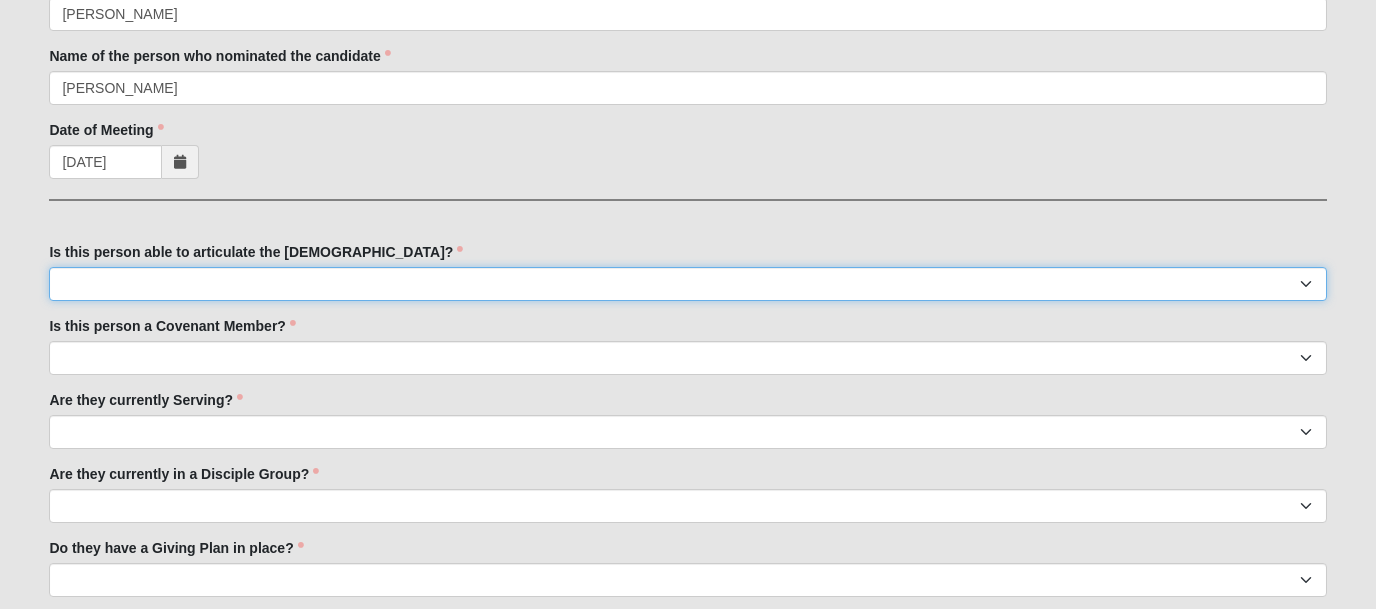 click on "No
Yes" at bounding box center [687, 284] 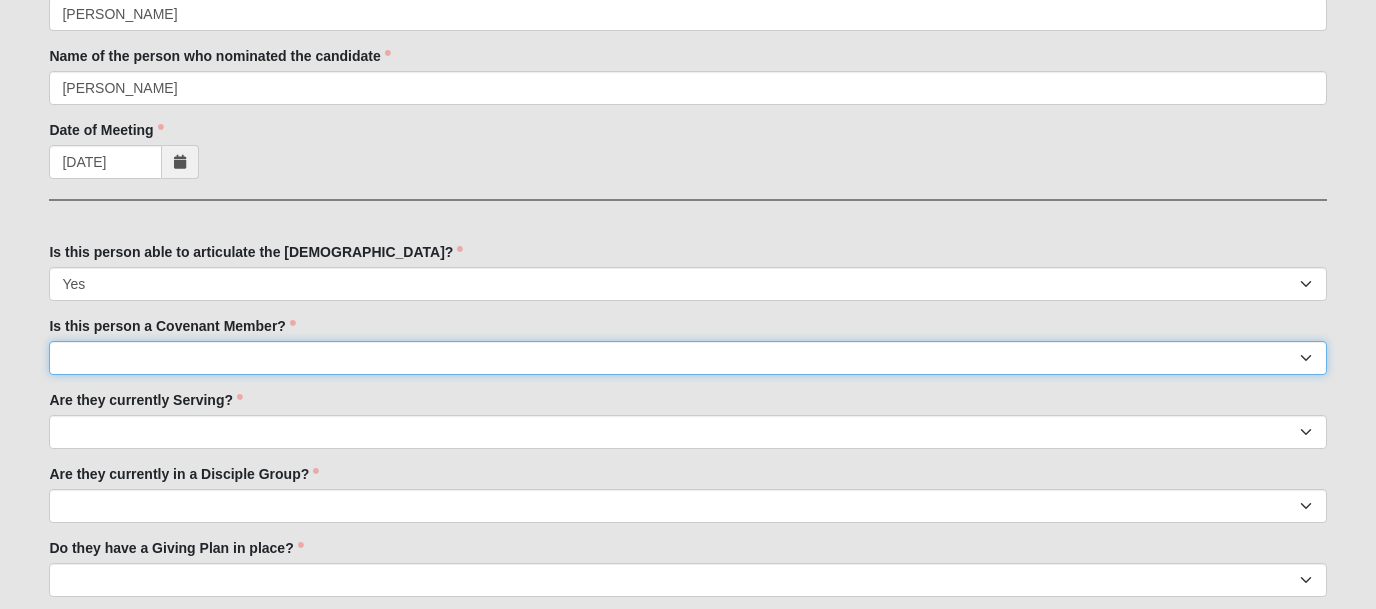 click on "No
Yes" at bounding box center [687, 358] 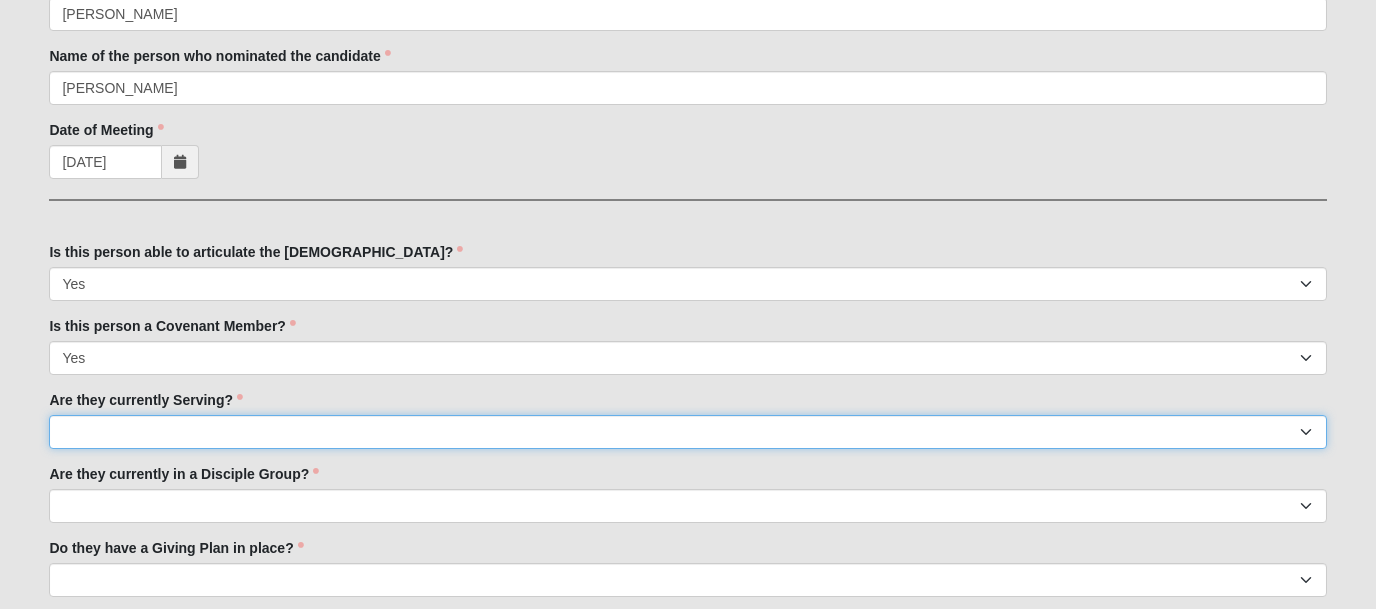 click on "No
Yes" at bounding box center (687, 432) 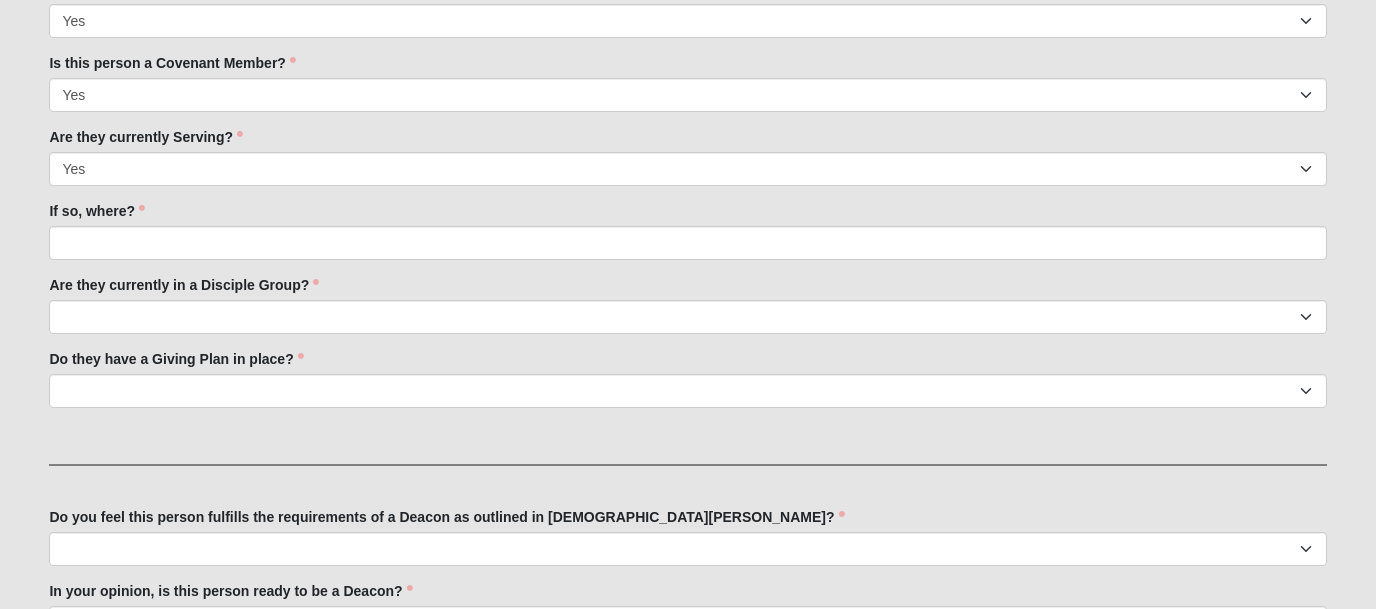 scroll, scrollTop: 727, scrollLeft: 0, axis: vertical 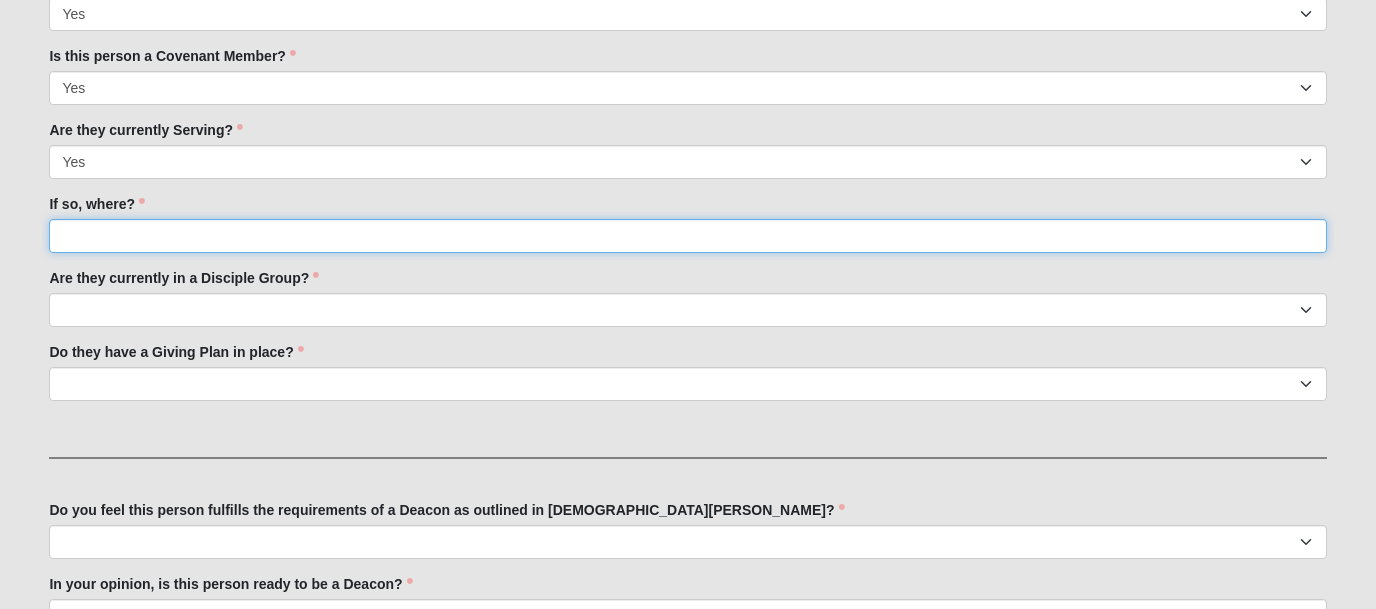 click on "If so, where?" at bounding box center (687, 236) 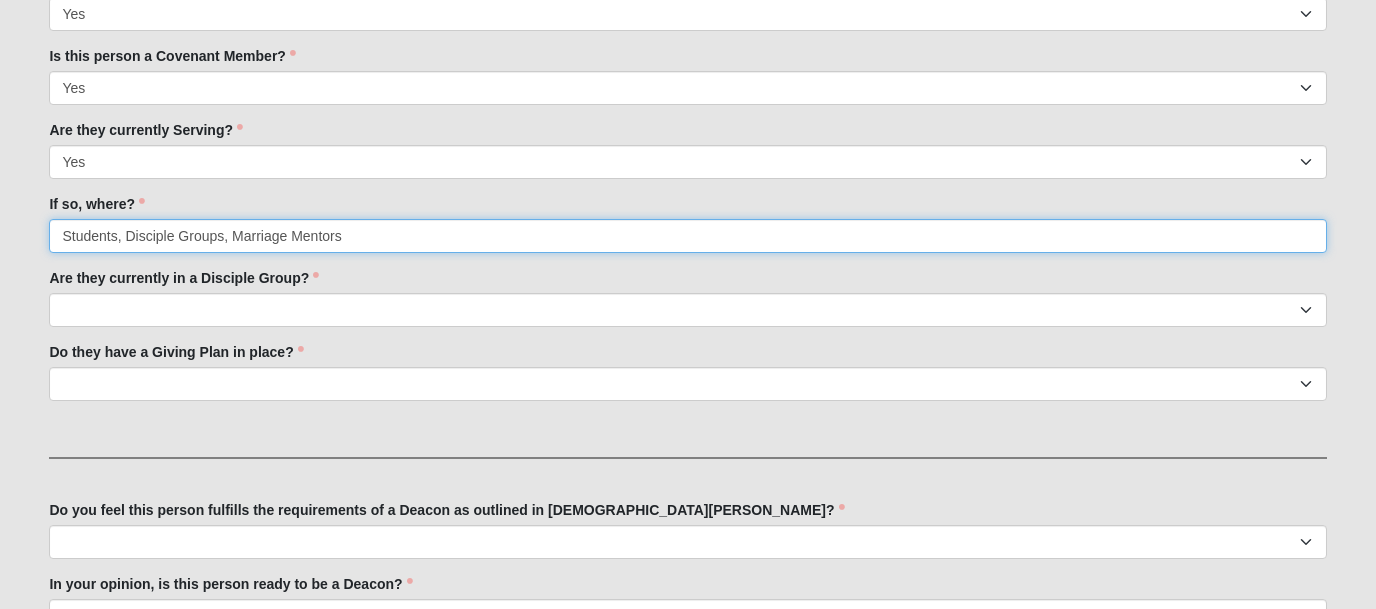 type on "Students, Disciple Groups, Marriage Mentors" 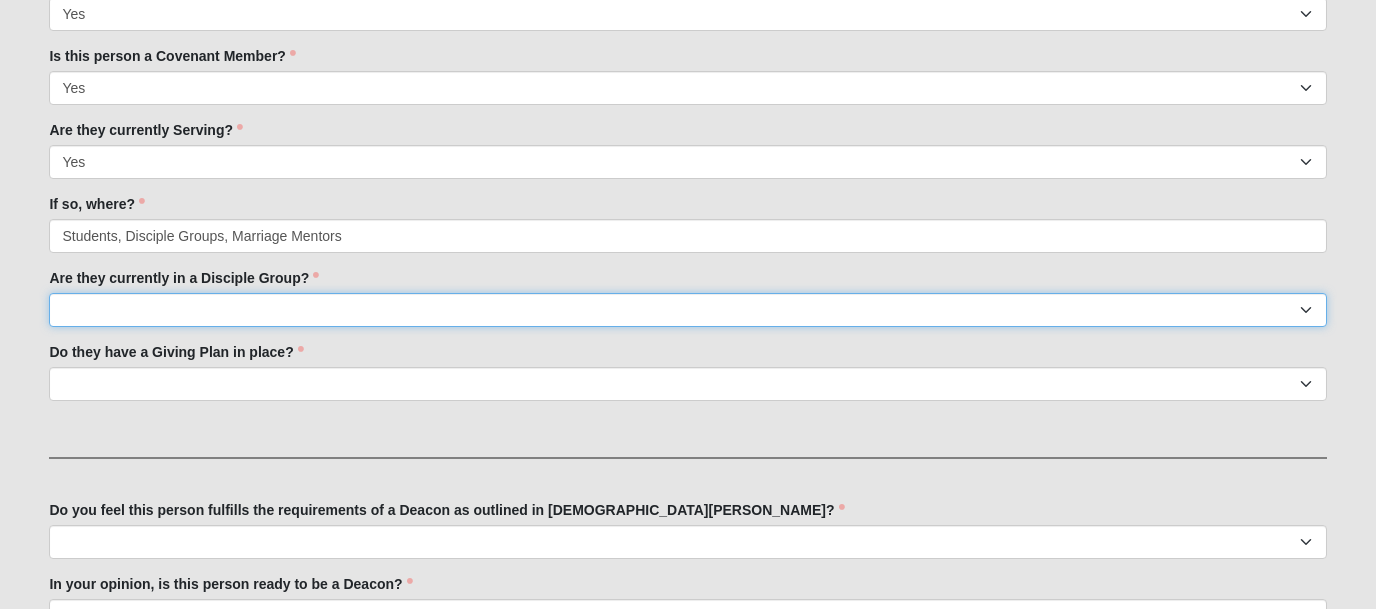 click on "No
Yes" at bounding box center (687, 310) 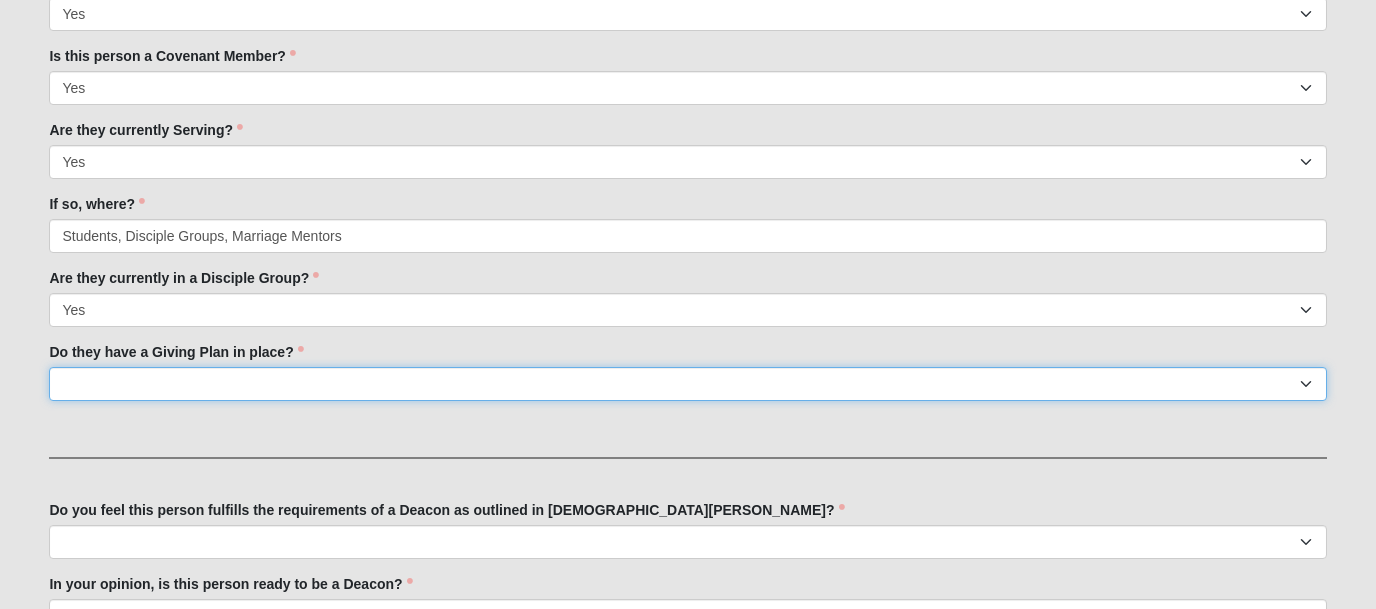 click on "No
Yes" at bounding box center (687, 384) 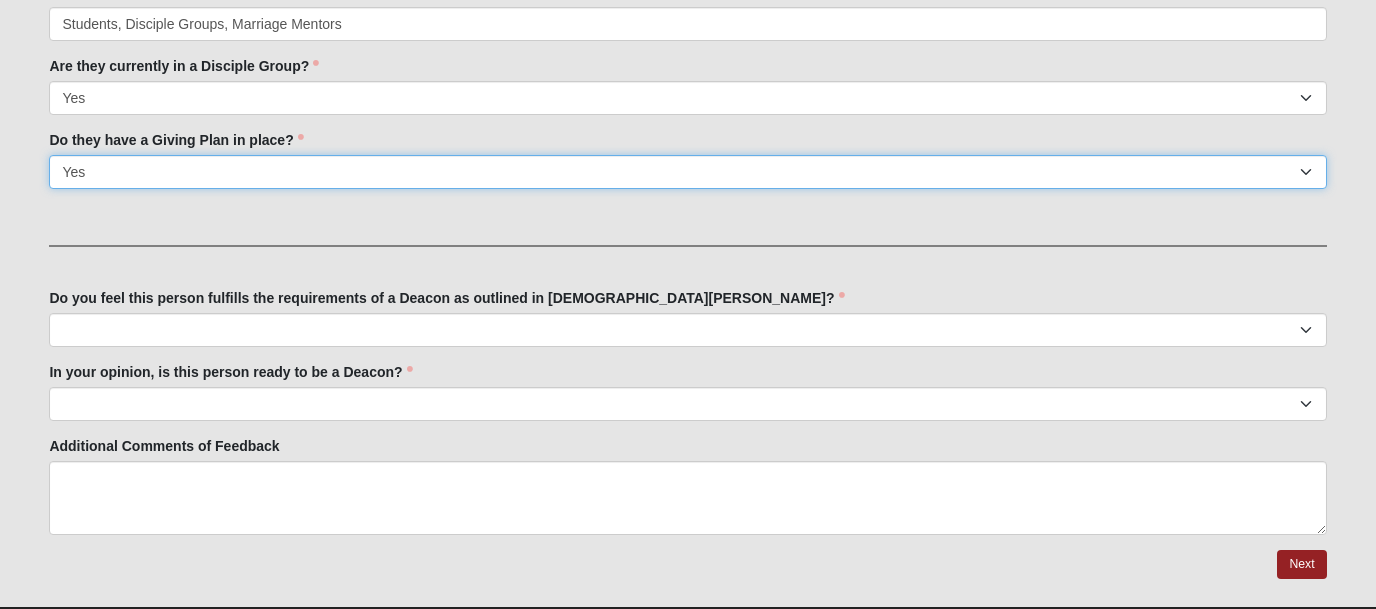 scroll, scrollTop: 952, scrollLeft: 0, axis: vertical 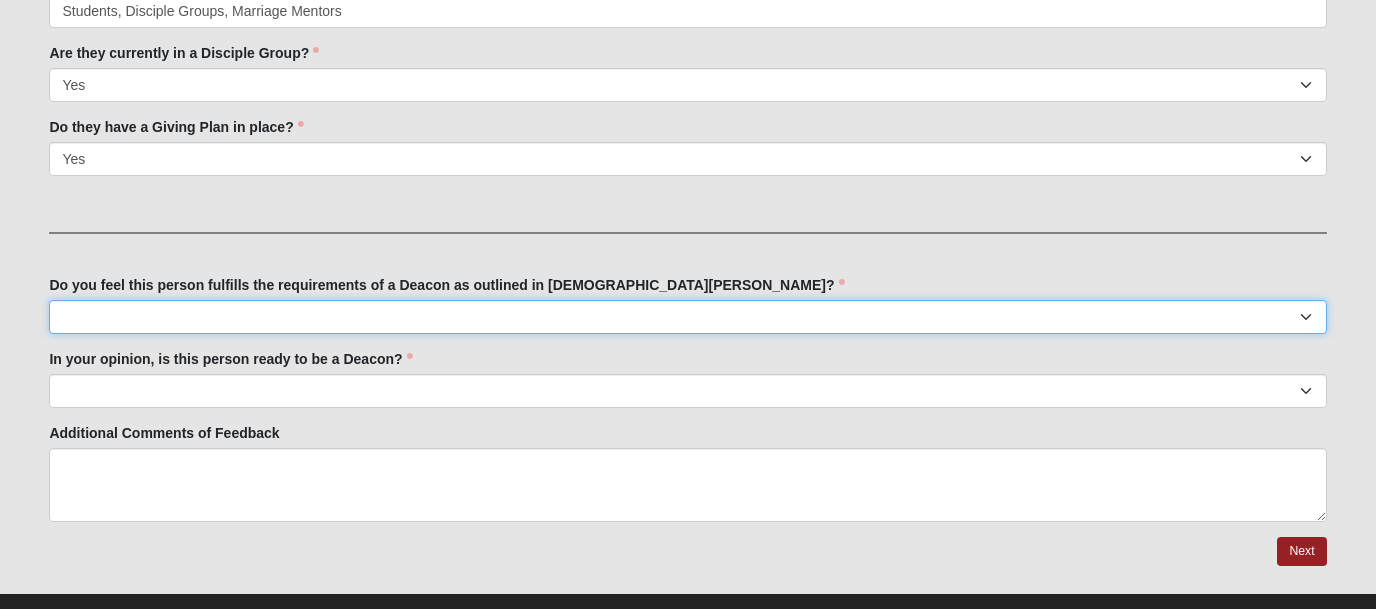 click on "No
Yes" at bounding box center [687, 317] 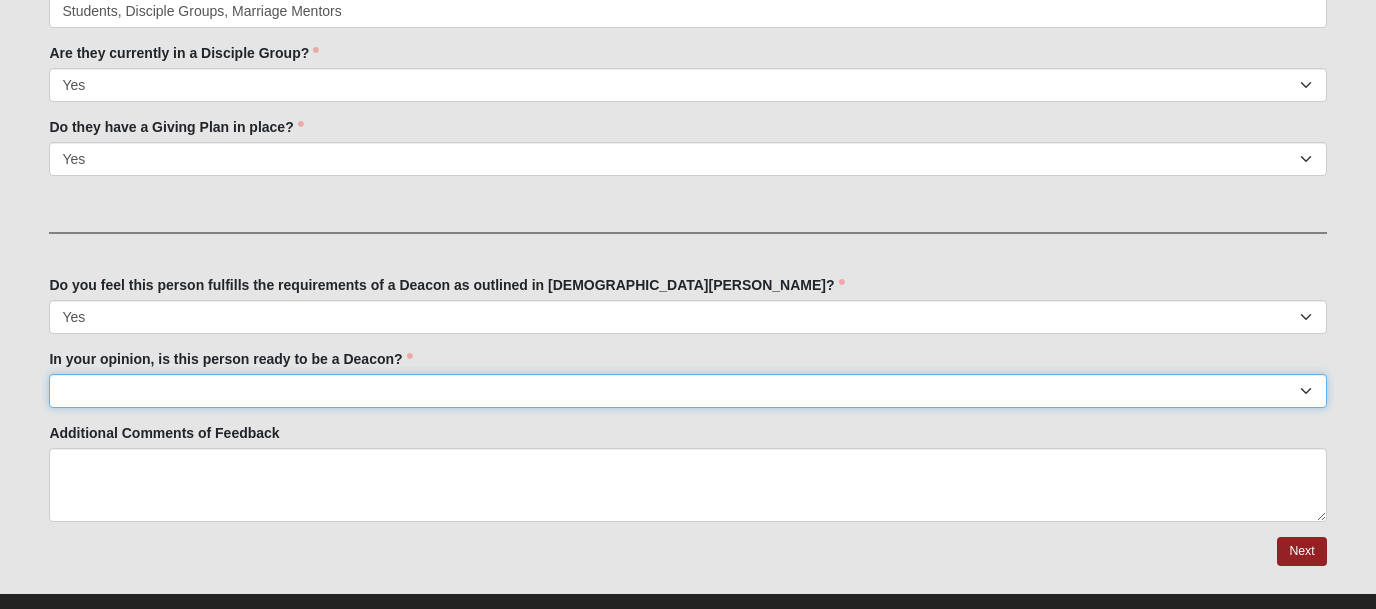 click on "Yes
No
Unsure" at bounding box center (687, 391) 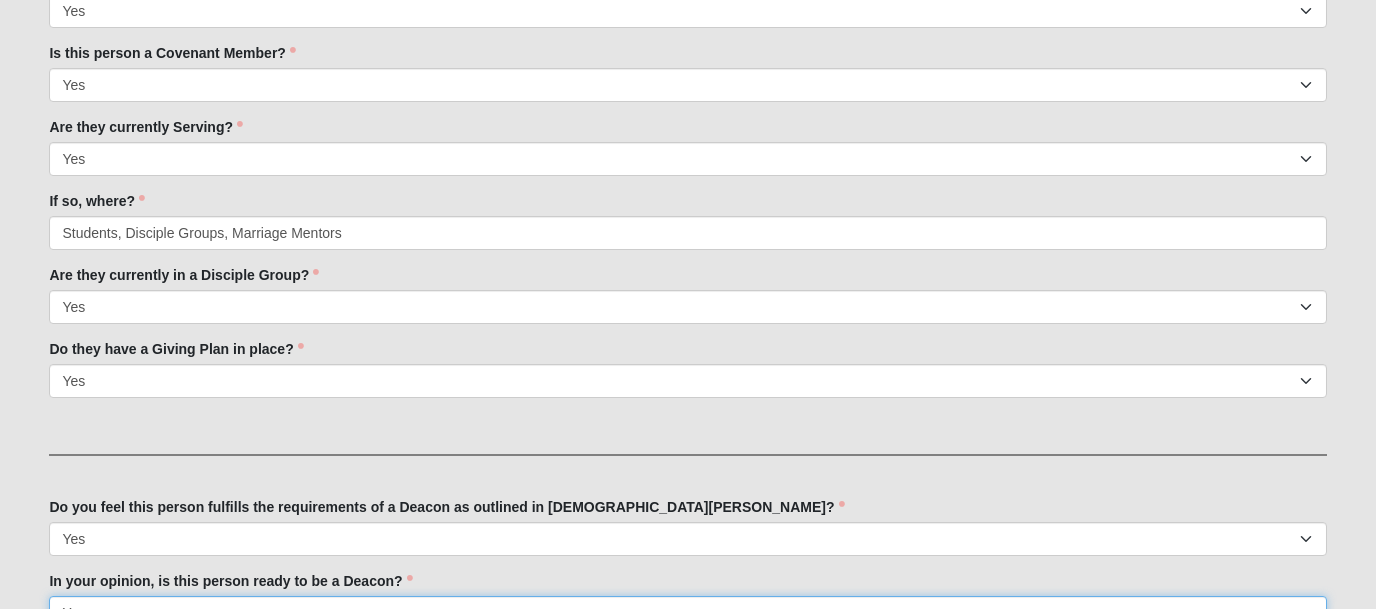 scroll, scrollTop: 987, scrollLeft: 0, axis: vertical 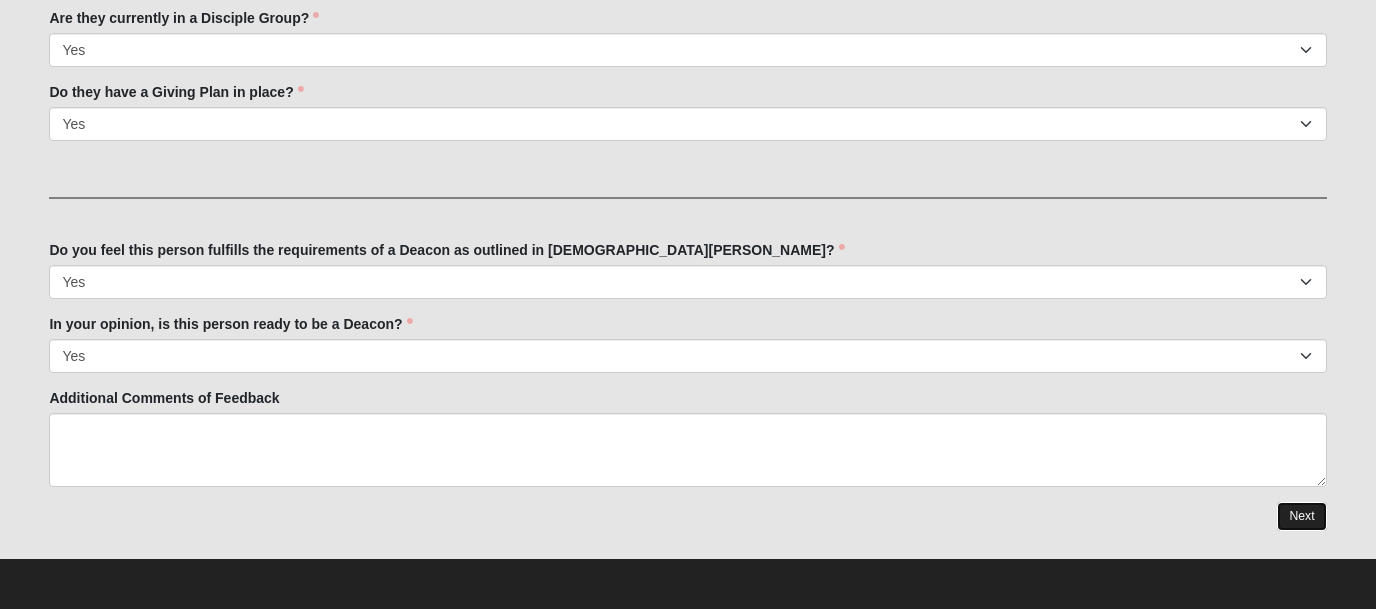 click on "Next" at bounding box center (1301, 516) 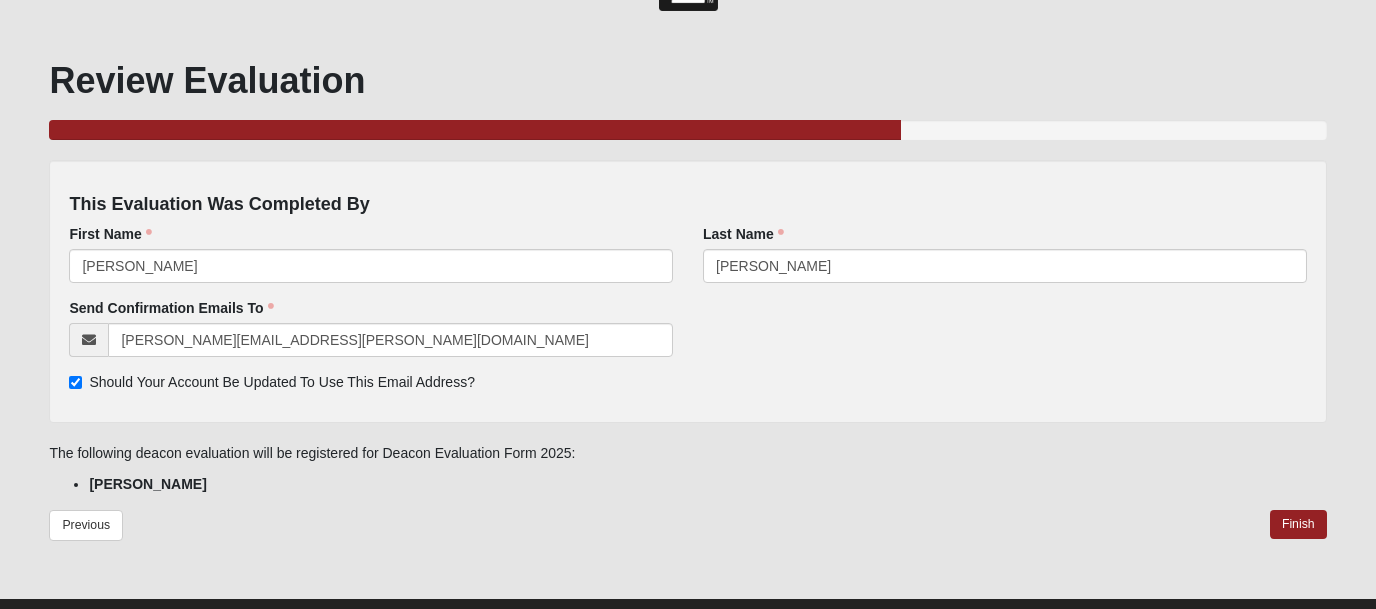 scroll, scrollTop: 79, scrollLeft: 0, axis: vertical 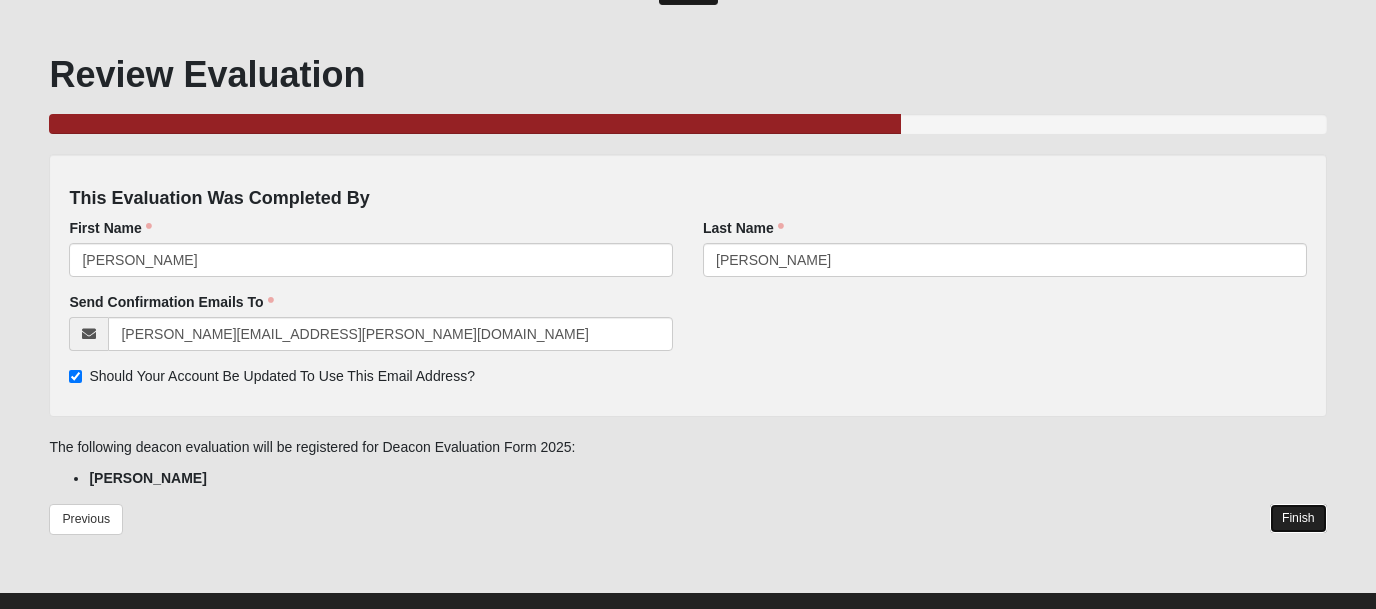 click on "Finish" at bounding box center (1298, 518) 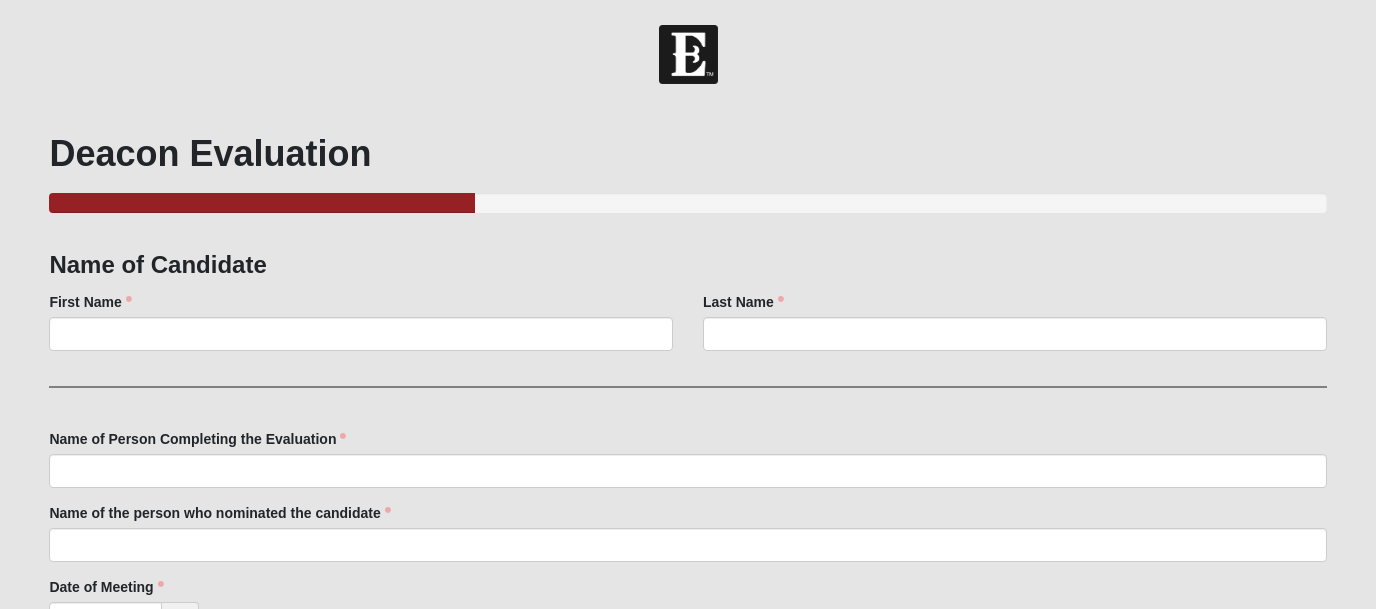 scroll, scrollTop: 0, scrollLeft: 0, axis: both 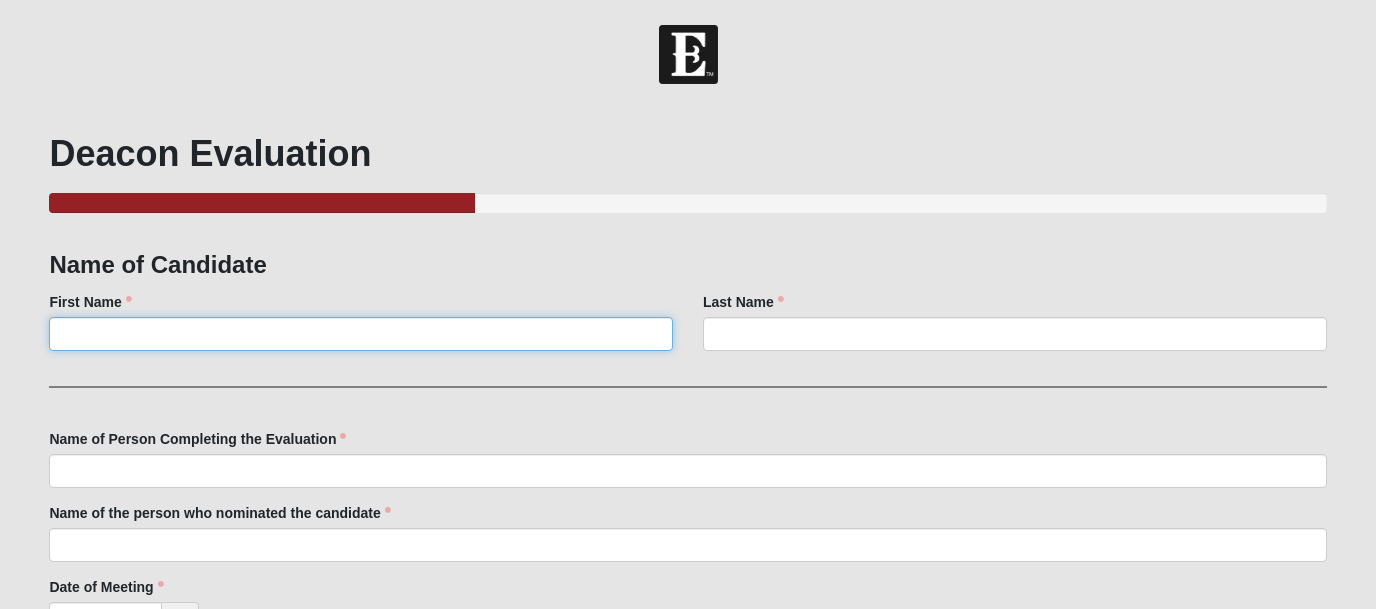 click on "First Name" at bounding box center (361, 334) 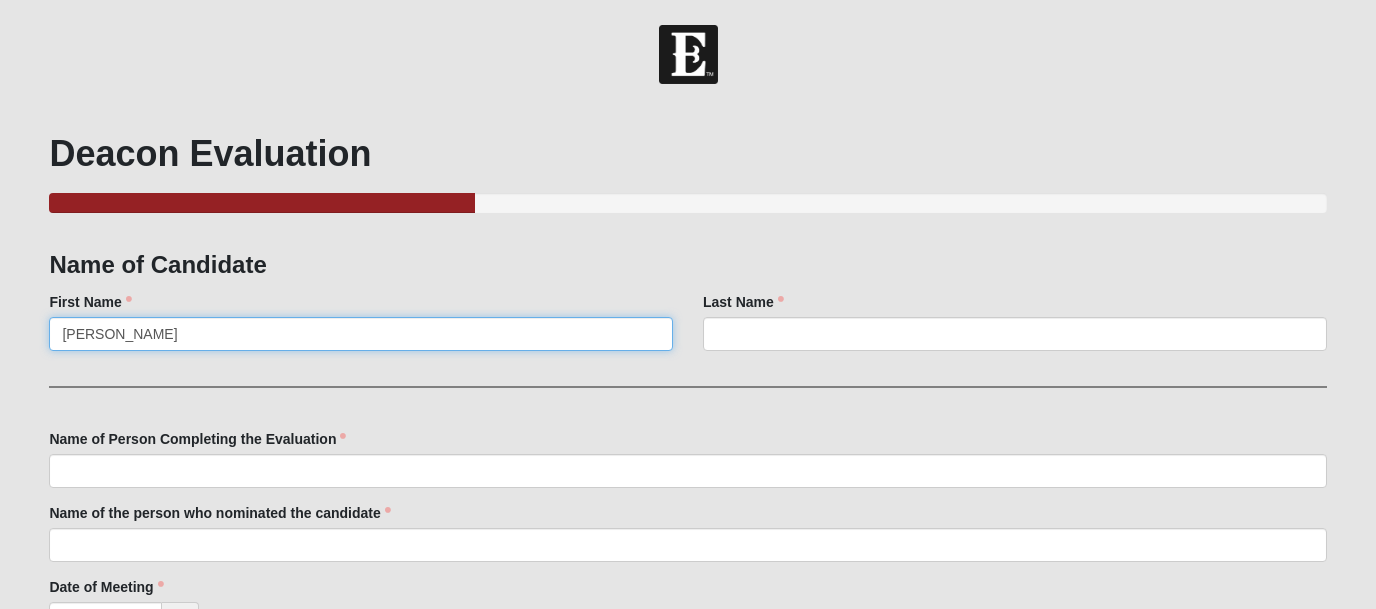 click on "[PERSON_NAME]" at bounding box center [361, 334] 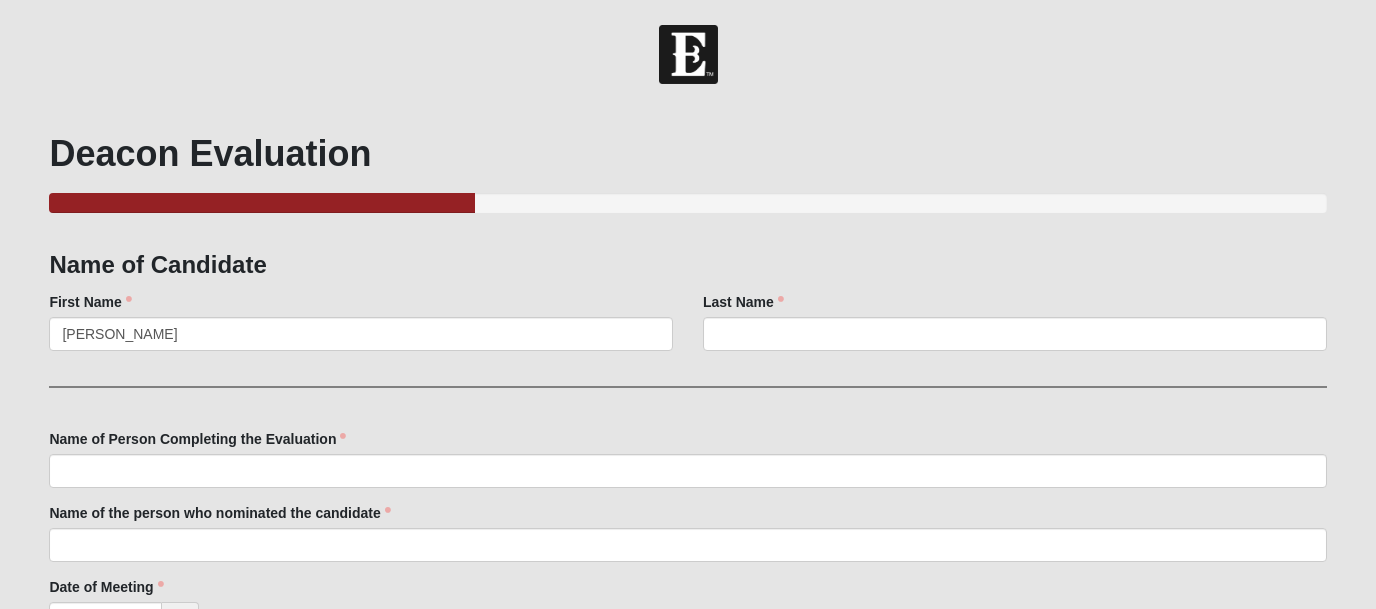 click on "Last Name
Last Name is required." at bounding box center (1015, 329) 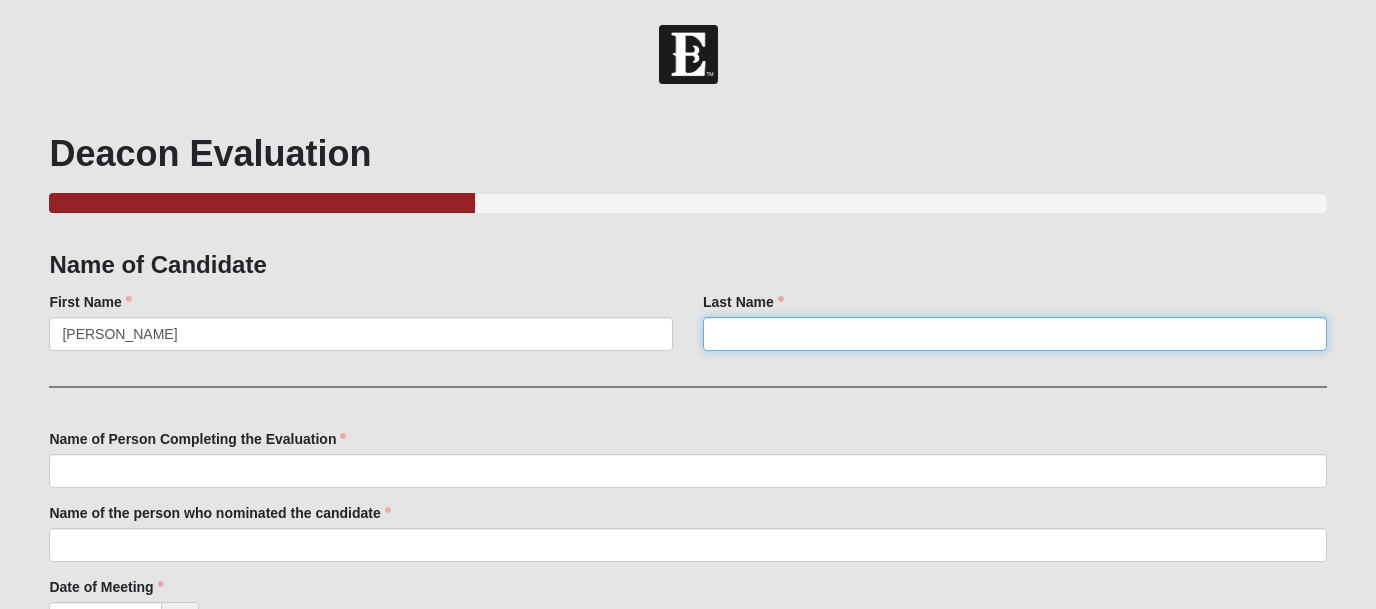 click on "Last Name" at bounding box center [1015, 334] 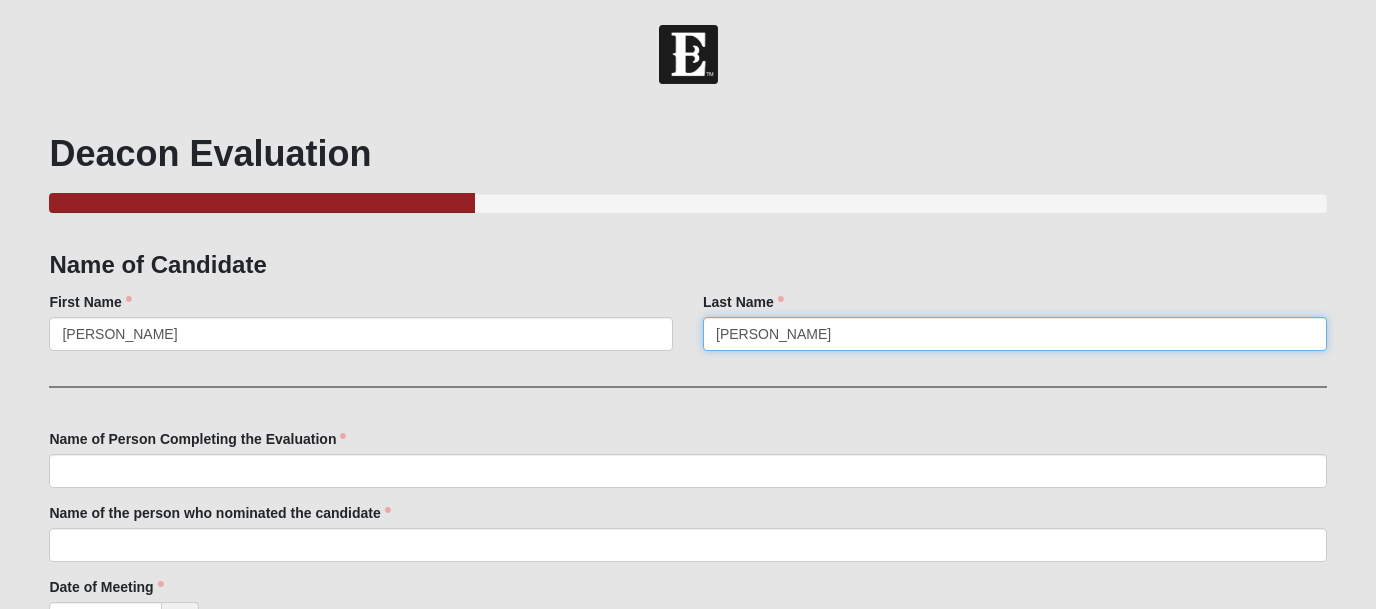 type on "[PERSON_NAME]" 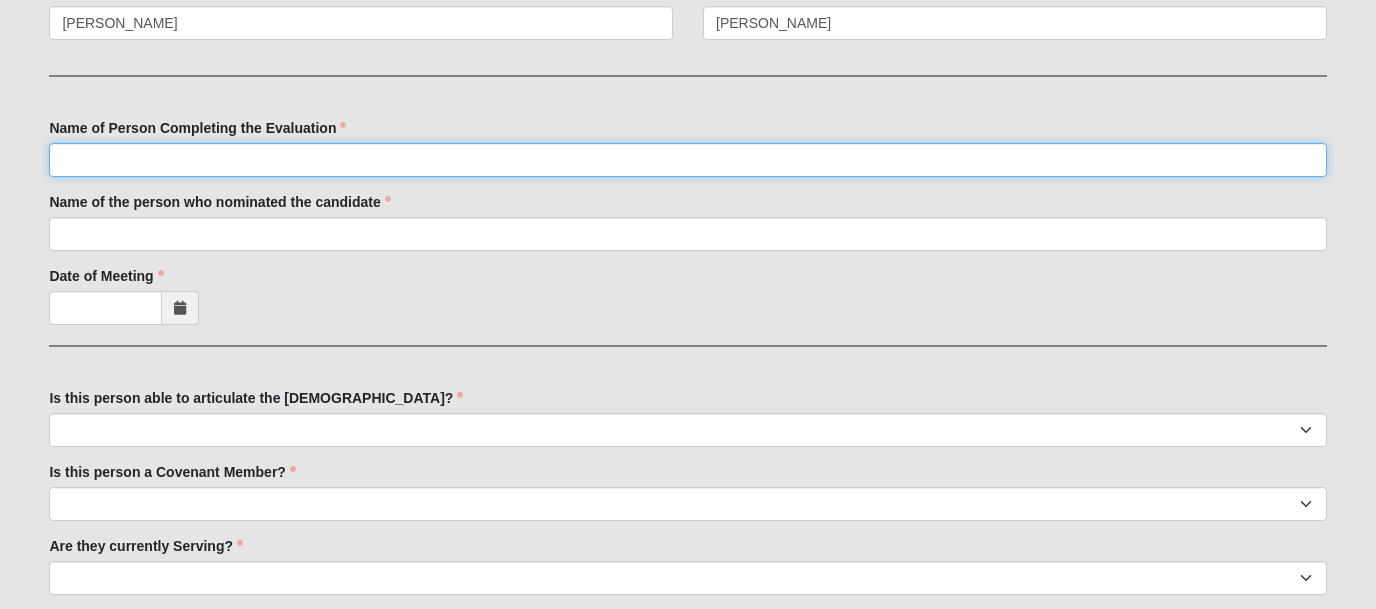 scroll, scrollTop: 331, scrollLeft: 0, axis: vertical 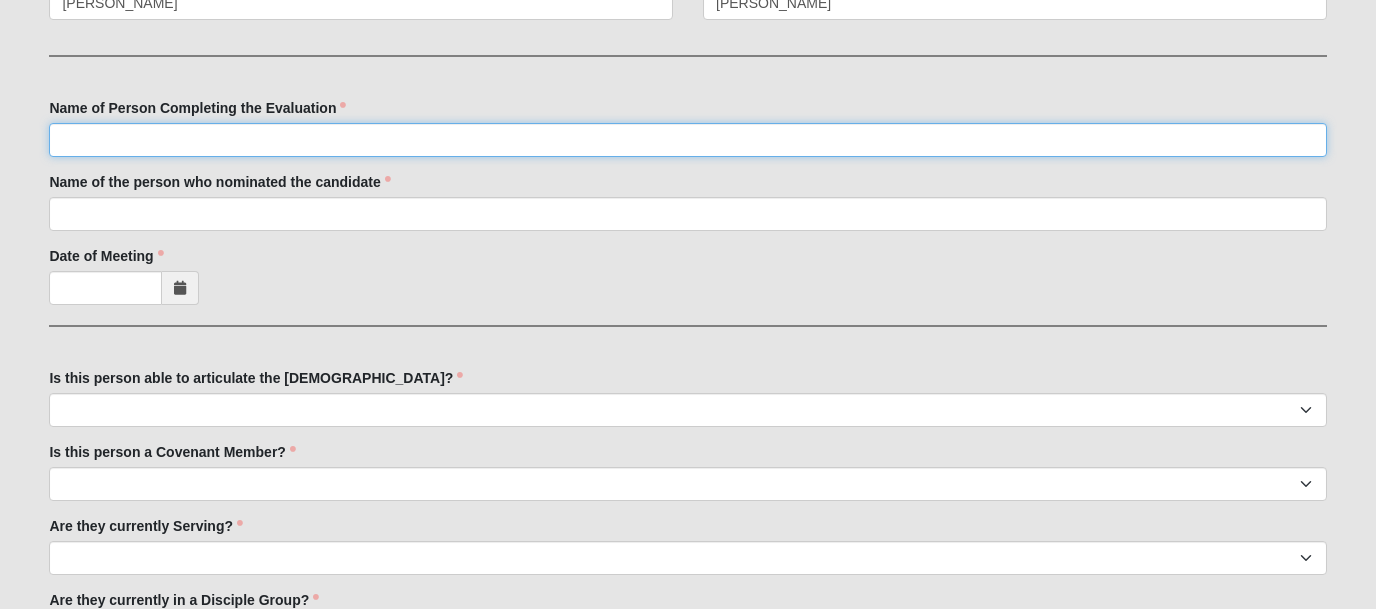 click on "Name of Person Completing the Evaluation" at bounding box center [687, 140] 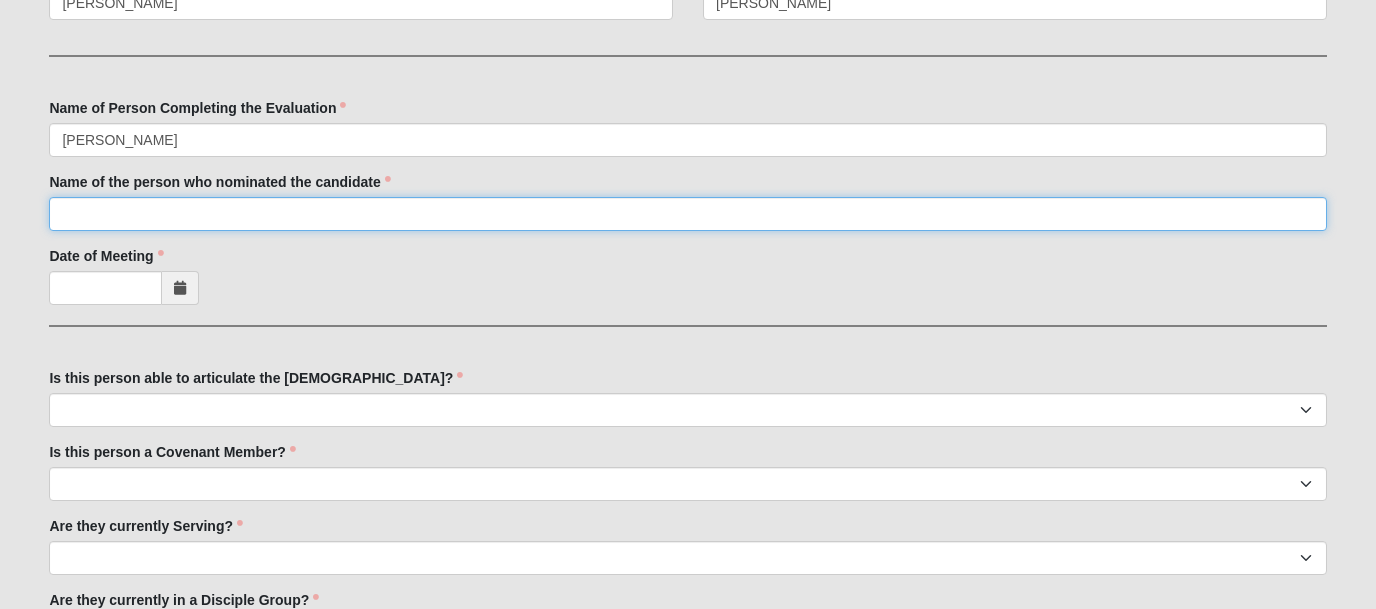 type on "[PERSON_NAME]" 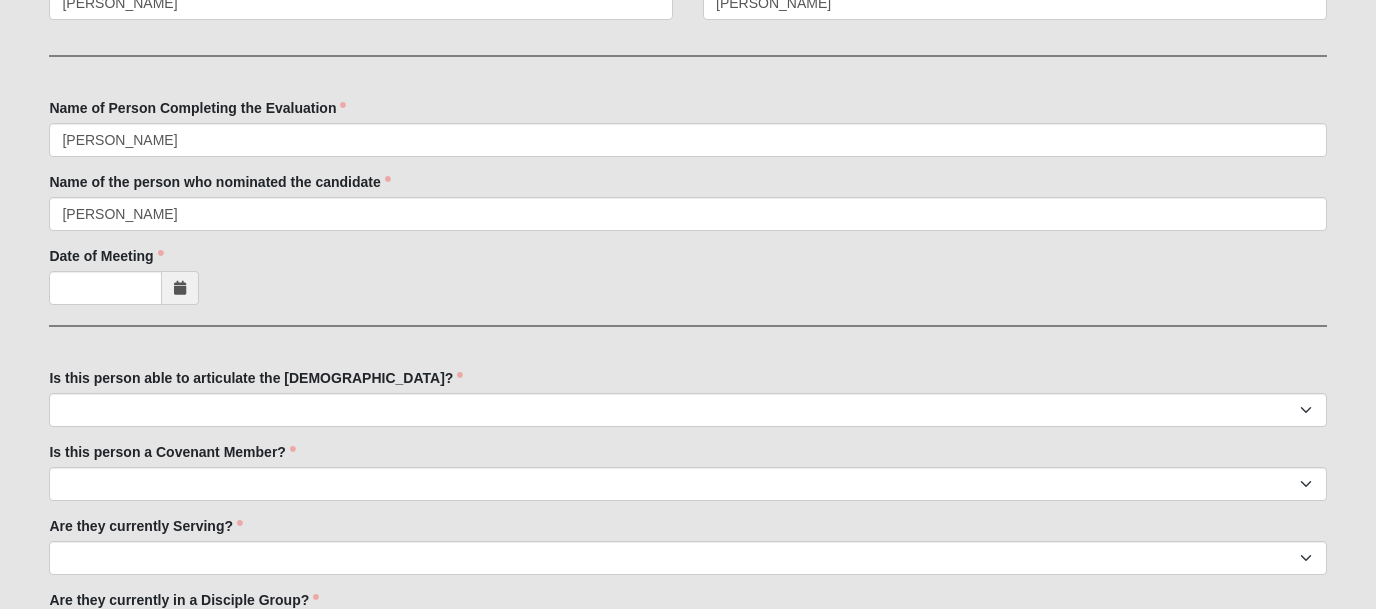click at bounding box center (180, 288) 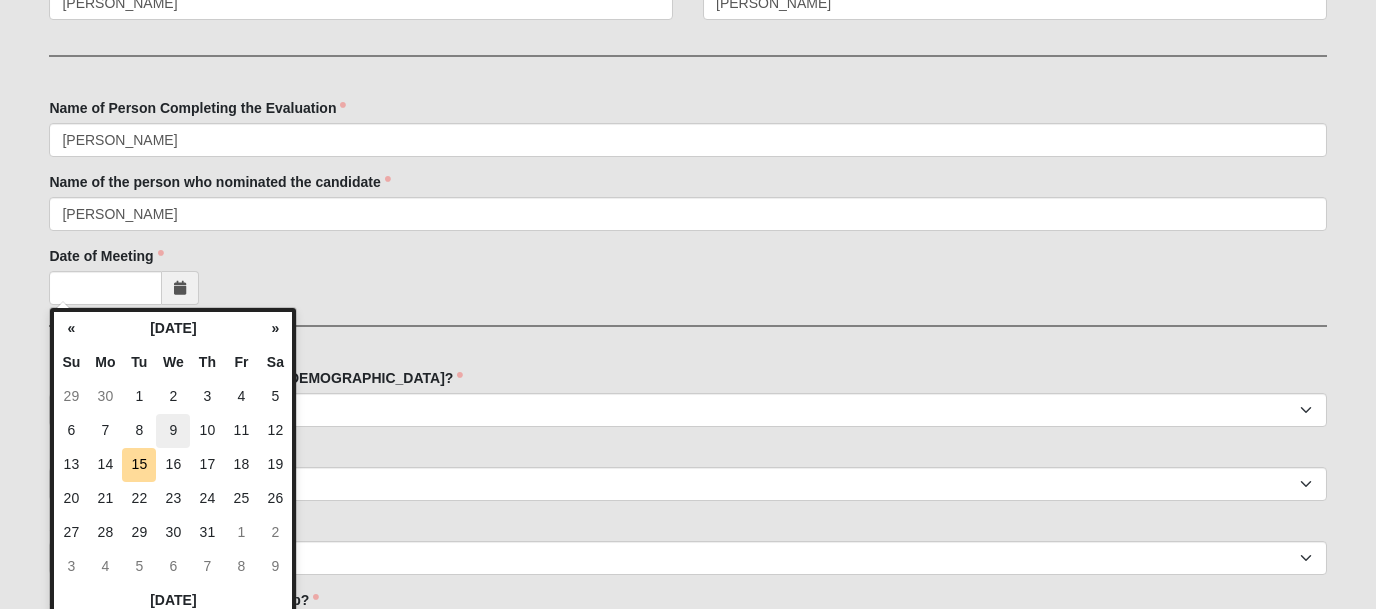 click on "9" at bounding box center (173, 431) 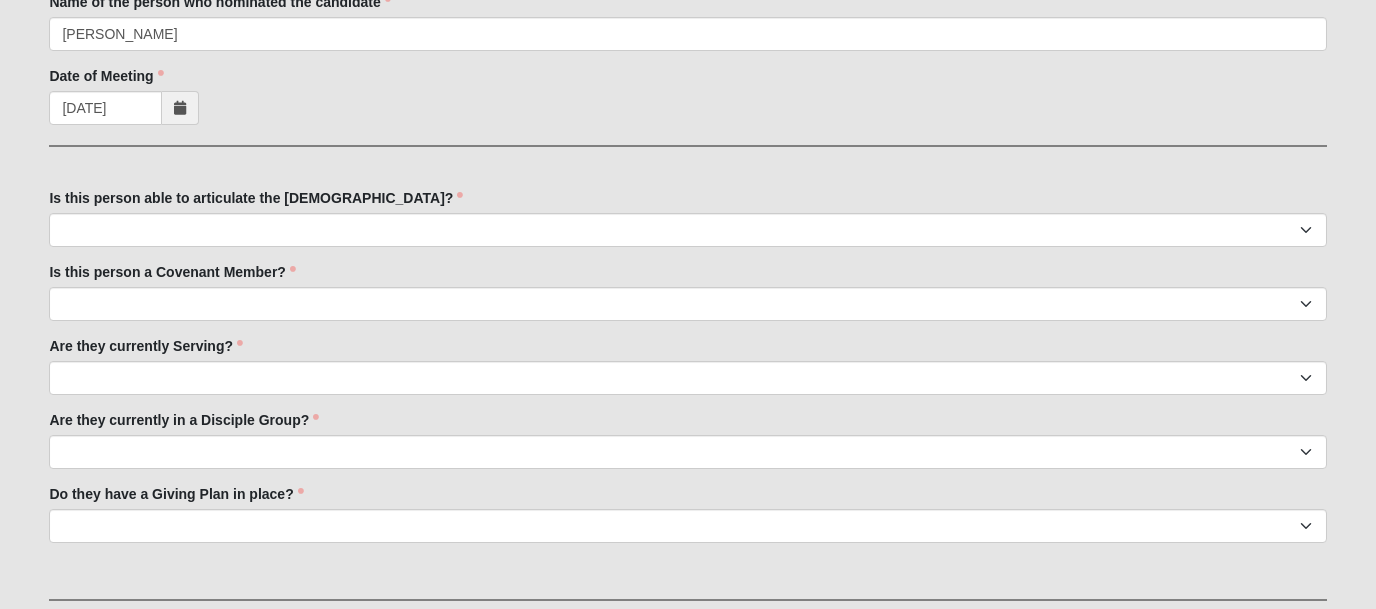 scroll, scrollTop: 522, scrollLeft: 0, axis: vertical 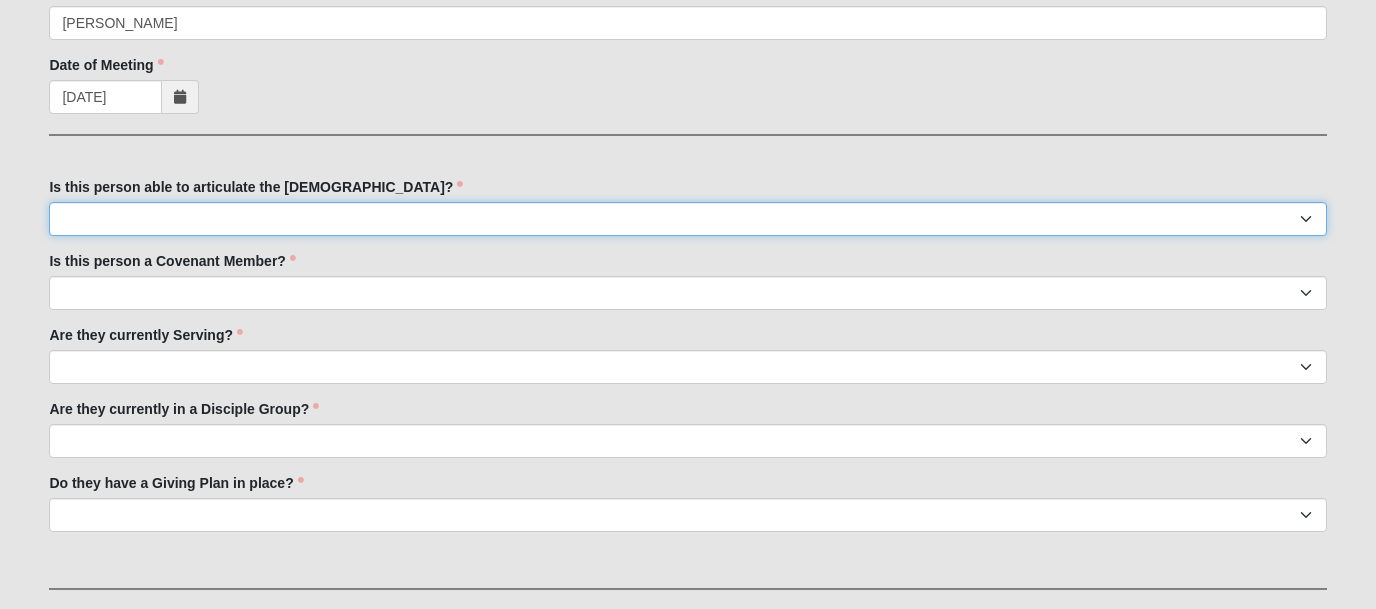 click on "No
Yes" at bounding box center (687, 219) 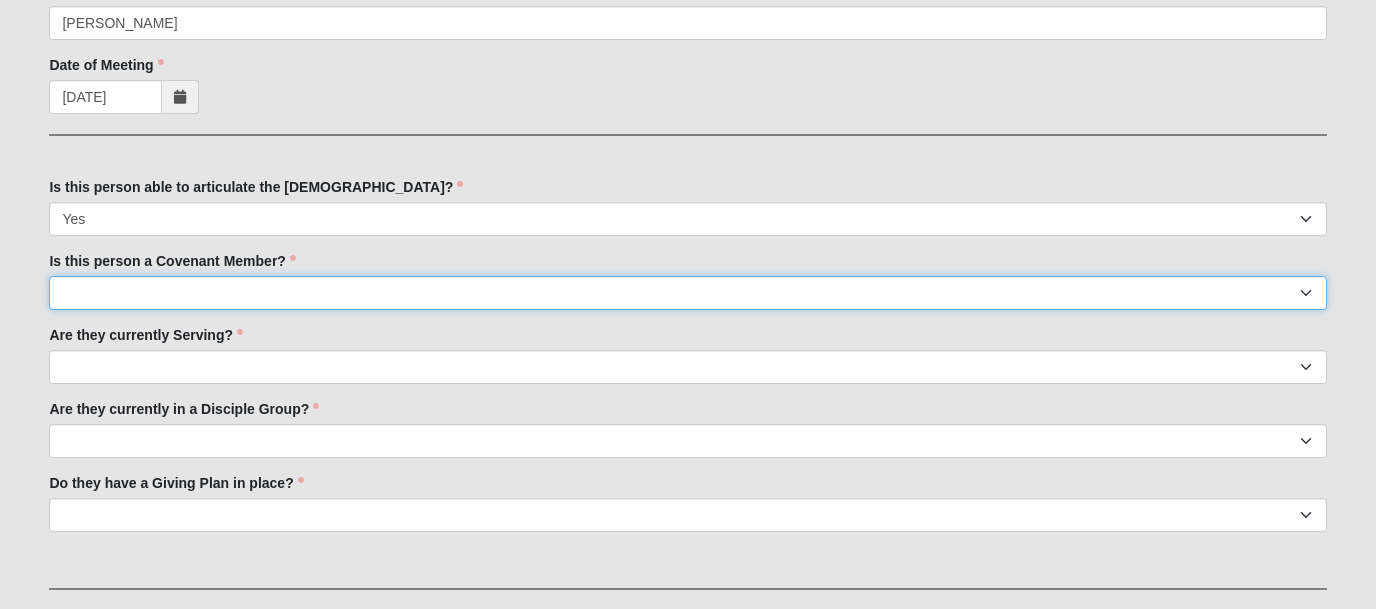 click on "No
Yes" at bounding box center (687, 293) 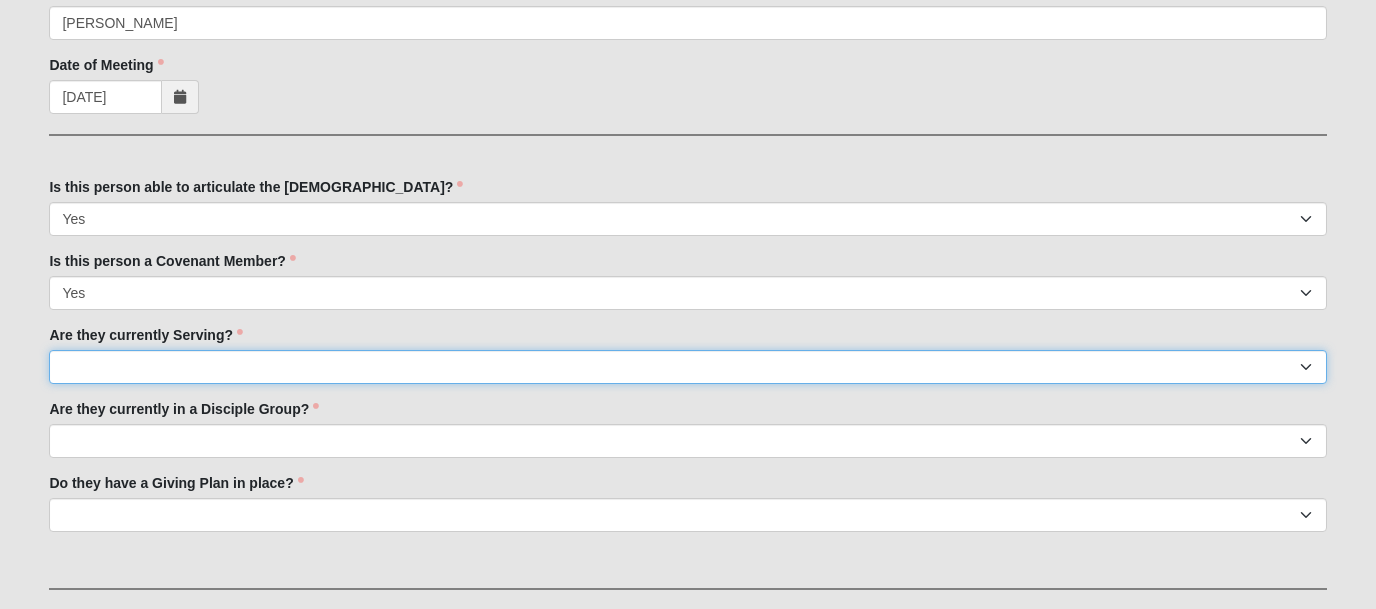 click on "No
Yes" at bounding box center [687, 367] 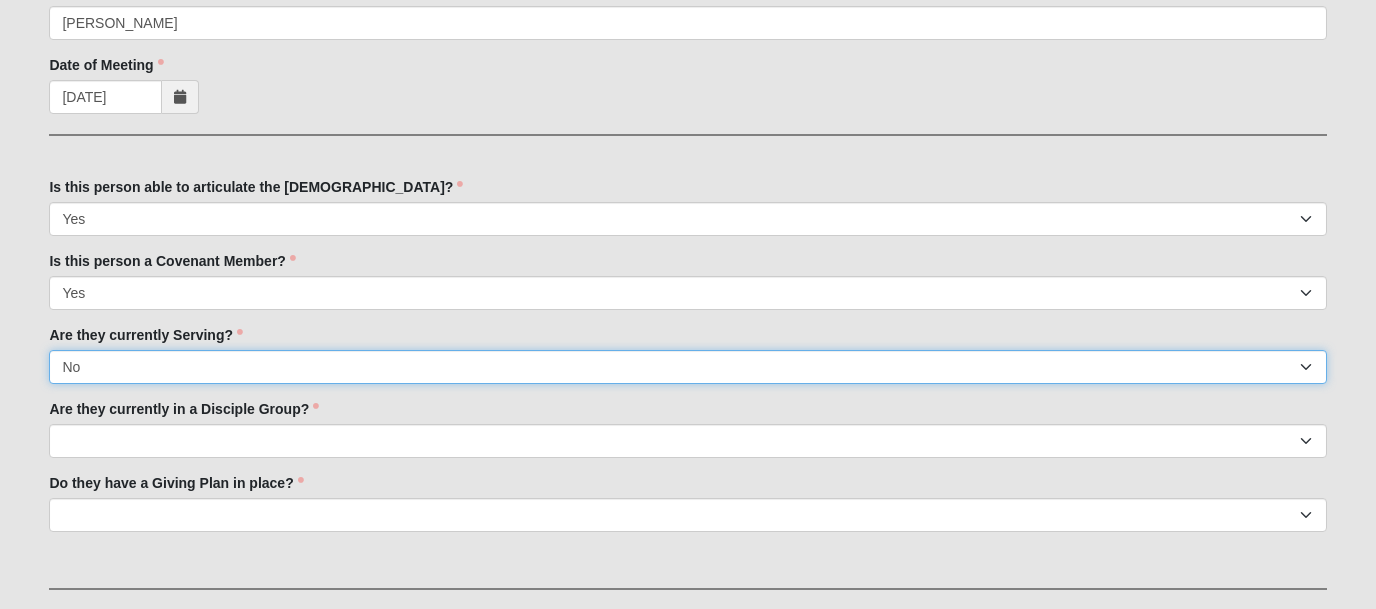 click on "No
Yes" at bounding box center [687, 367] 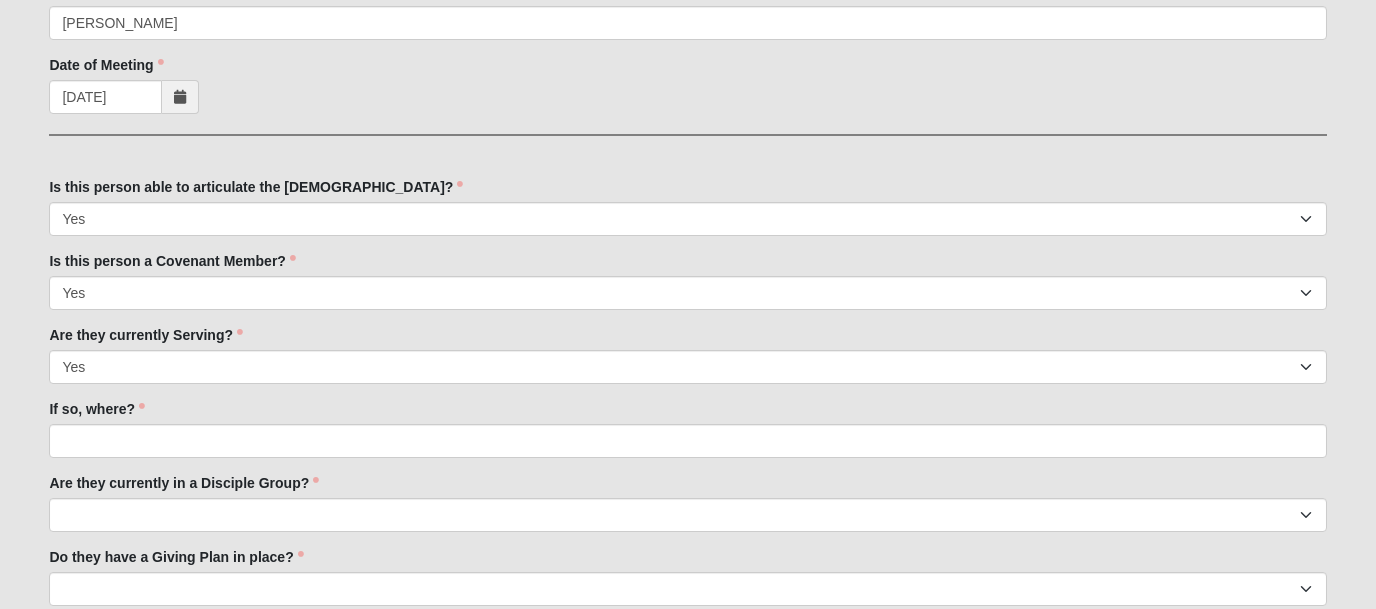 select on "False" 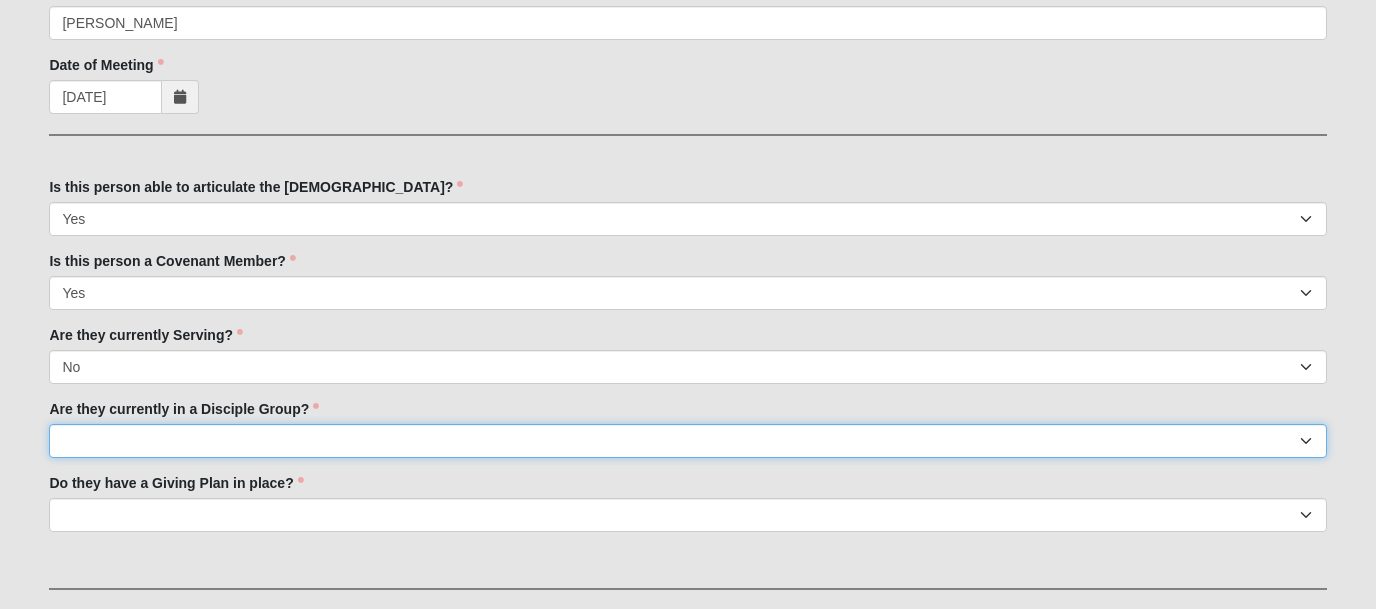 click on "No
Yes" at bounding box center (687, 441) 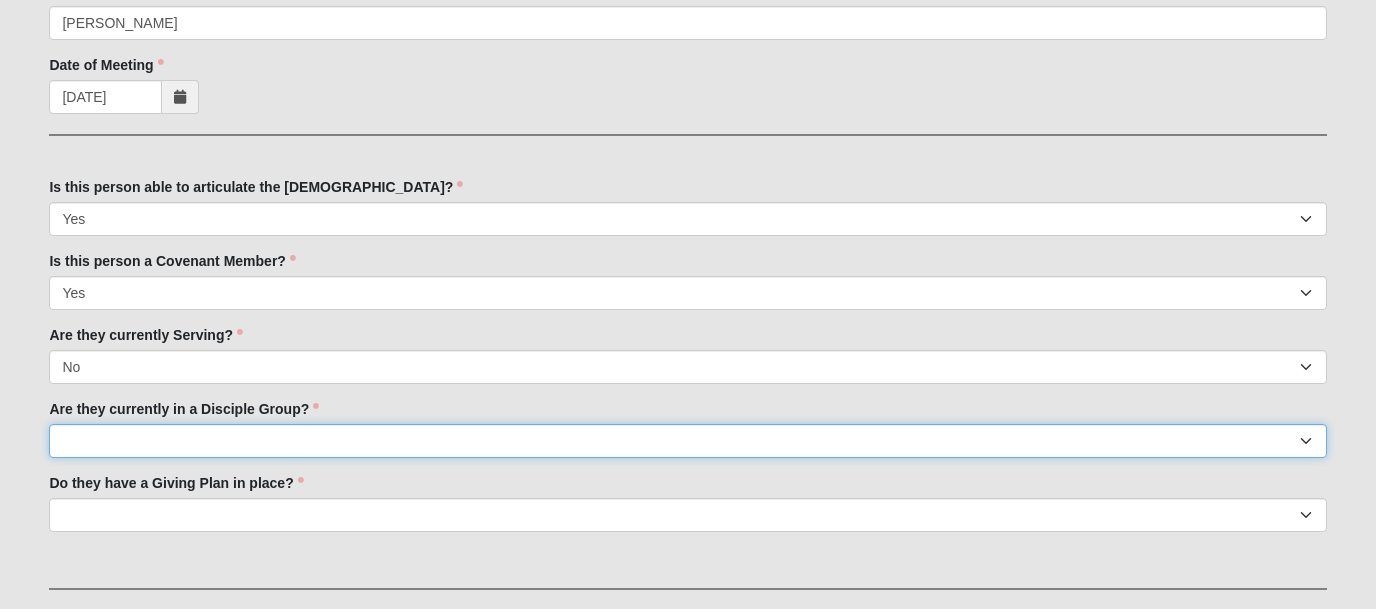 select on "False" 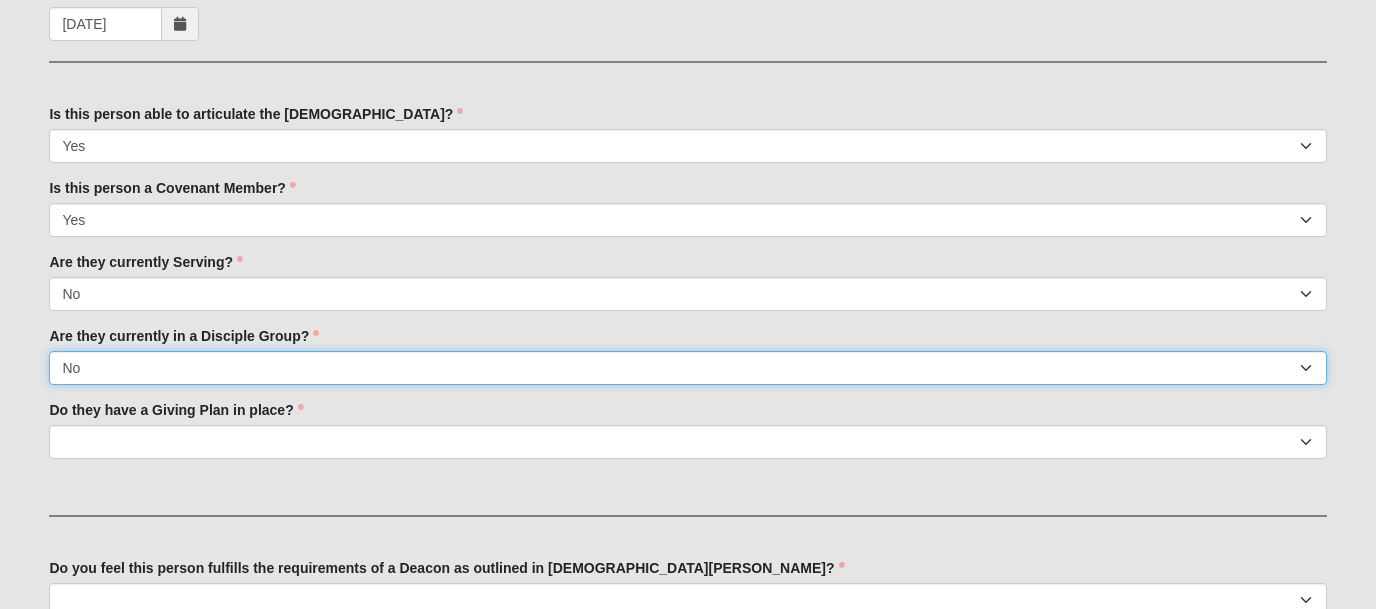 scroll, scrollTop: 596, scrollLeft: 0, axis: vertical 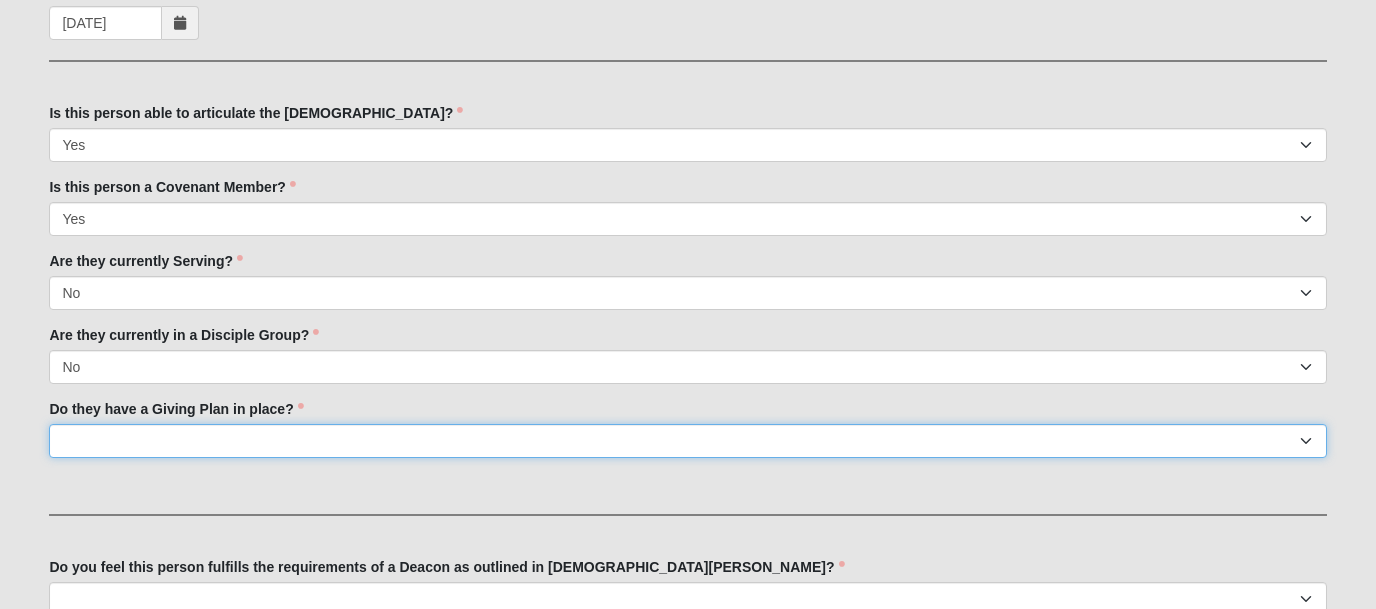 click on "No
Yes" at bounding box center (687, 441) 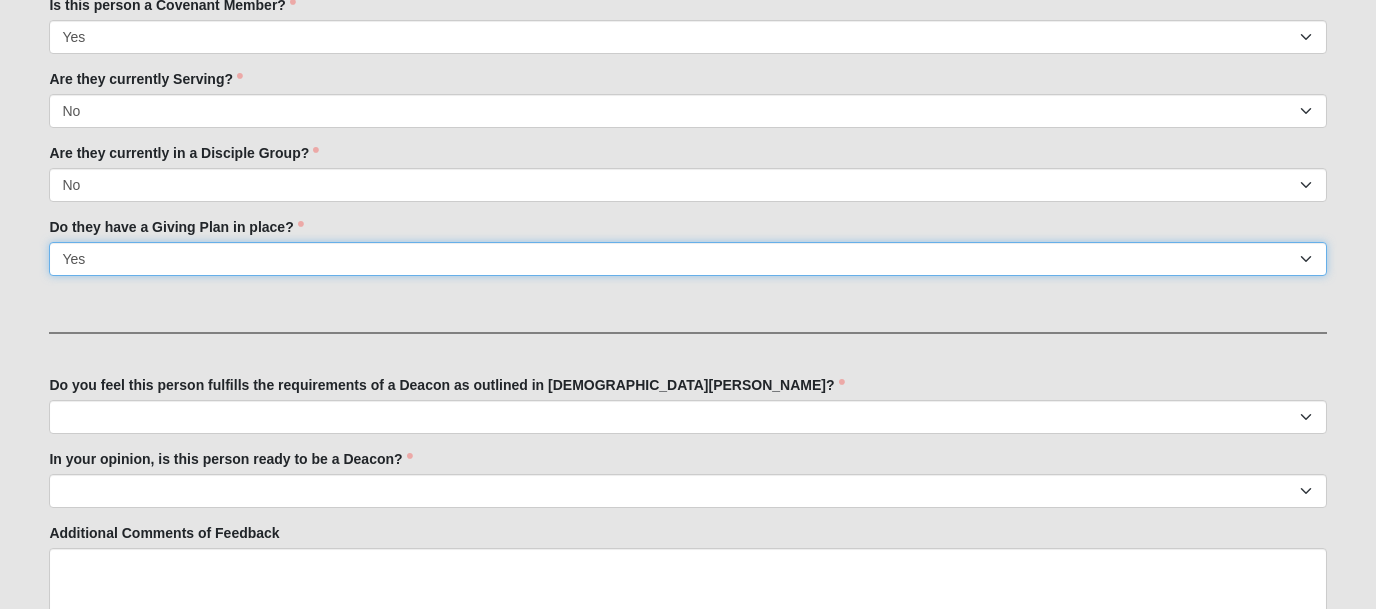 scroll, scrollTop: 781, scrollLeft: 0, axis: vertical 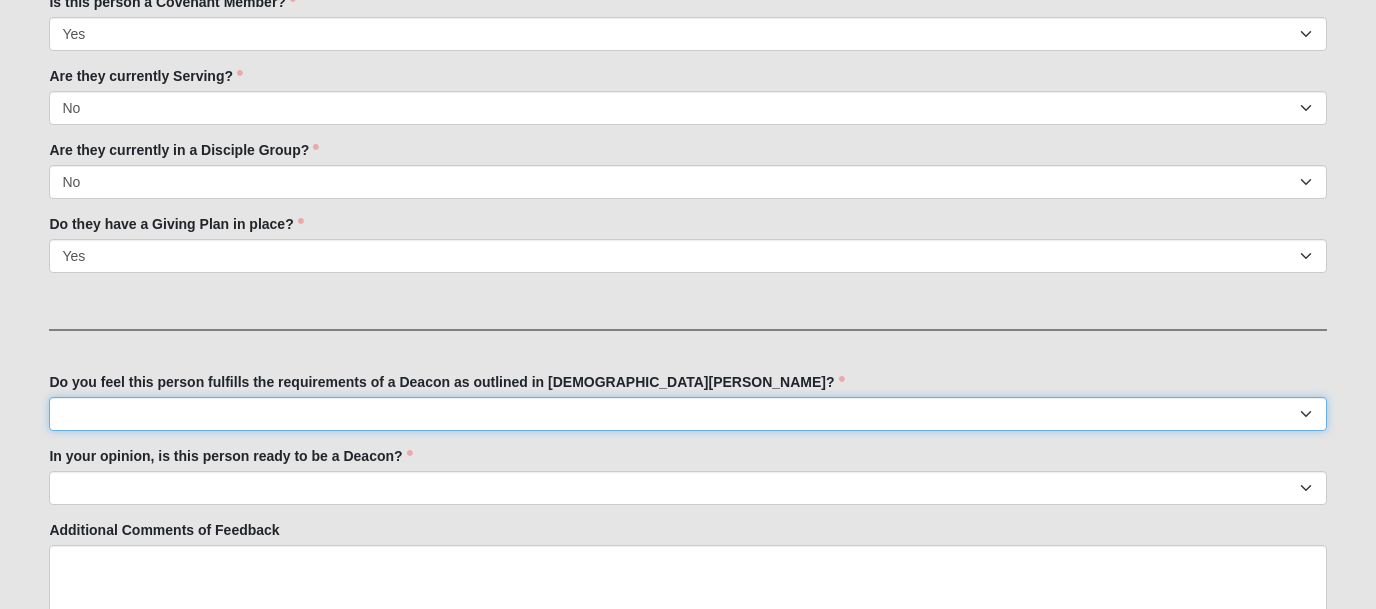click on "No
Yes" at bounding box center [687, 414] 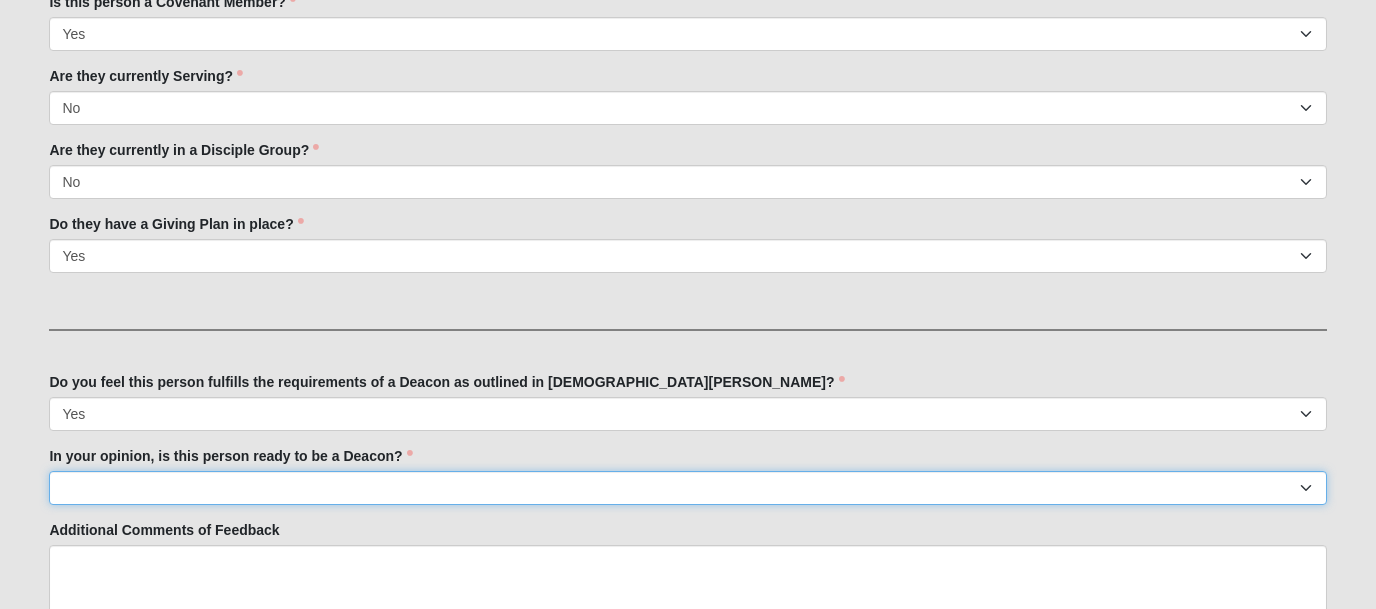 click on "Yes
No
Unsure" at bounding box center [687, 488] 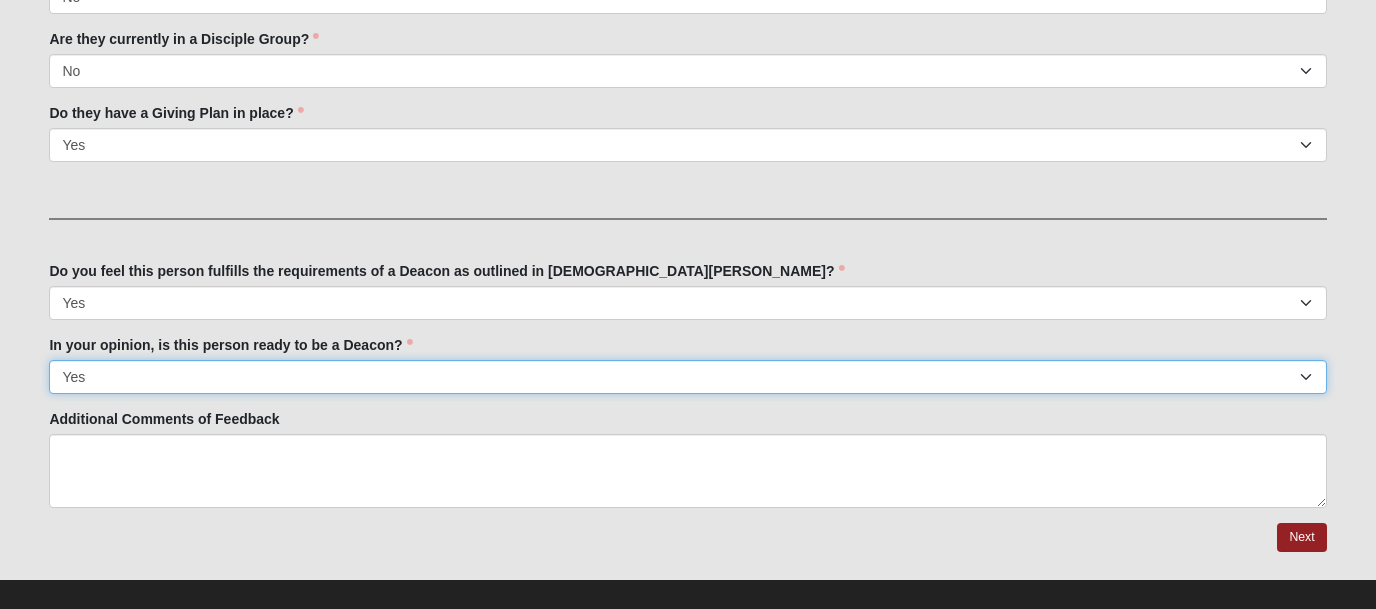 scroll, scrollTop: 913, scrollLeft: 0, axis: vertical 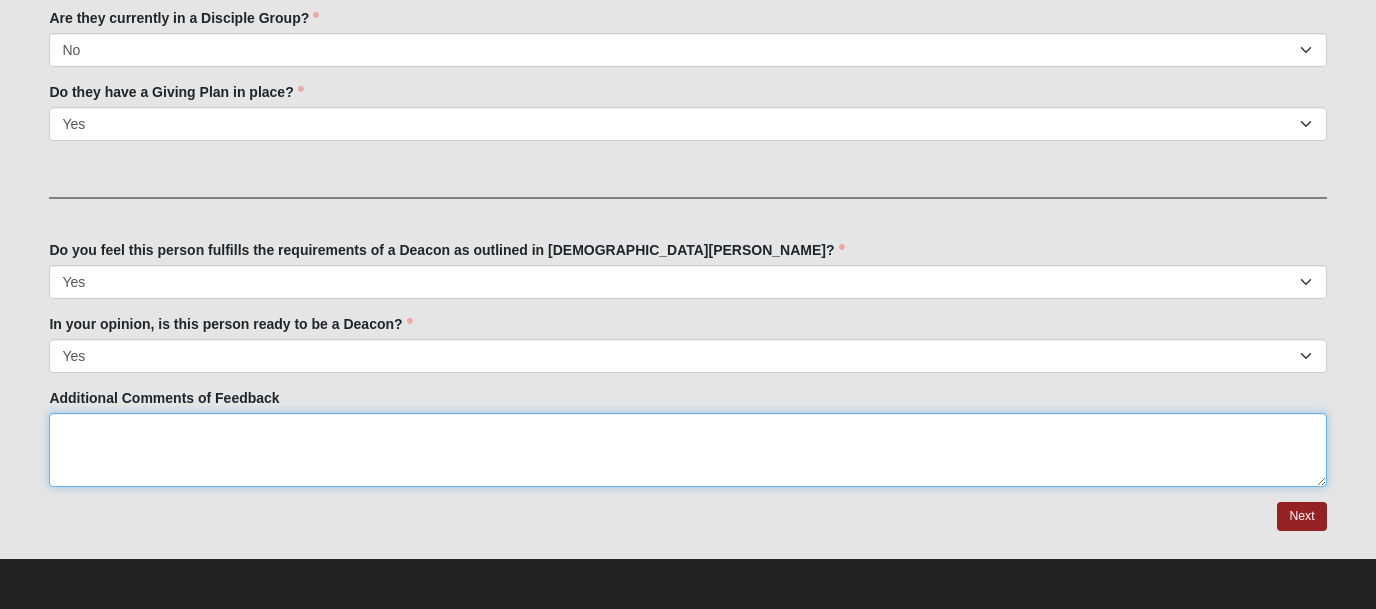 click on "Additional Comments of Feedback" at bounding box center (687, 450) 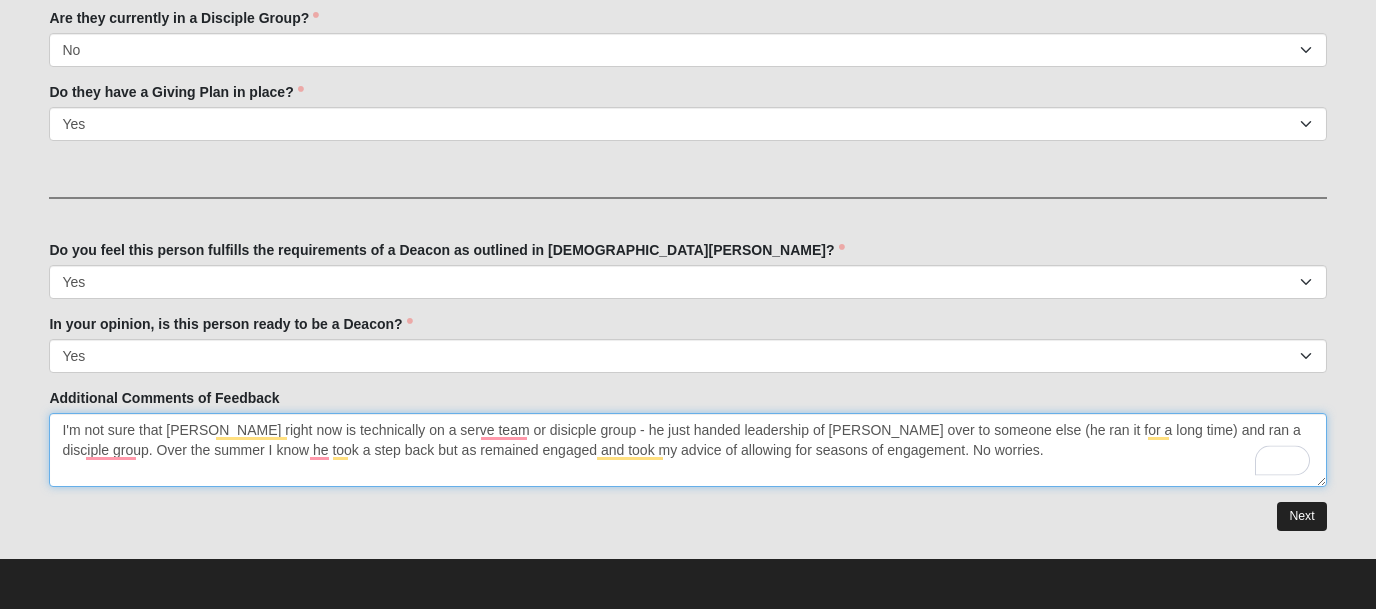 type on "I'm not sure that [PERSON_NAME] right now is technically on a serve team or disicple group - he just handed leadership of [PERSON_NAME] over to someone else (he ran it for a long time) and ran a disciple group. Over the summer I know he took a step back but as remained engaged and took my advice of allowing for seasons of engagement. No worries." 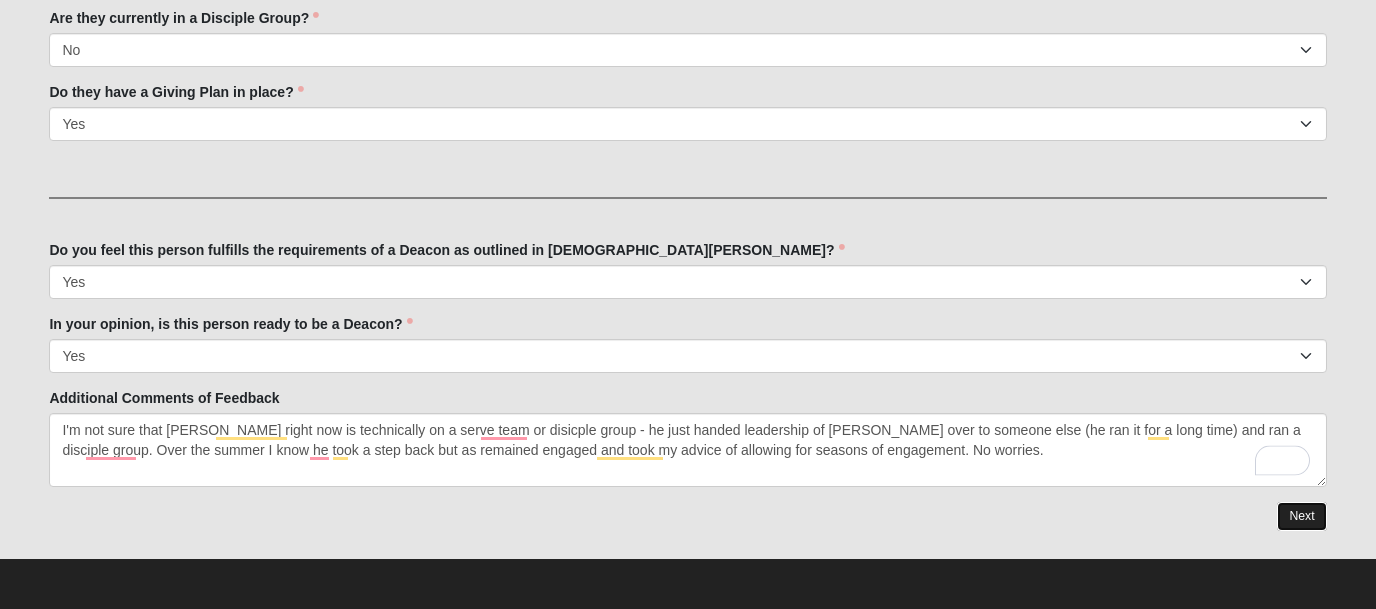 click on "Next" at bounding box center (1301, 516) 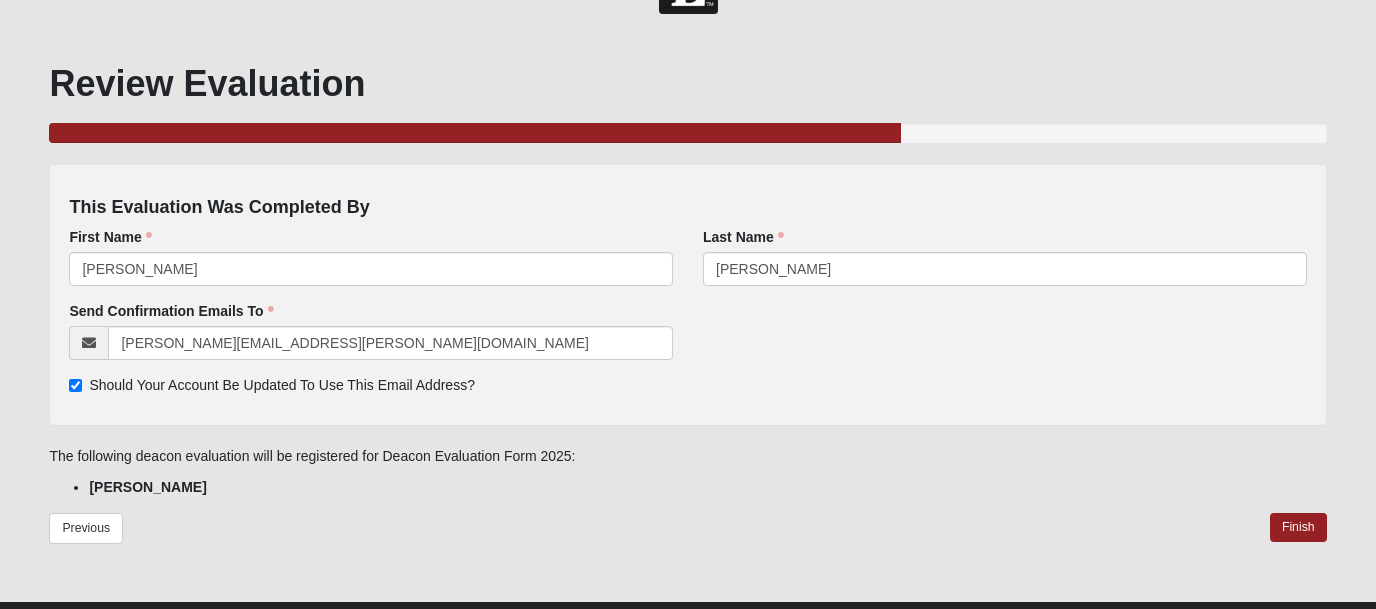 scroll, scrollTop: 98, scrollLeft: 0, axis: vertical 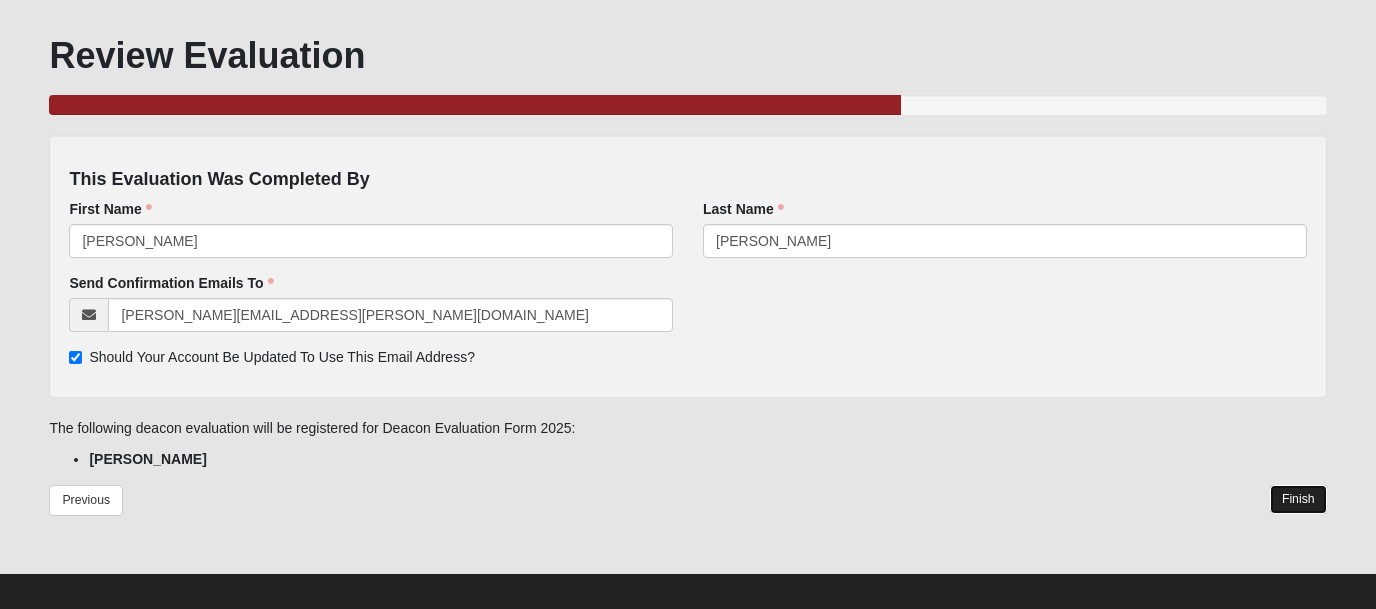 click on "Finish" at bounding box center (1298, 499) 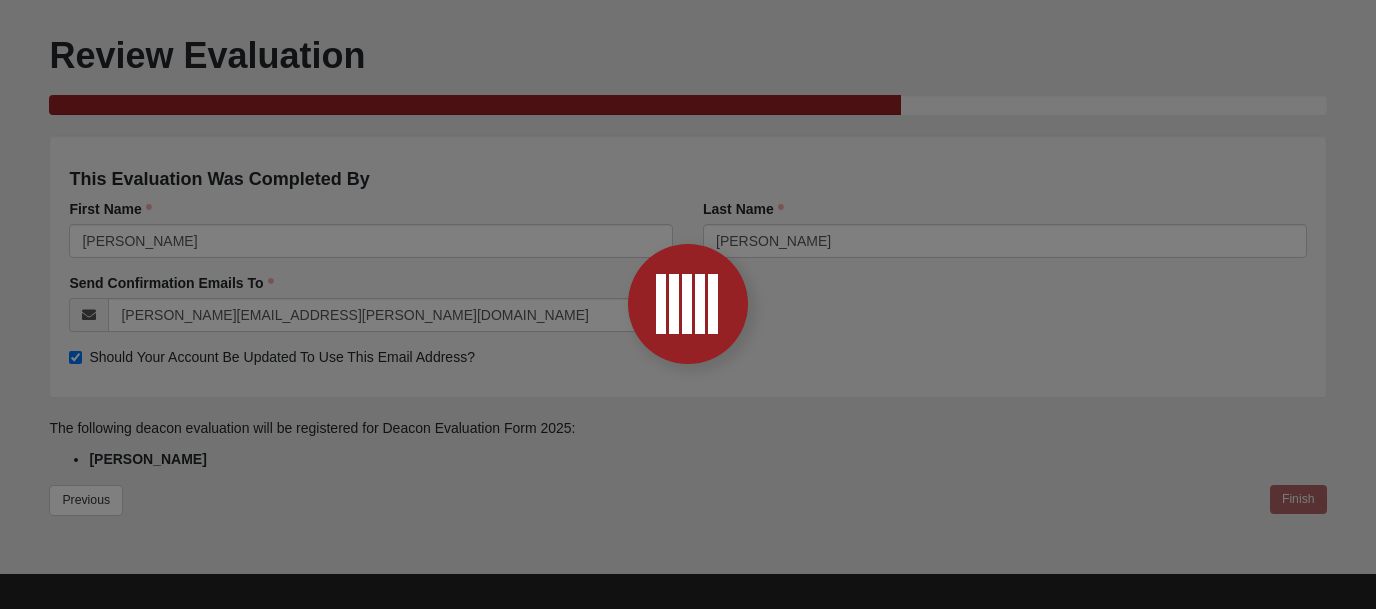 scroll, scrollTop: 0, scrollLeft: 0, axis: both 